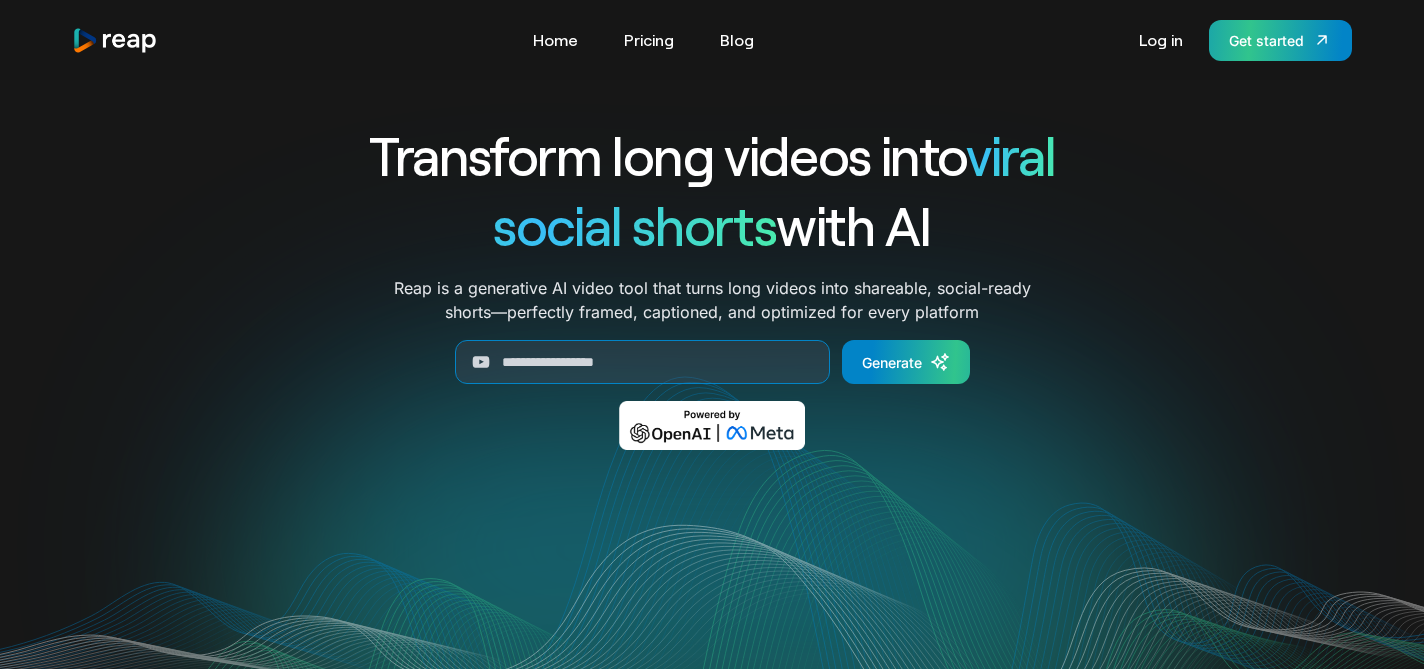 scroll, scrollTop: 0, scrollLeft: 0, axis: both 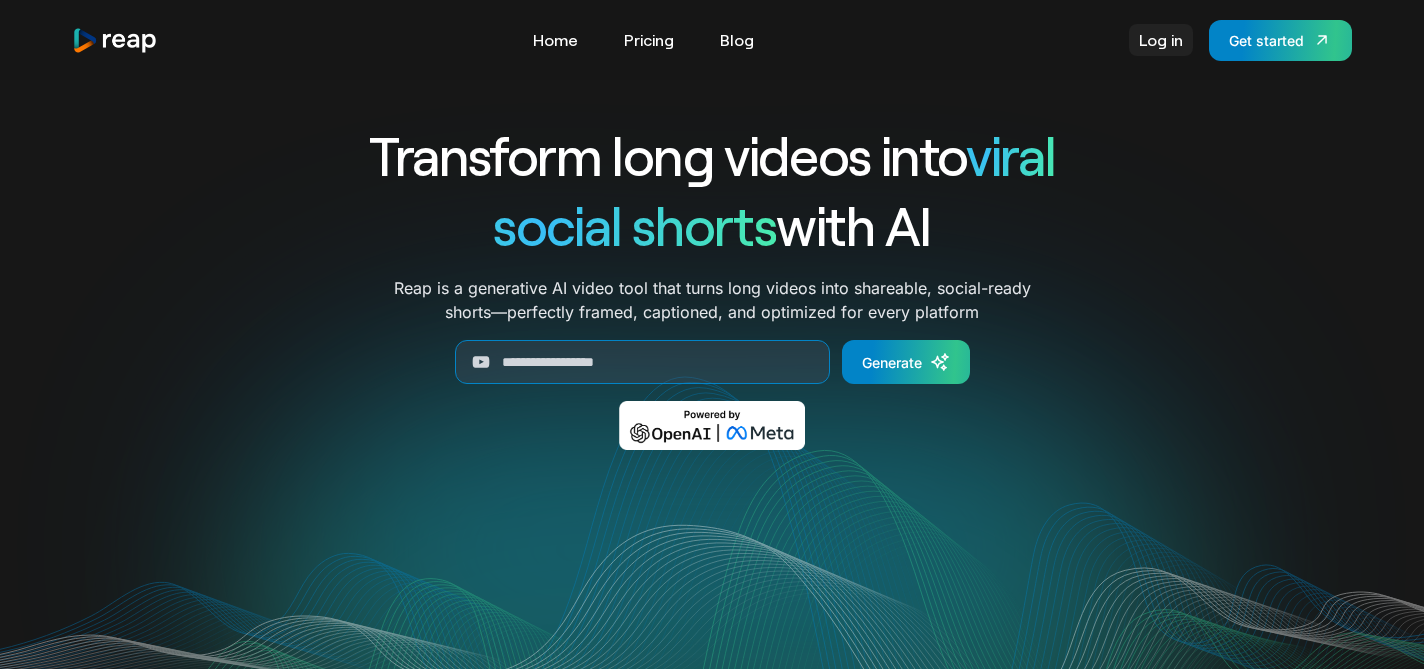 click on "Log in" at bounding box center [1161, 40] 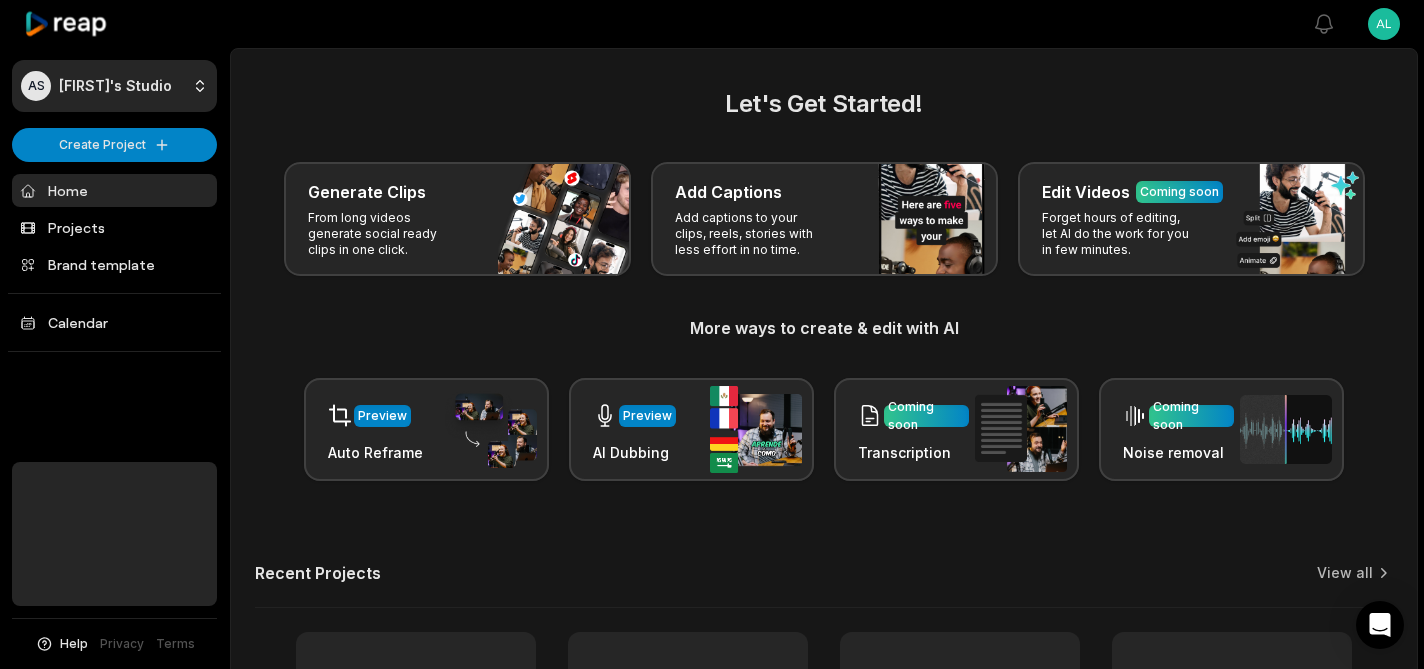 scroll, scrollTop: 0, scrollLeft: 0, axis: both 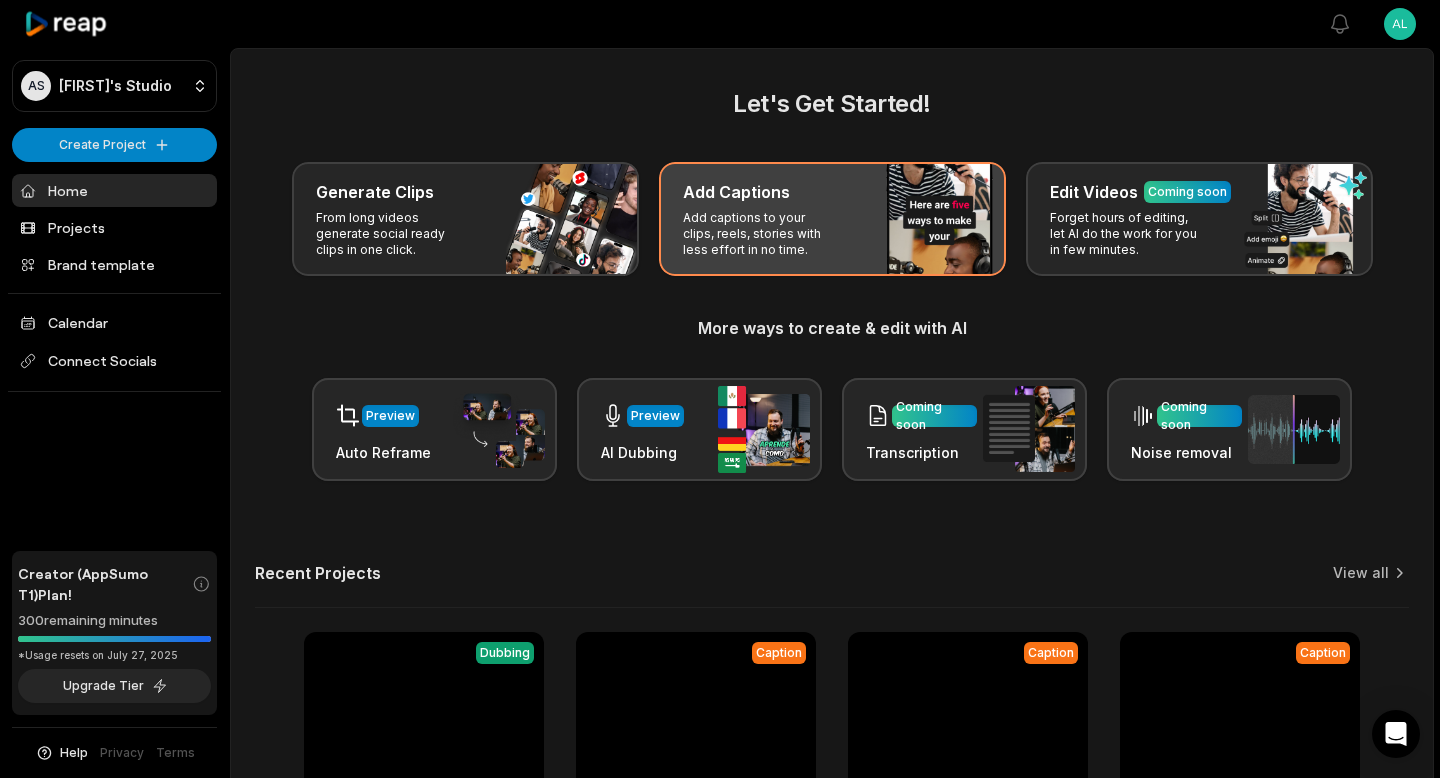 click on "Add captions to your clips, reels, stories with less effort in no time." at bounding box center (760, 234) 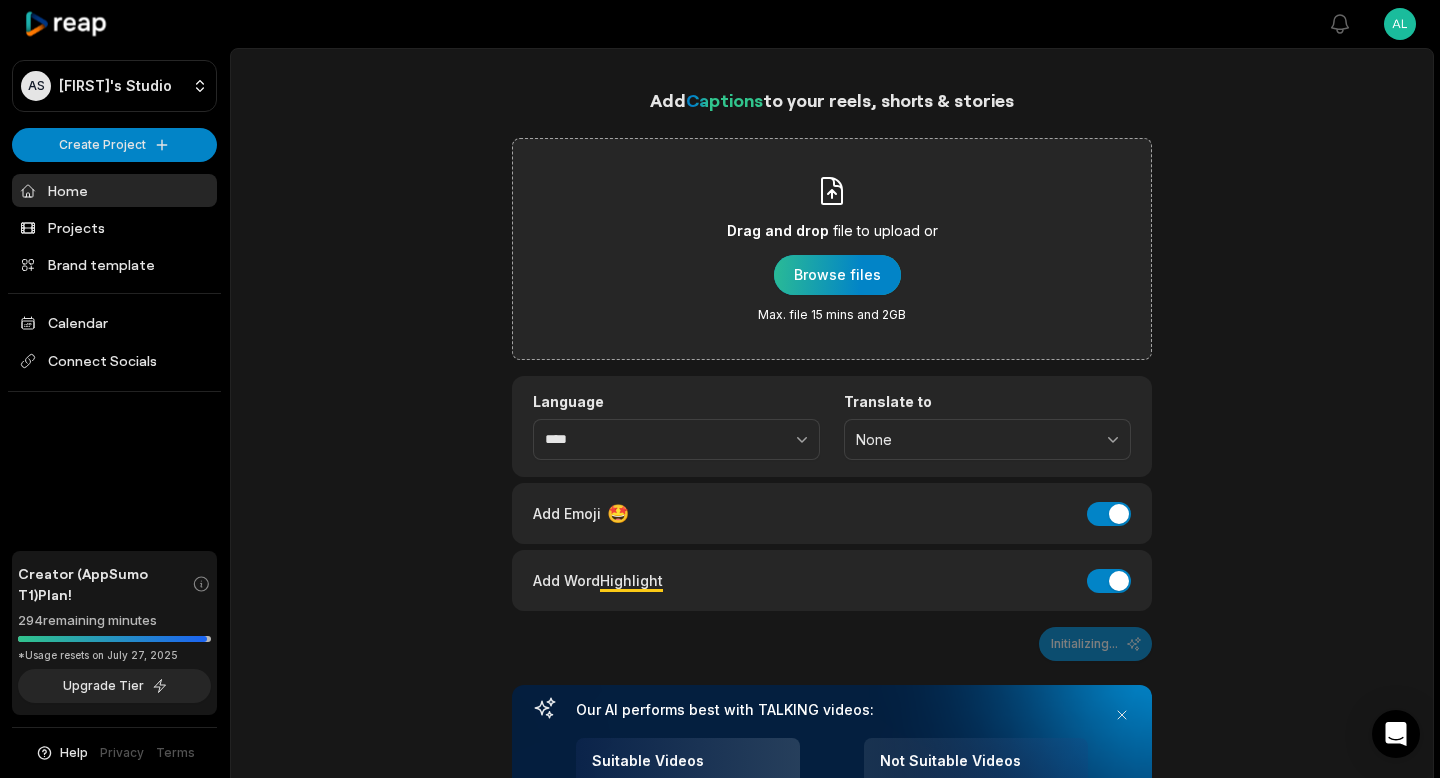 click at bounding box center (837, 275) 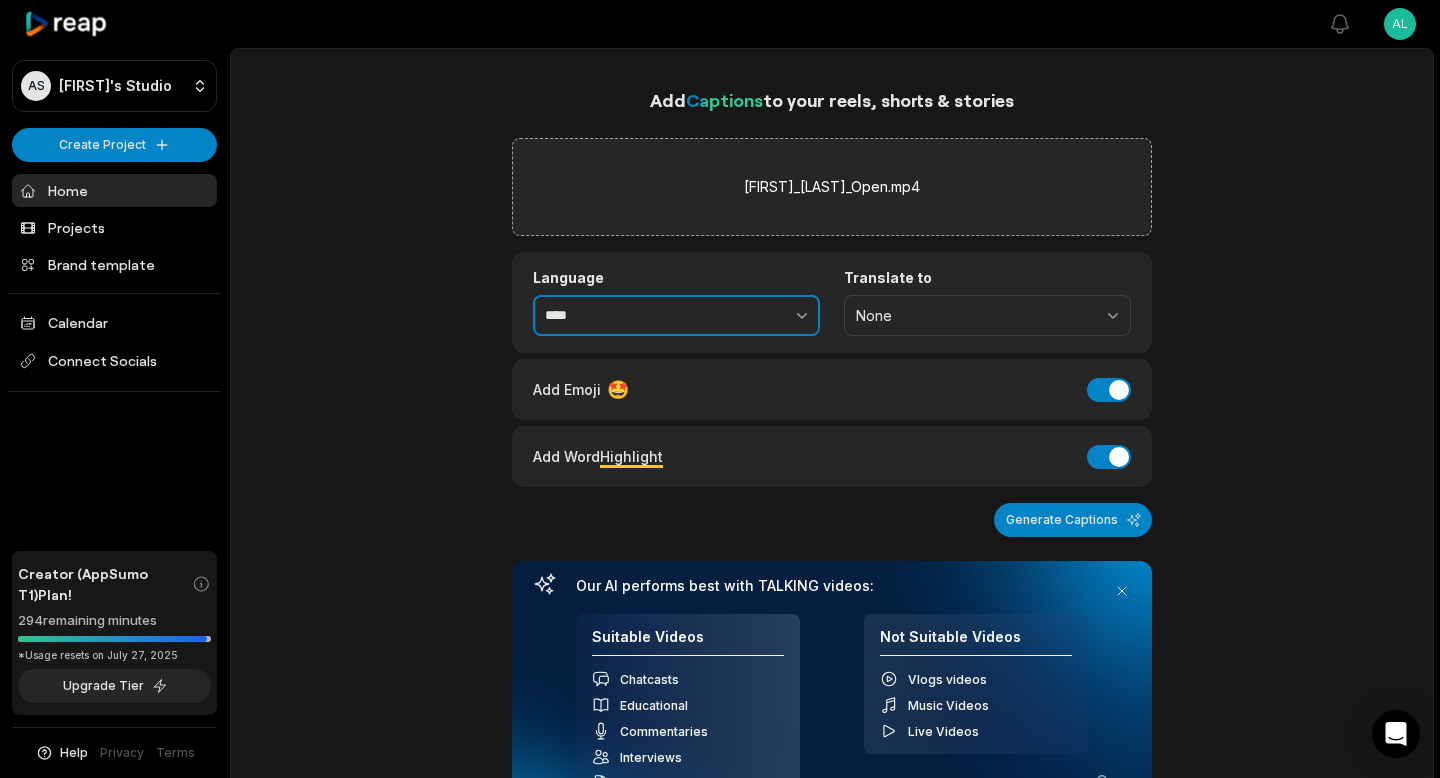 click at bounding box center [758, 316] 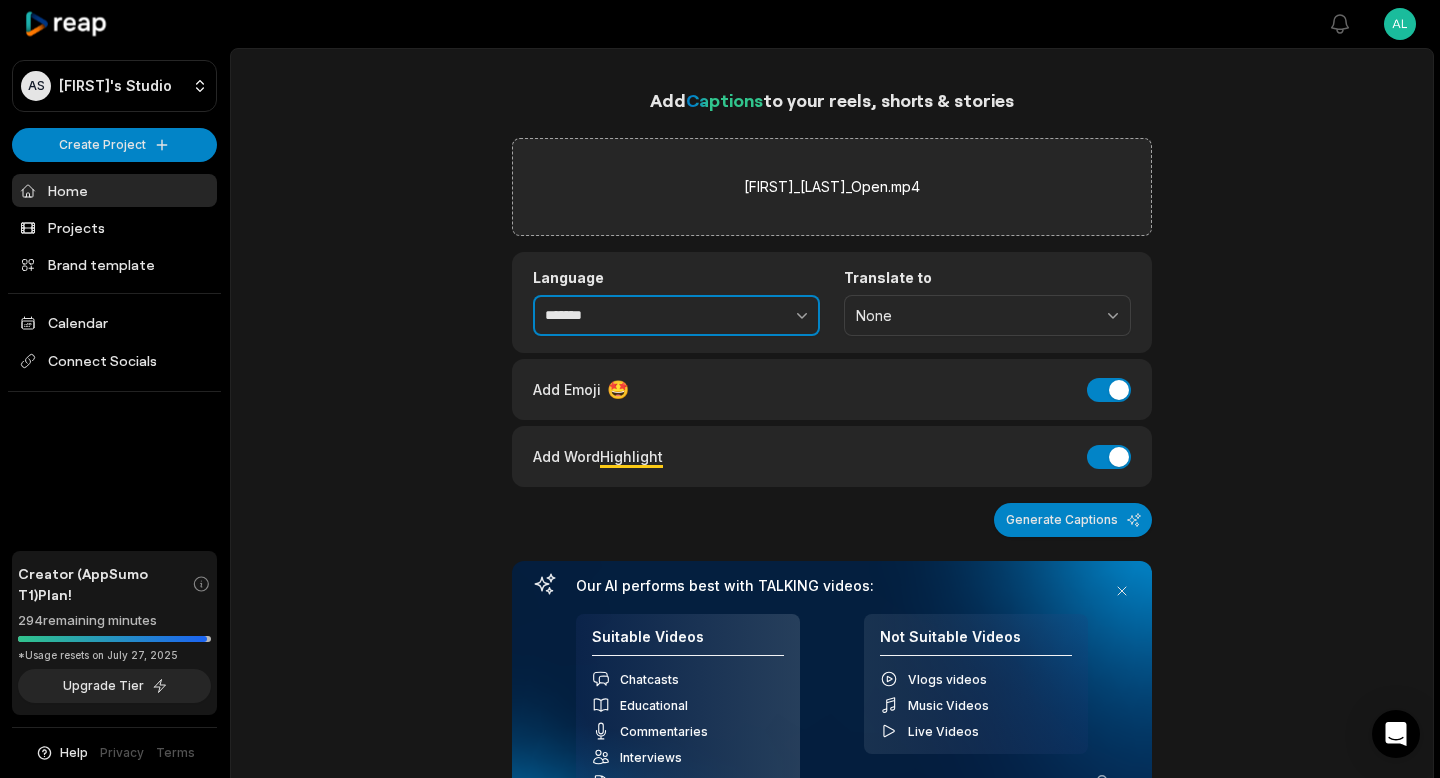 type on "*******" 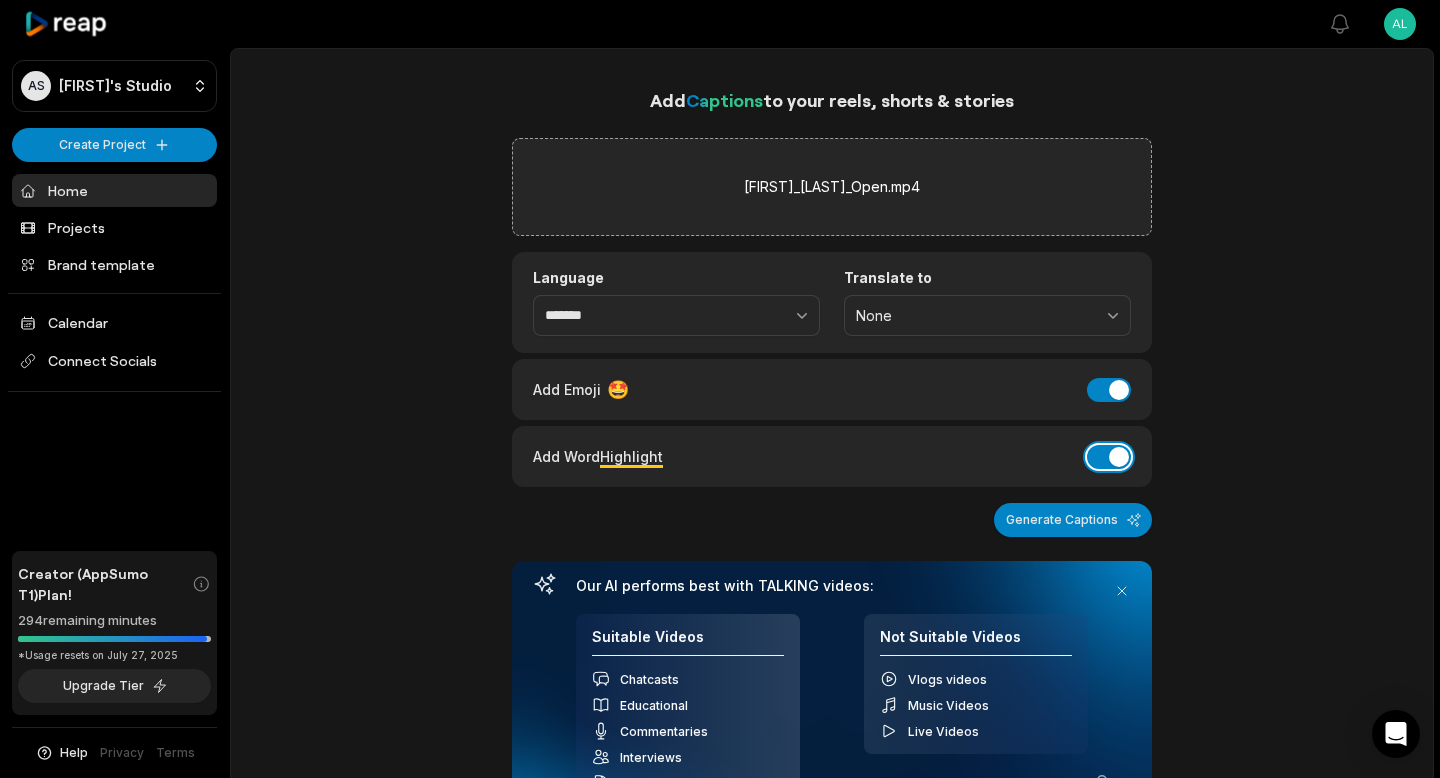 click on "Add Word Highlight" at bounding box center [1109, 457] 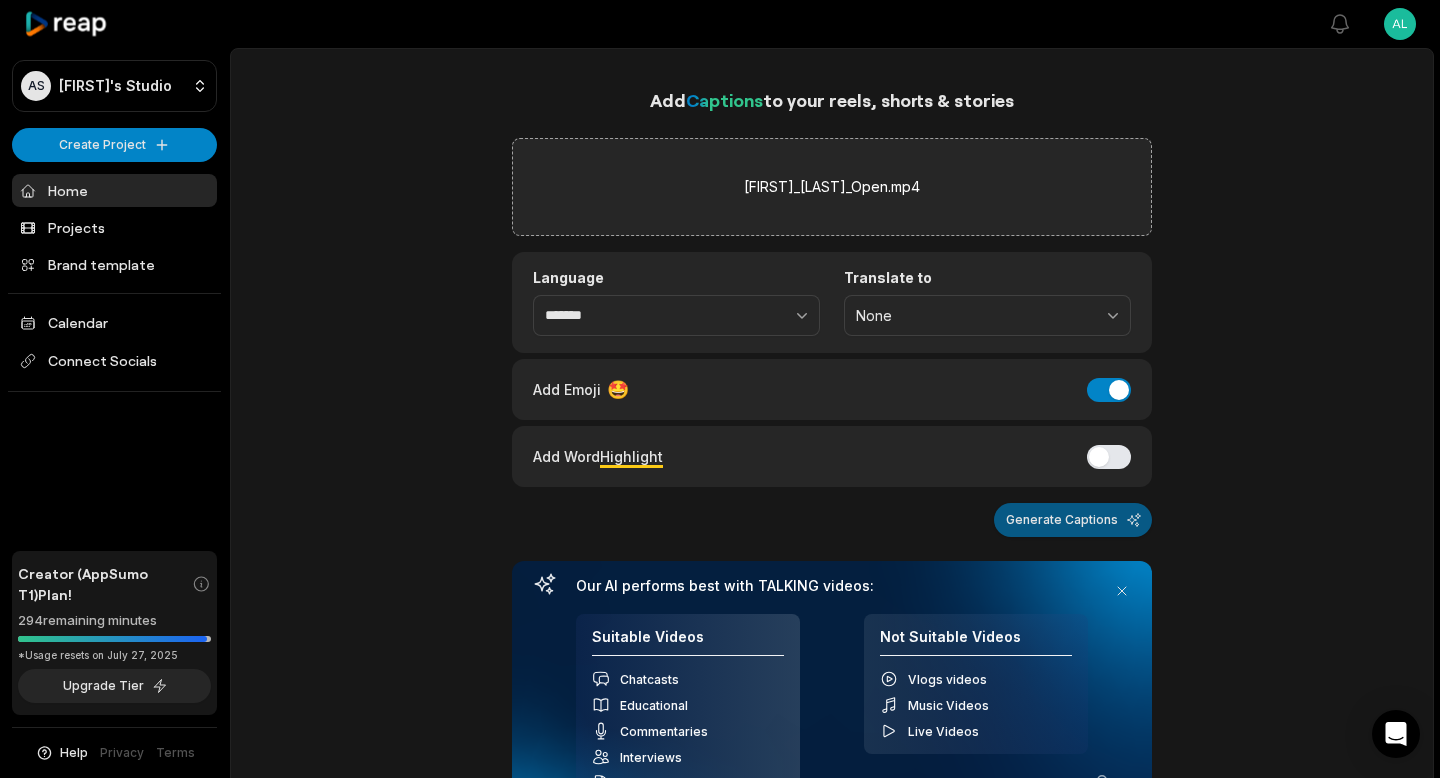 click on "Generate Captions" at bounding box center (1073, 520) 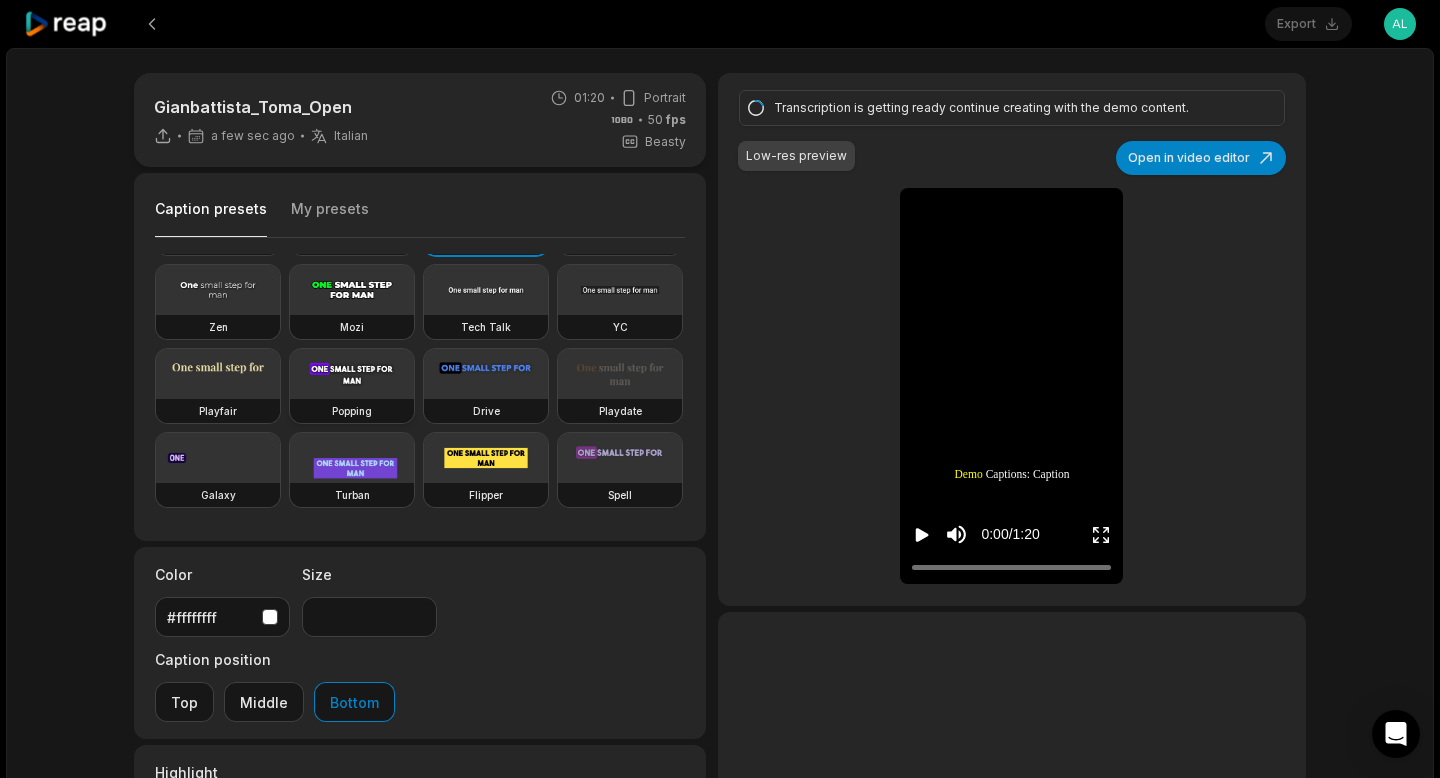 scroll, scrollTop: 158, scrollLeft: 0, axis: vertical 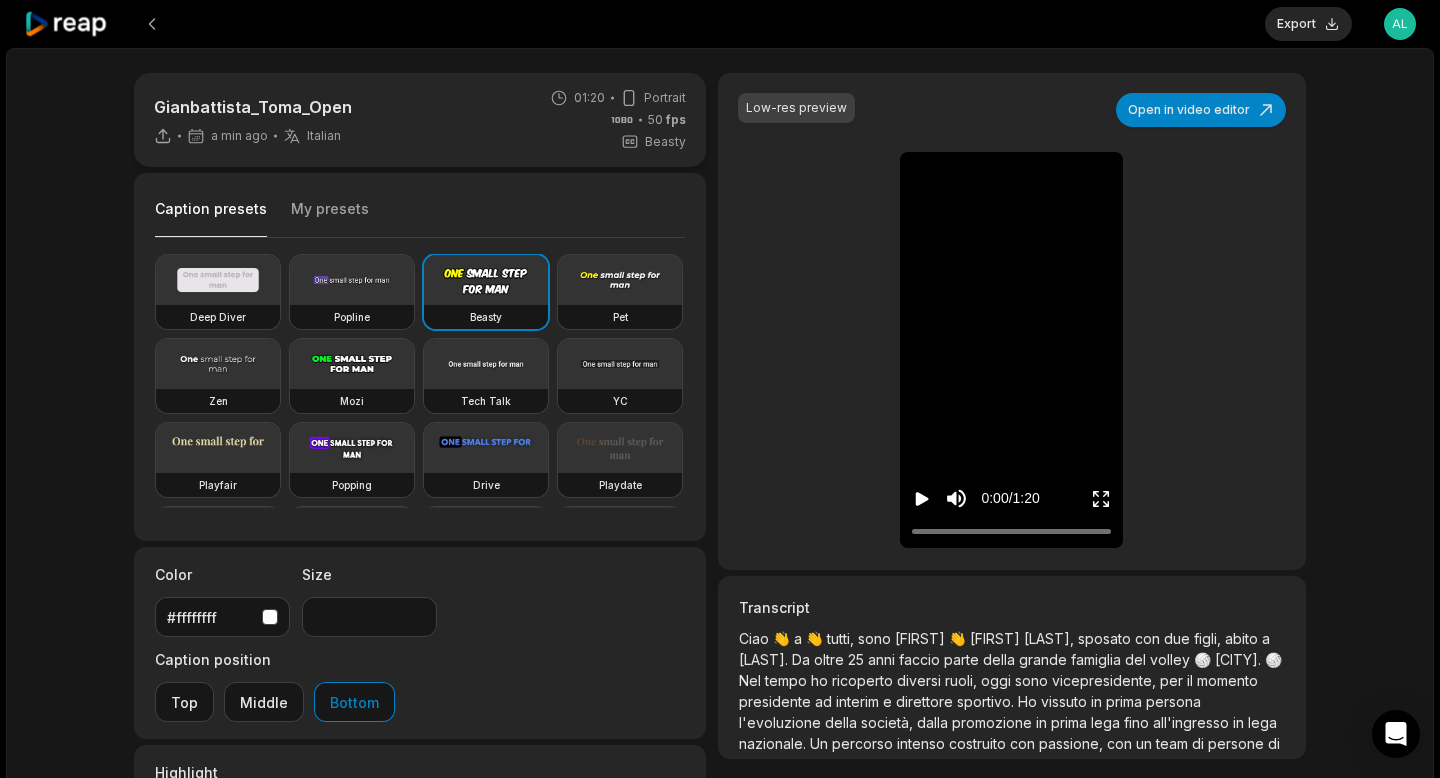 click 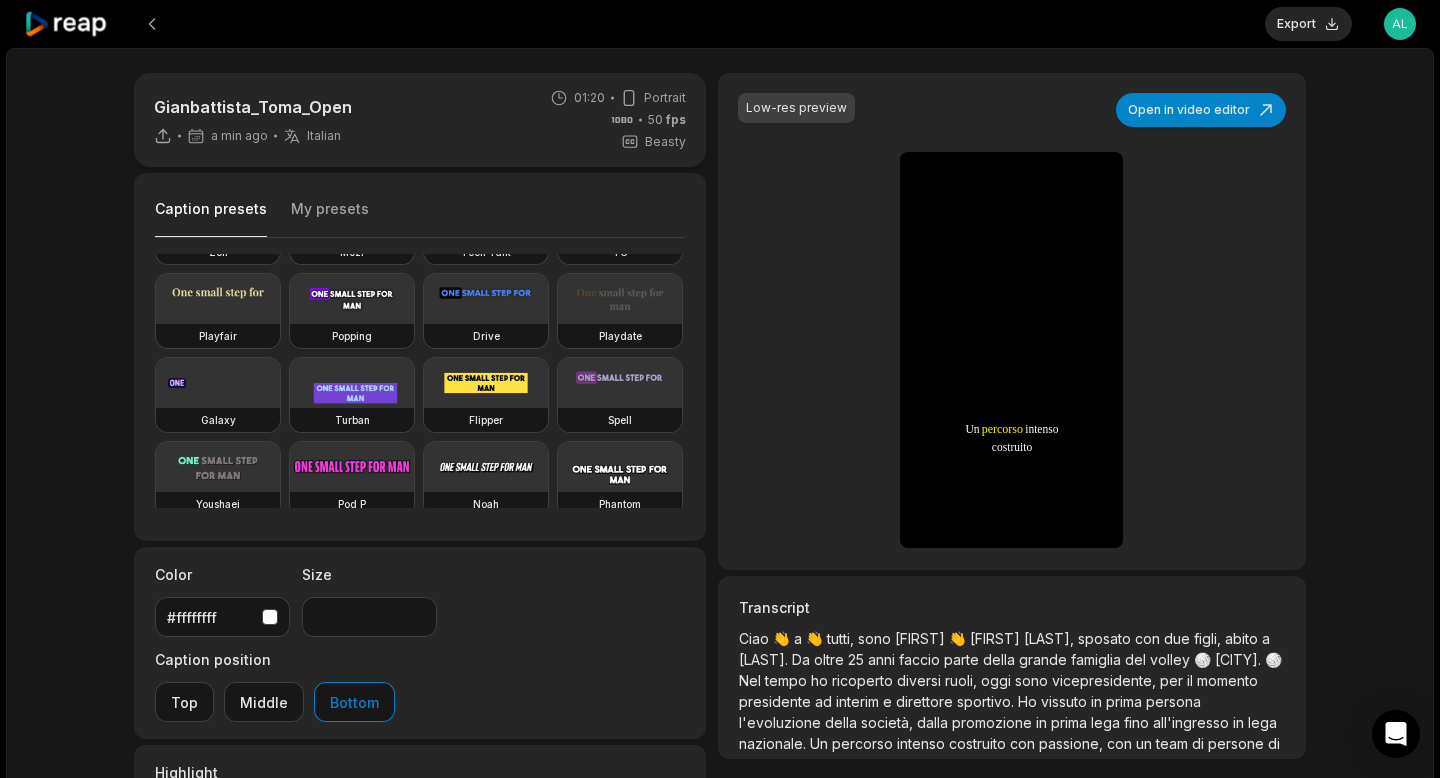 scroll, scrollTop: 148, scrollLeft: 0, axis: vertical 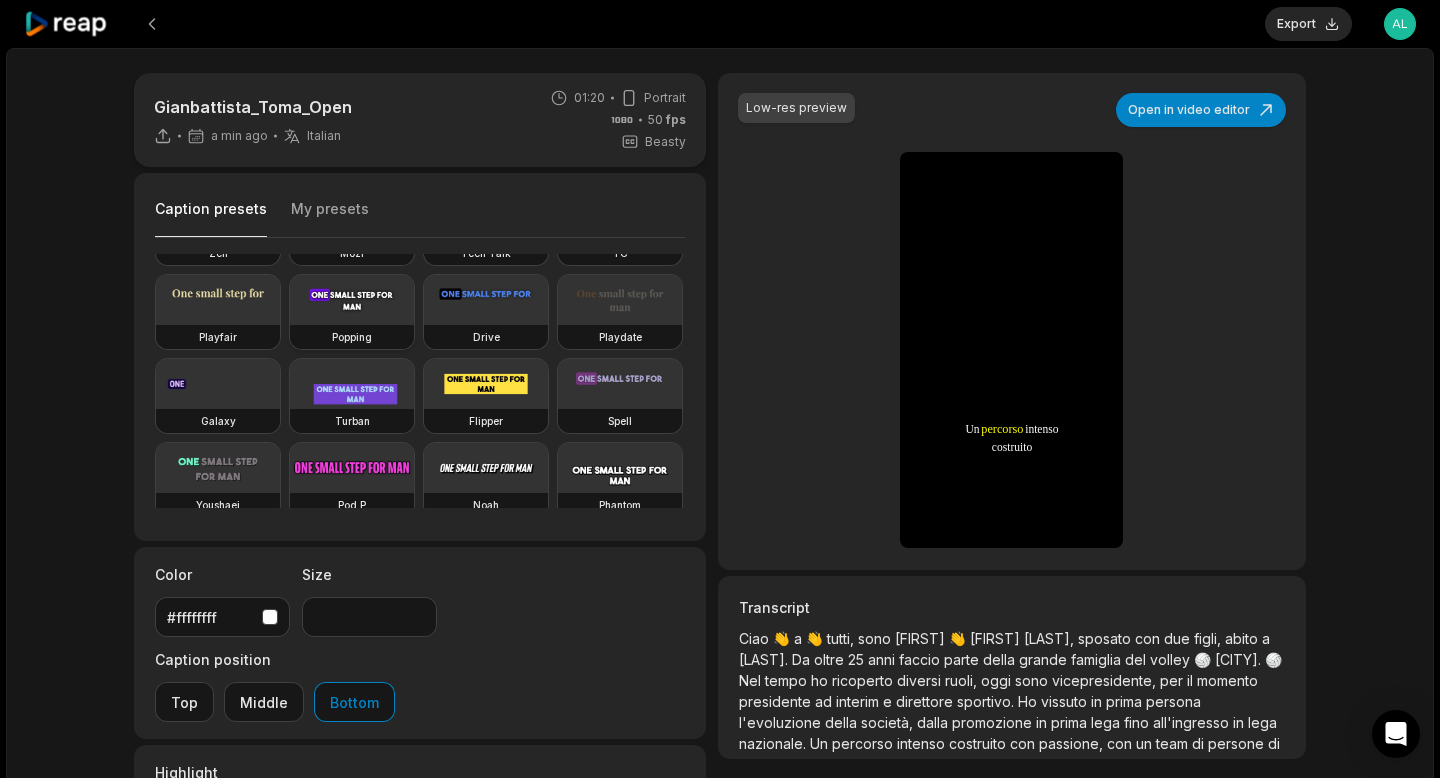 click at bounding box center (352, 300) 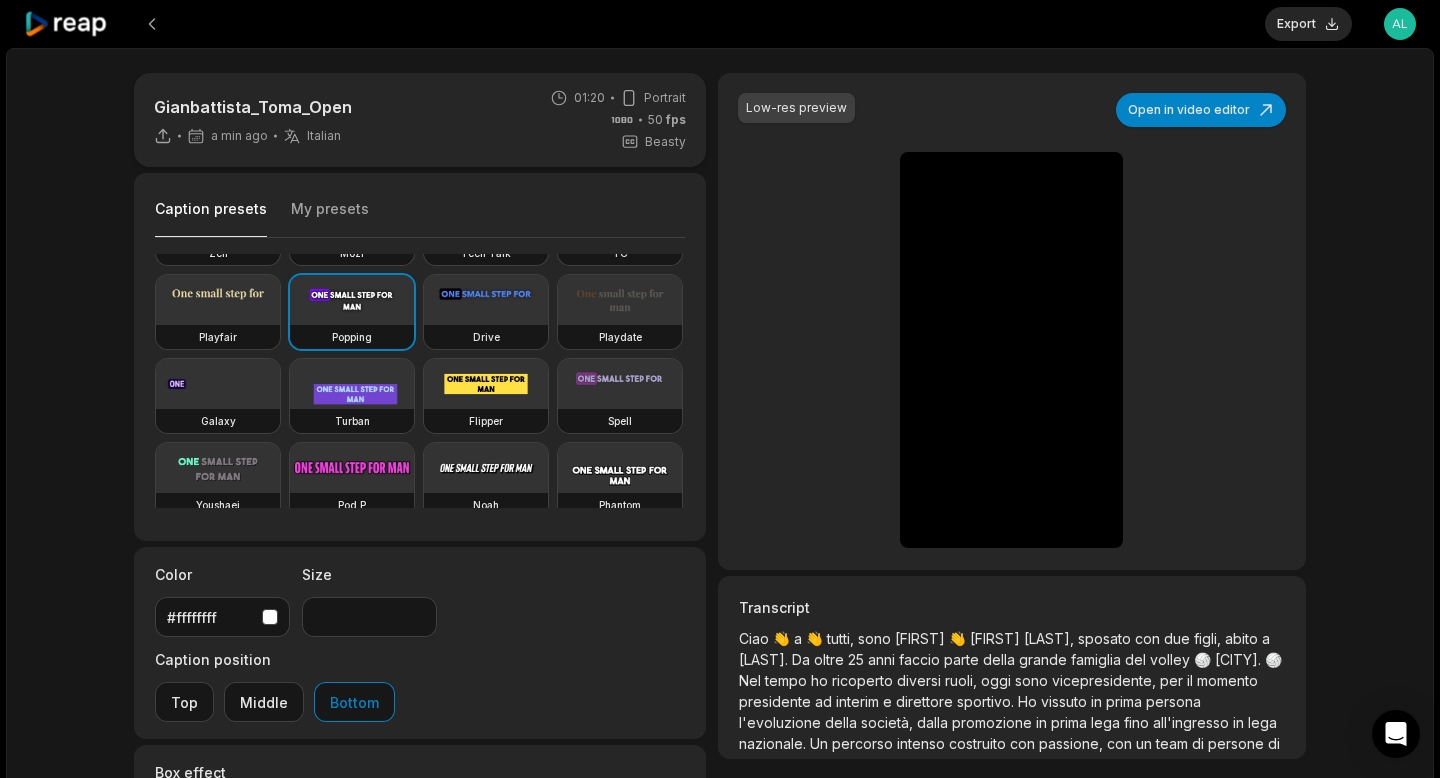 click at bounding box center (270, 815) 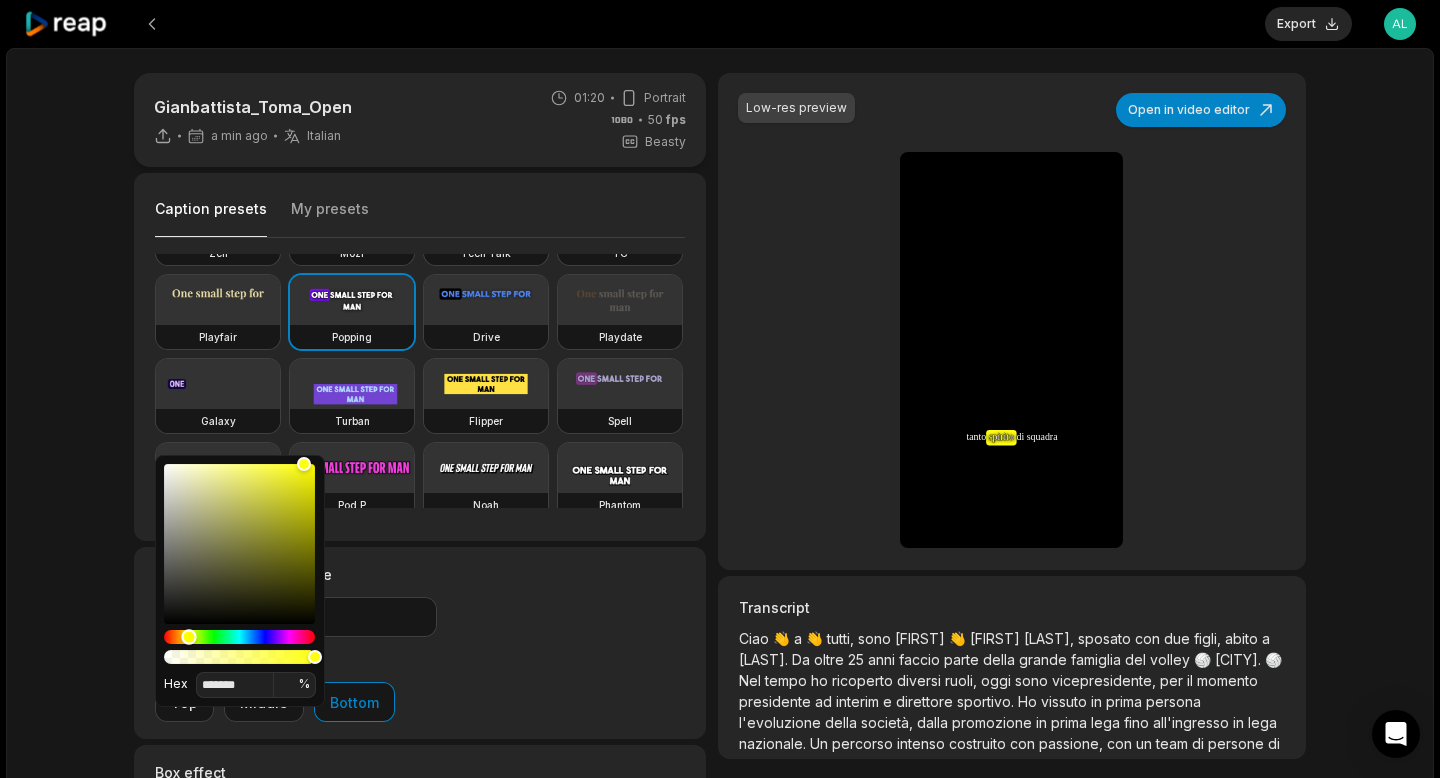 click at bounding box center (239, 637) 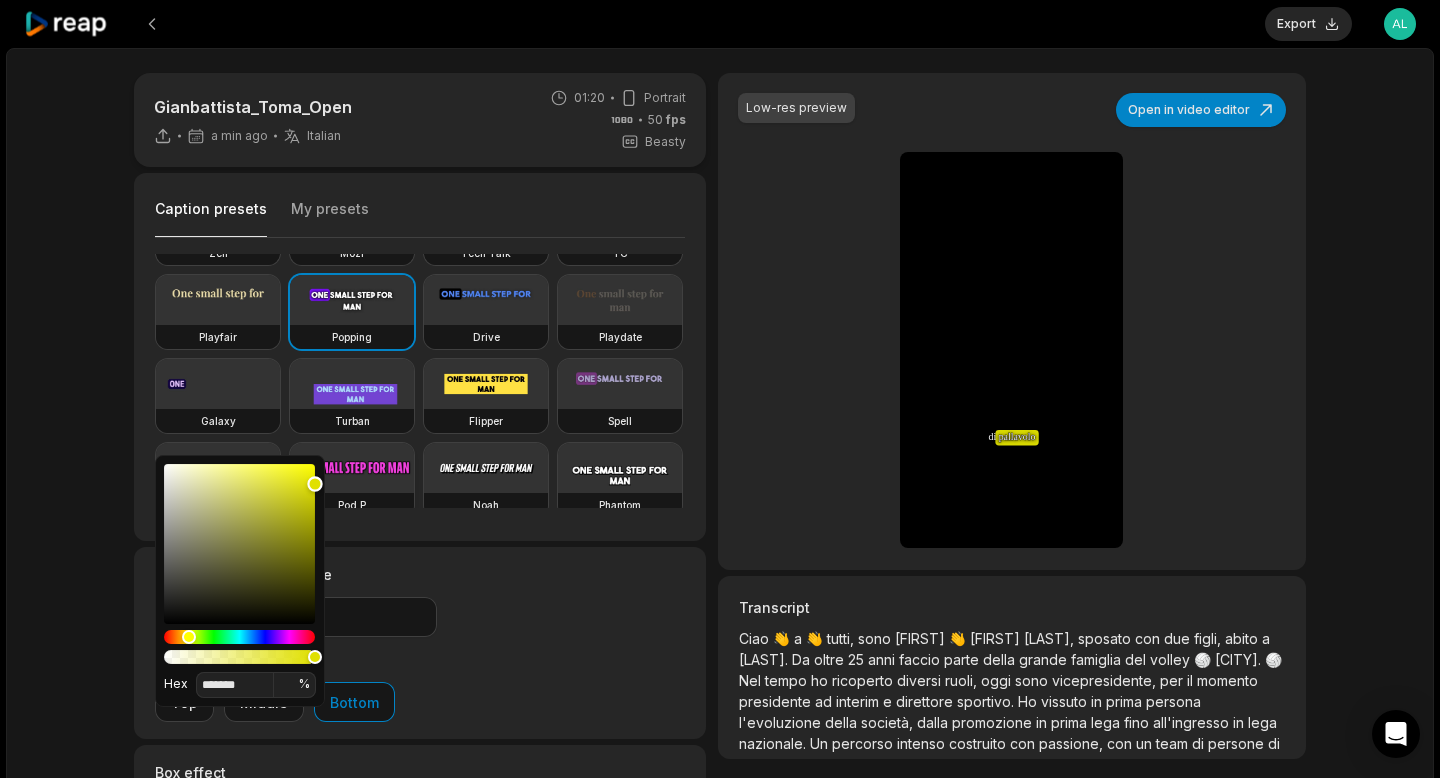 type on "*******" 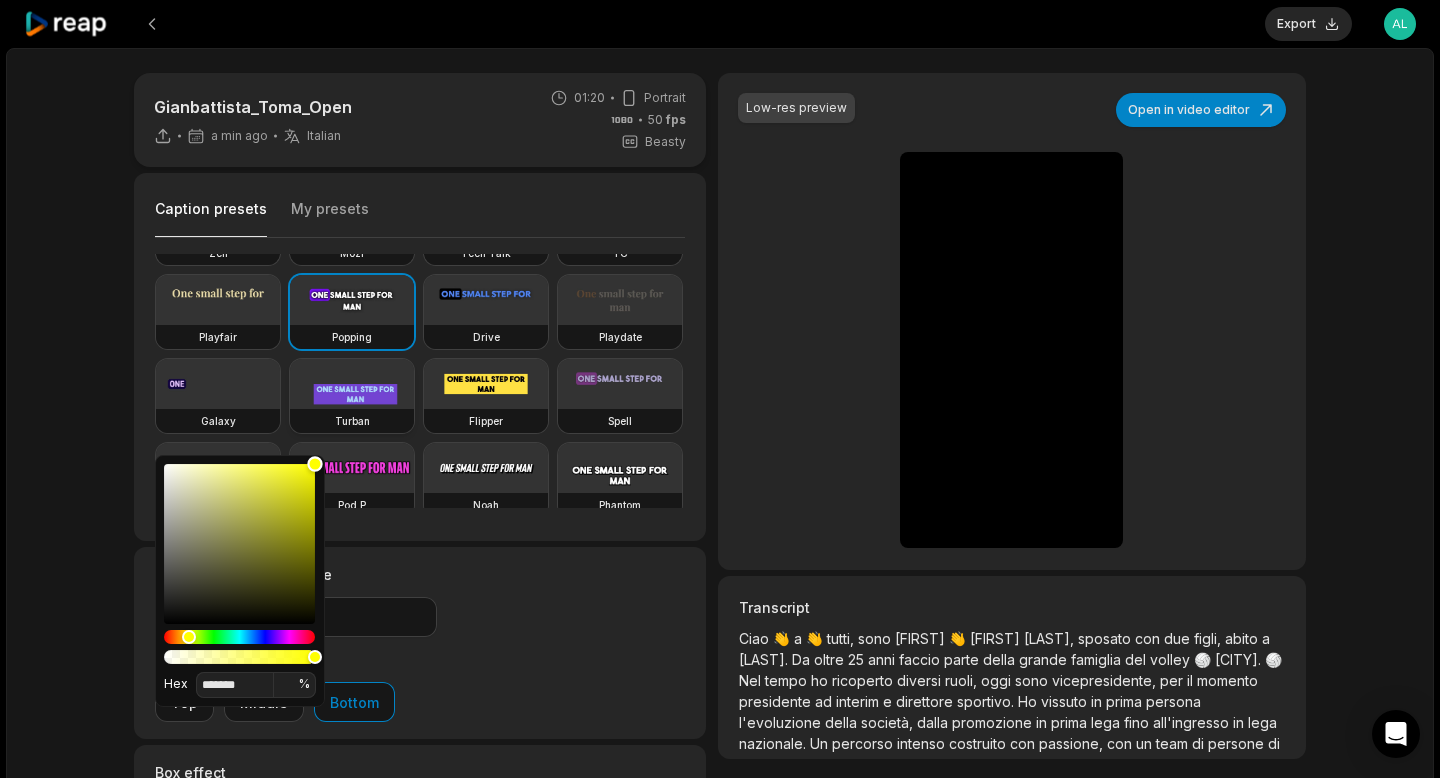 drag, startPoint x: 286, startPoint y: 532, endPoint x: 374, endPoint y: 419, distance: 143.2236 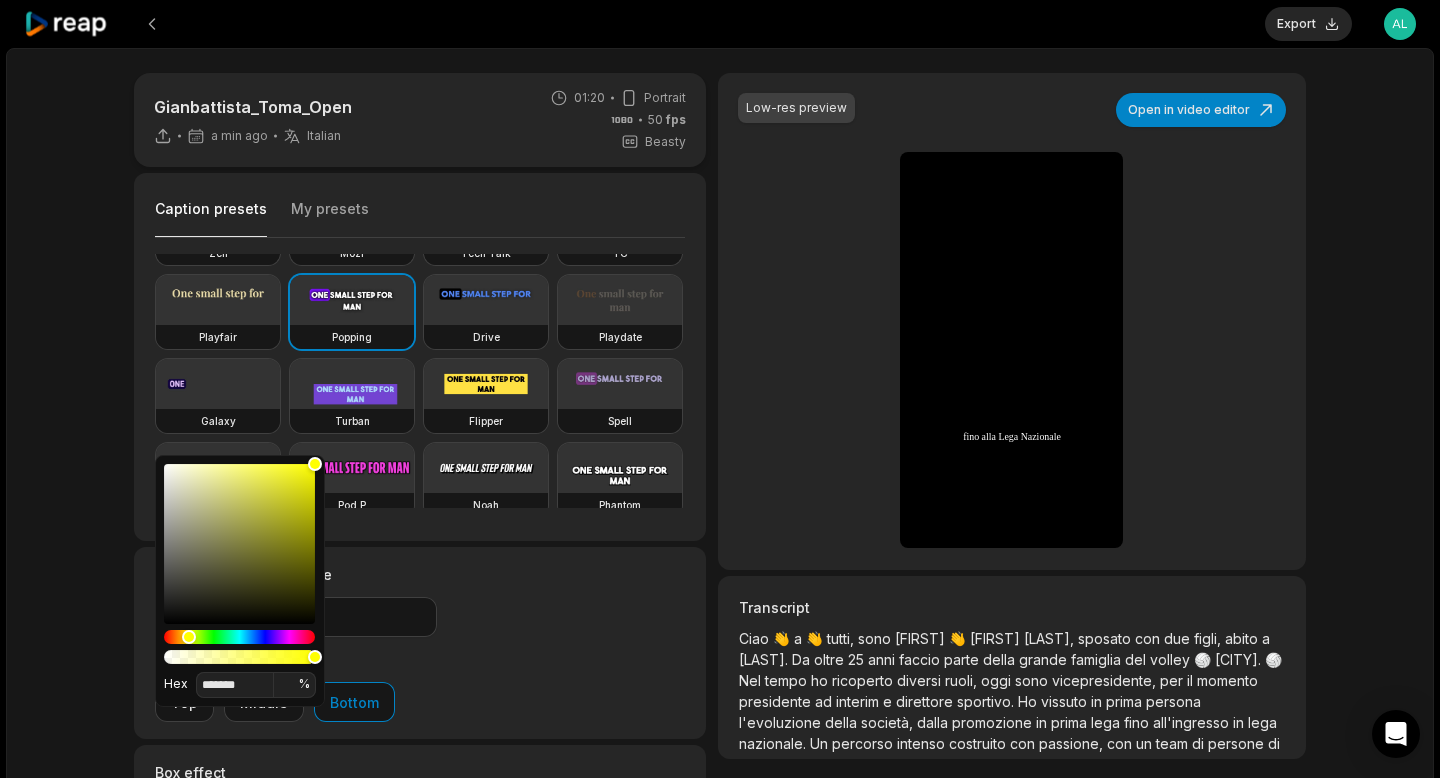 click on "Box effect #ffff00" at bounding box center [420, 798] 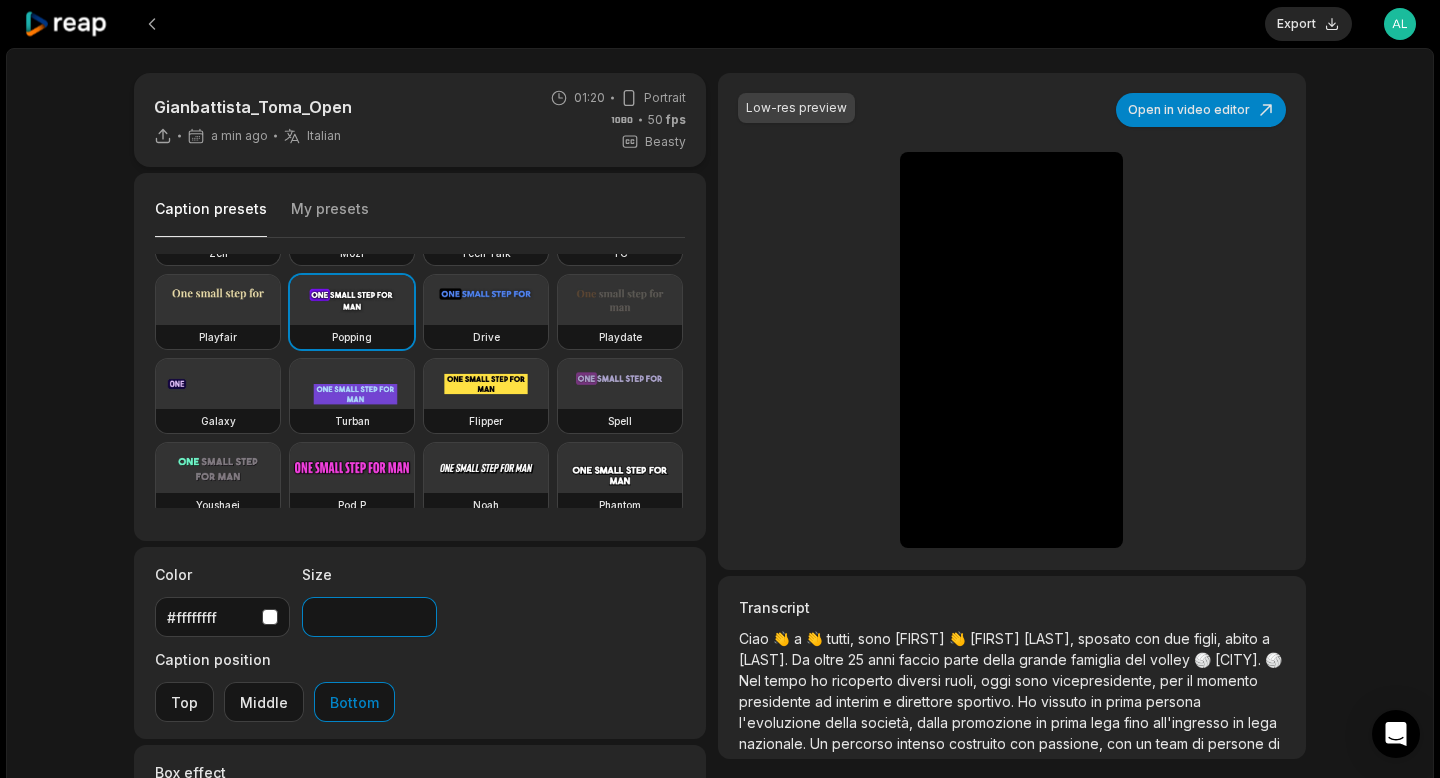 click on "**" at bounding box center [369, 617] 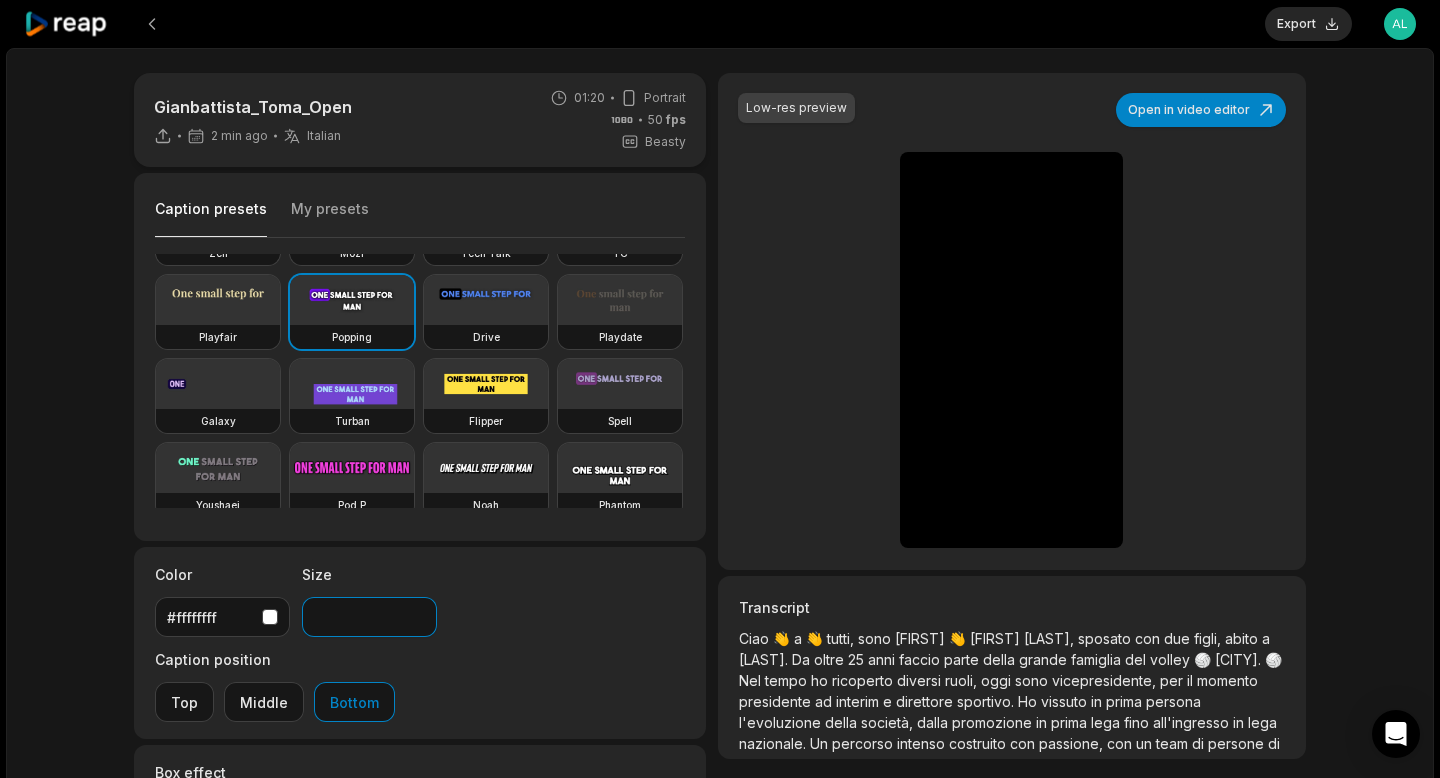 click on "**" at bounding box center (369, 617) 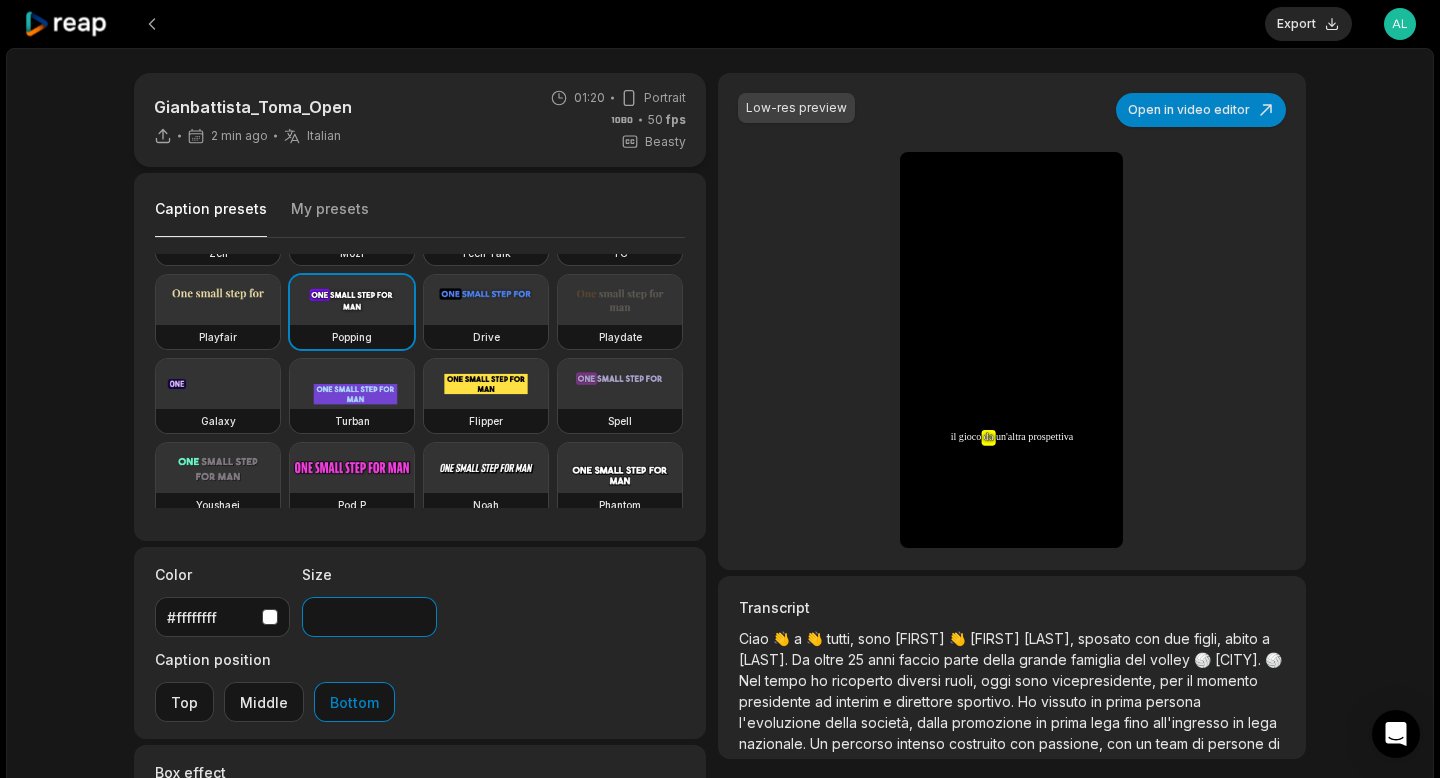click on "**" at bounding box center (369, 617) 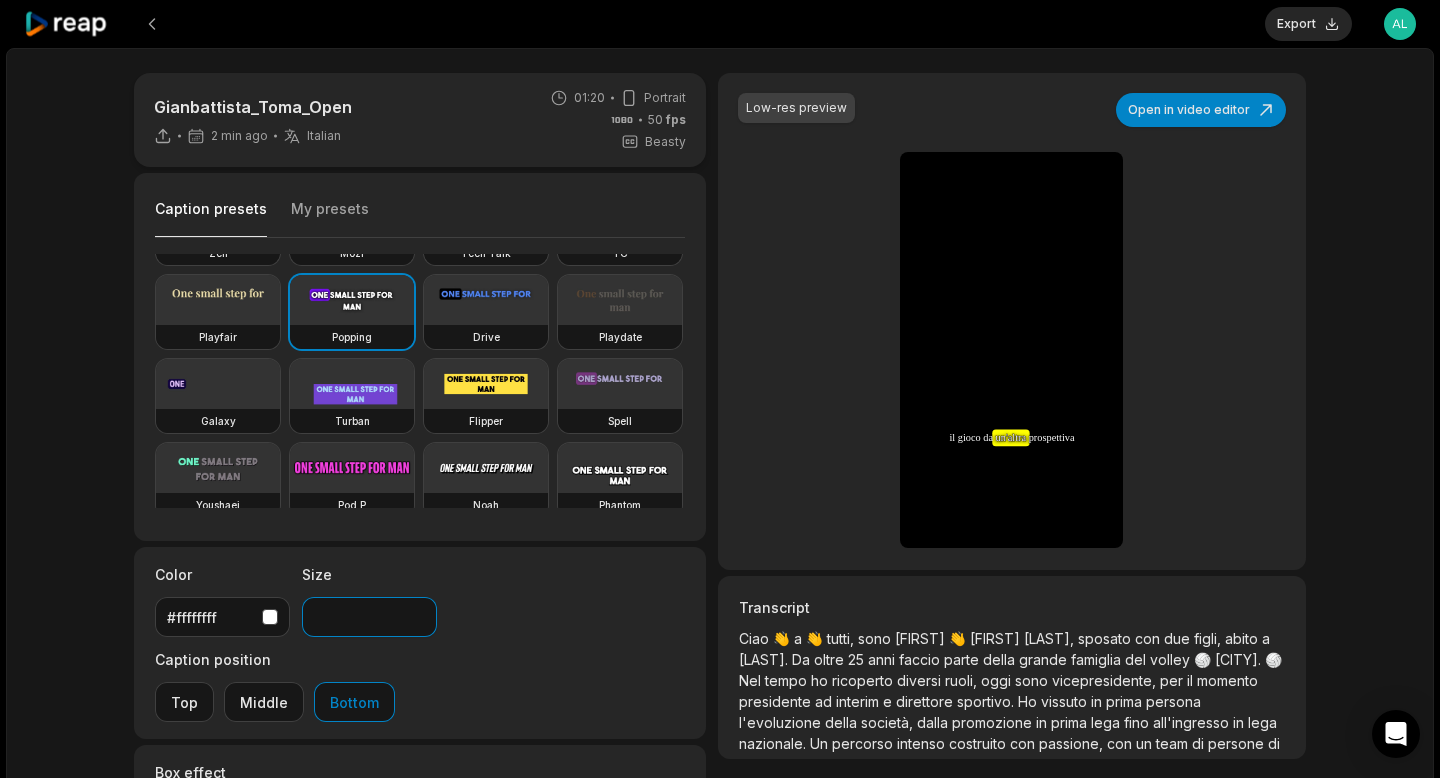 click on "**" at bounding box center (369, 617) 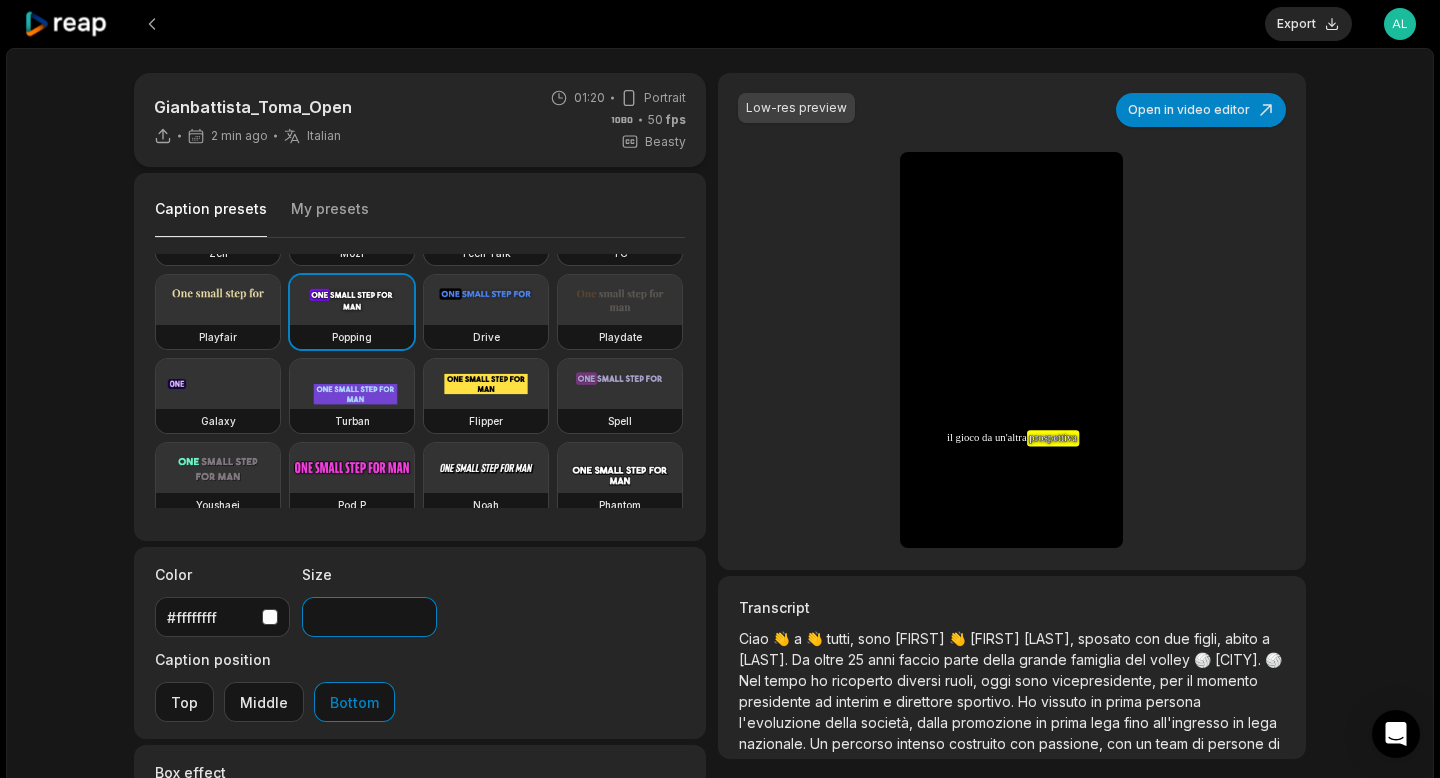 click on "**" at bounding box center [369, 617] 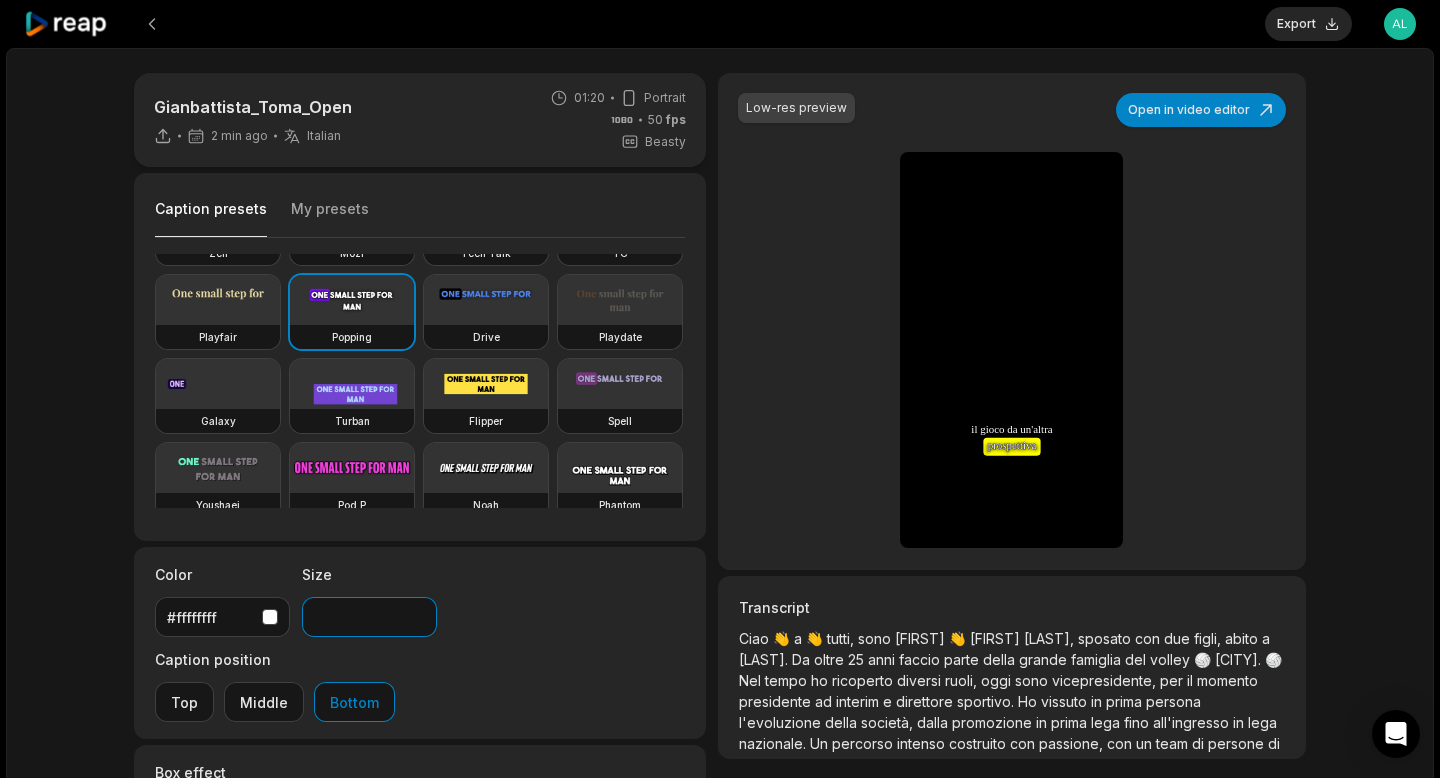 click on "**" at bounding box center (369, 617) 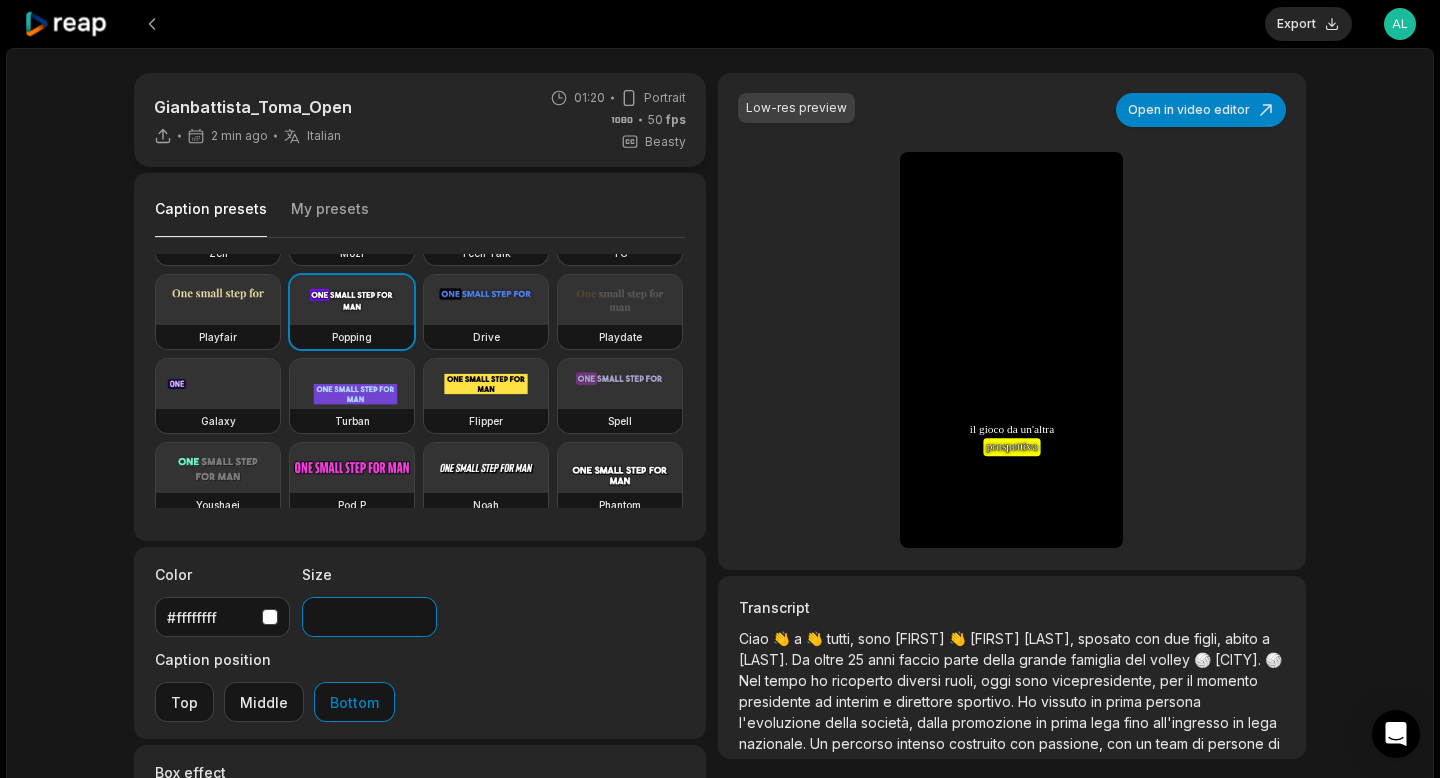 click on "**" at bounding box center (369, 617) 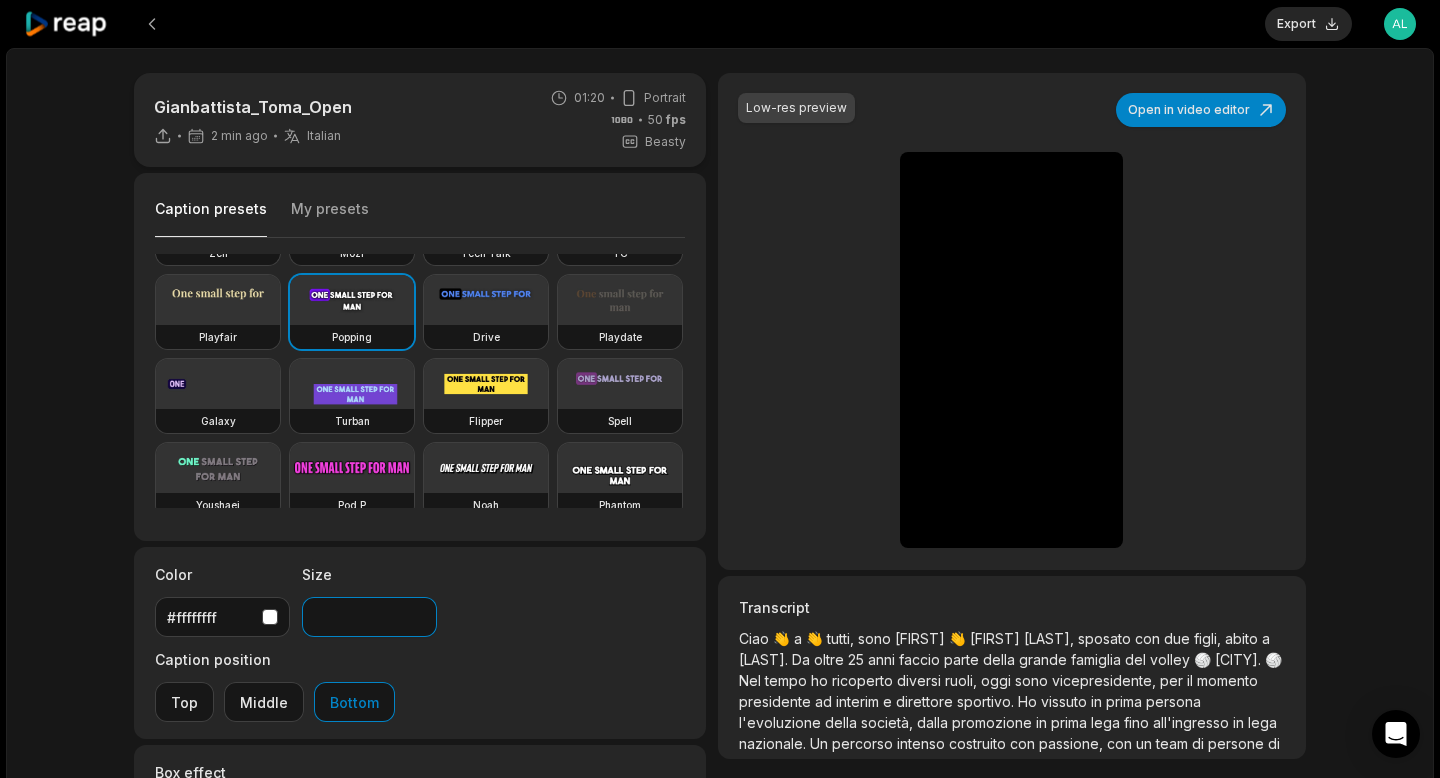 click on "**" at bounding box center [369, 617] 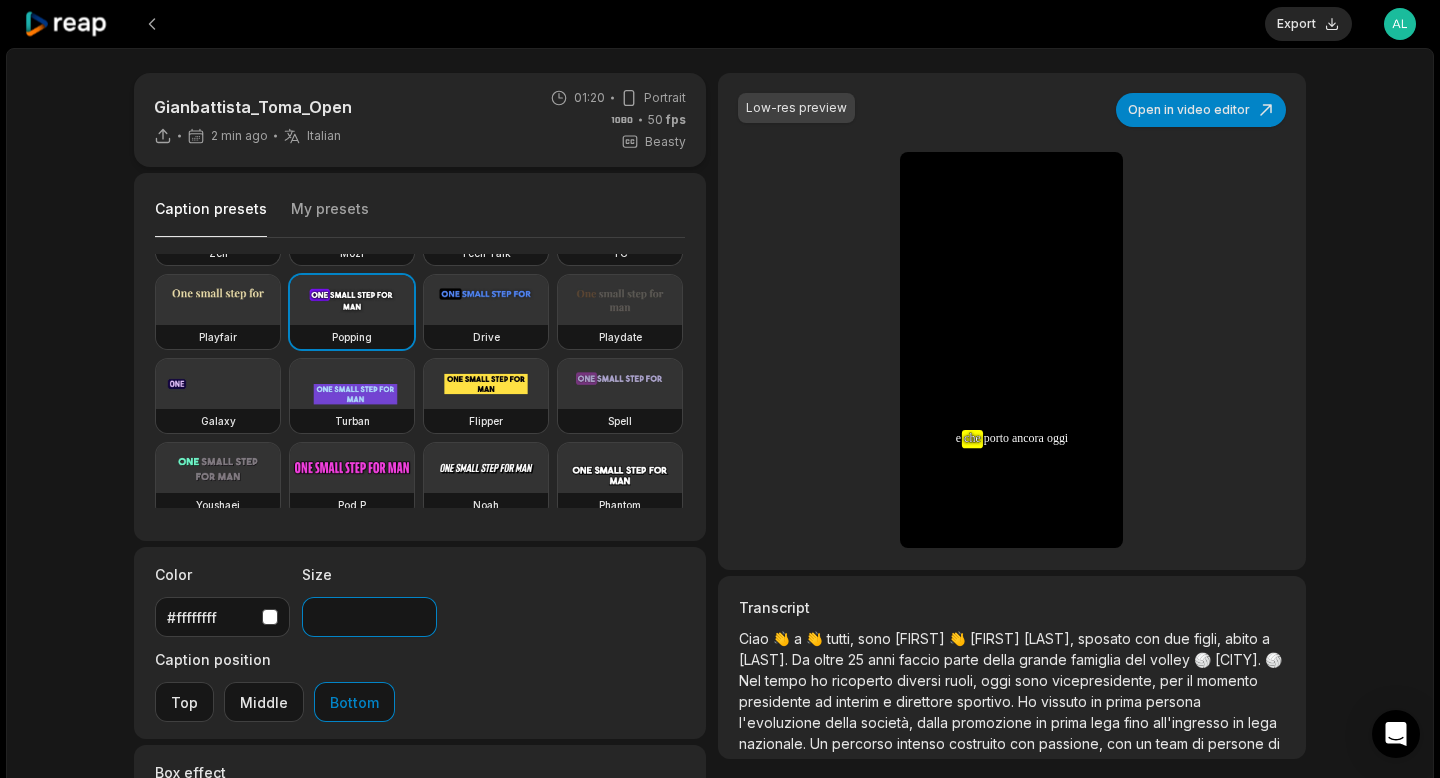 click on "**" at bounding box center [369, 617] 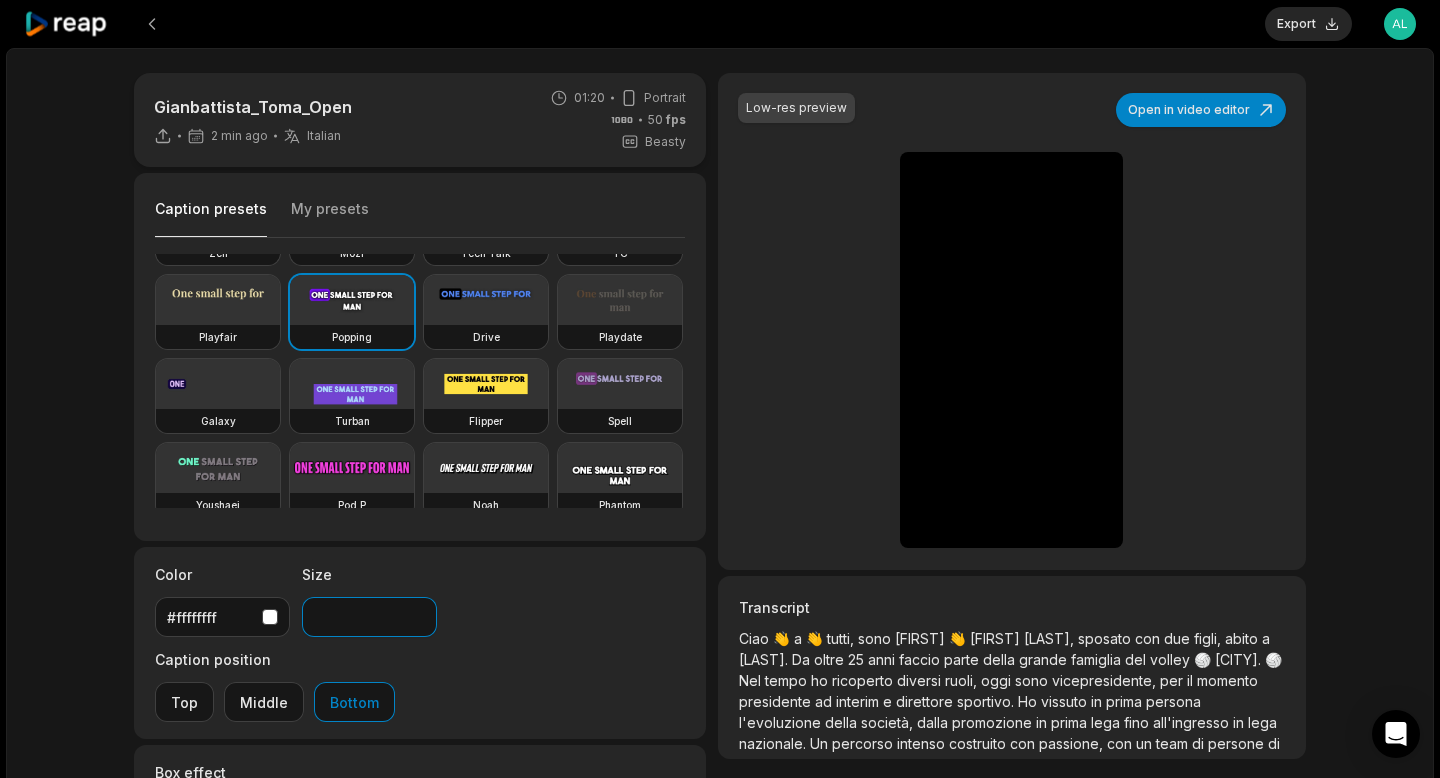 click on "**" at bounding box center [369, 617] 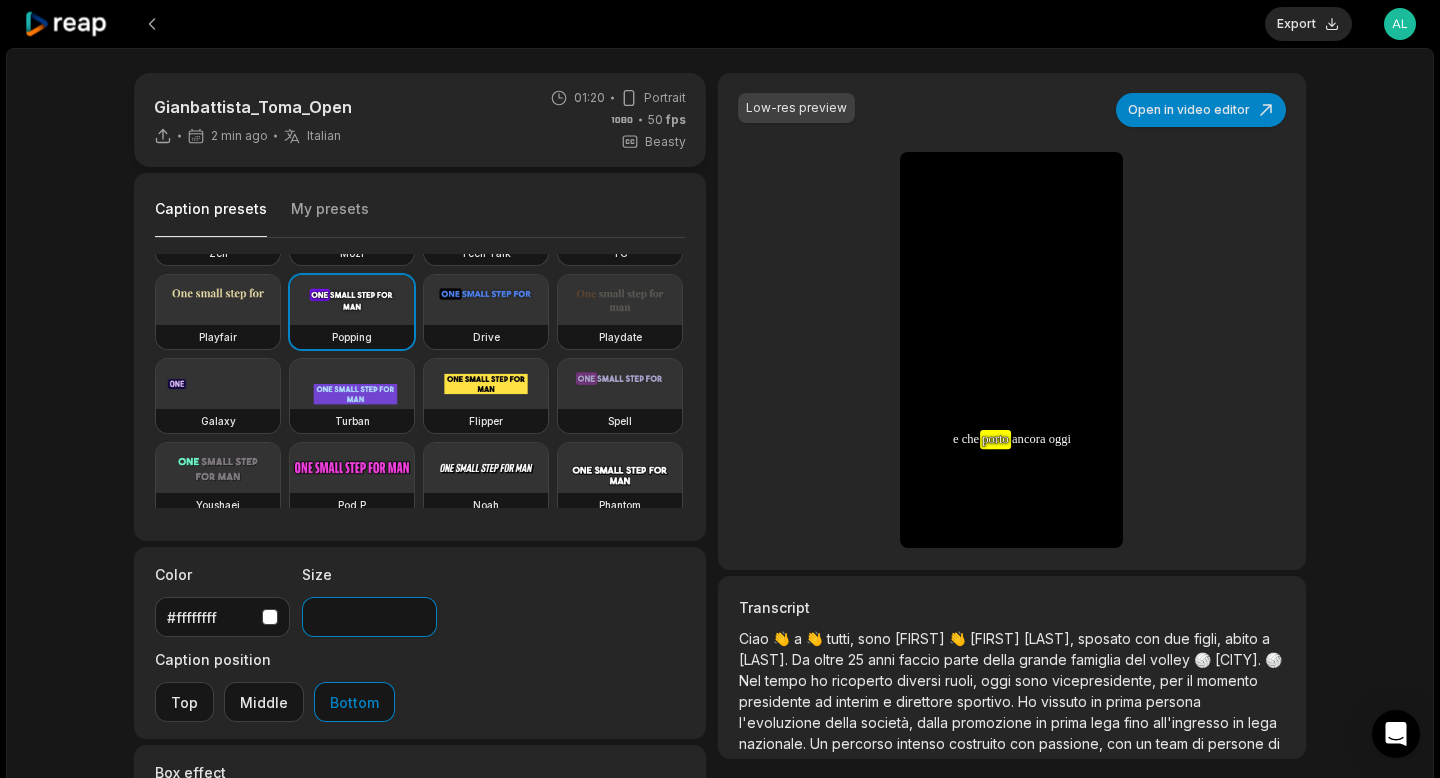 click on "**" at bounding box center [369, 617] 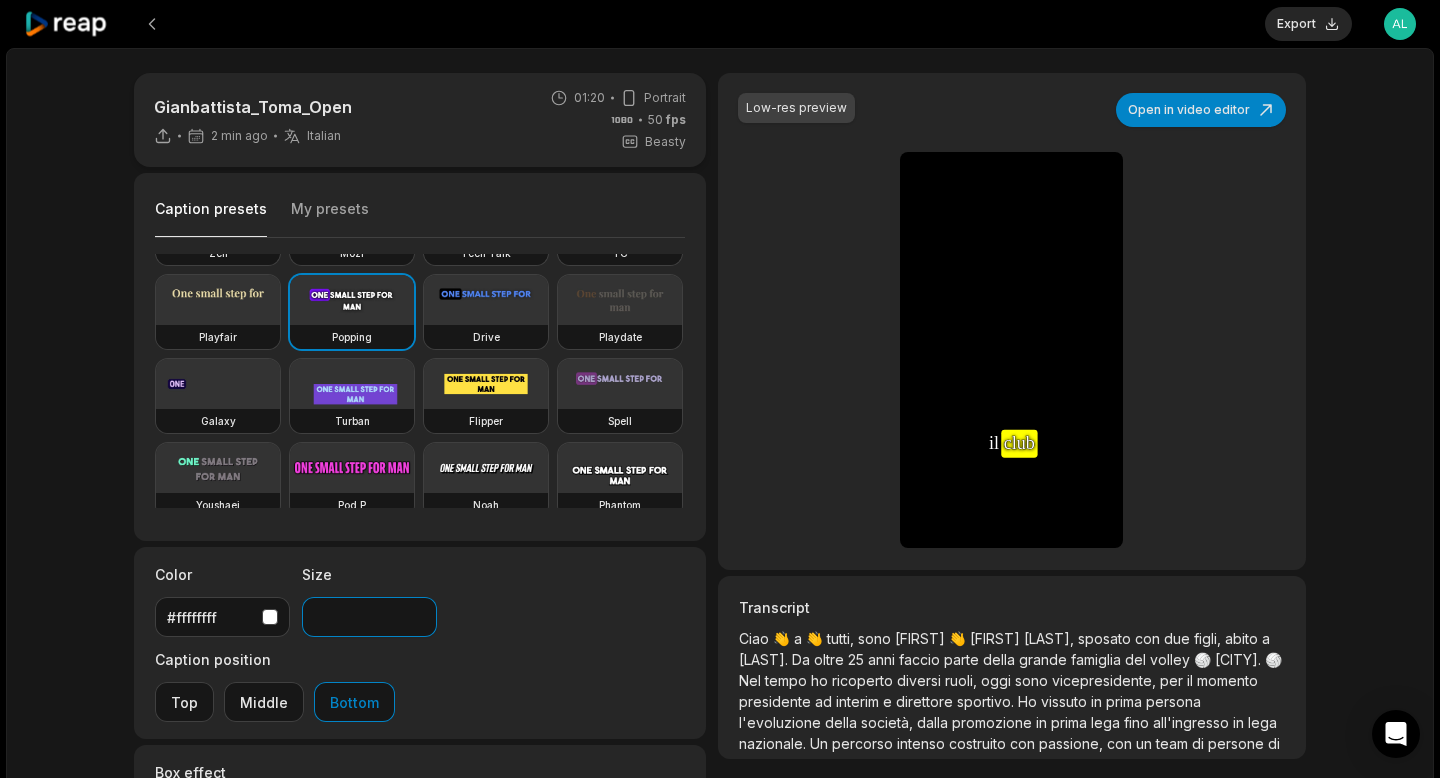 click on "**" at bounding box center (369, 617) 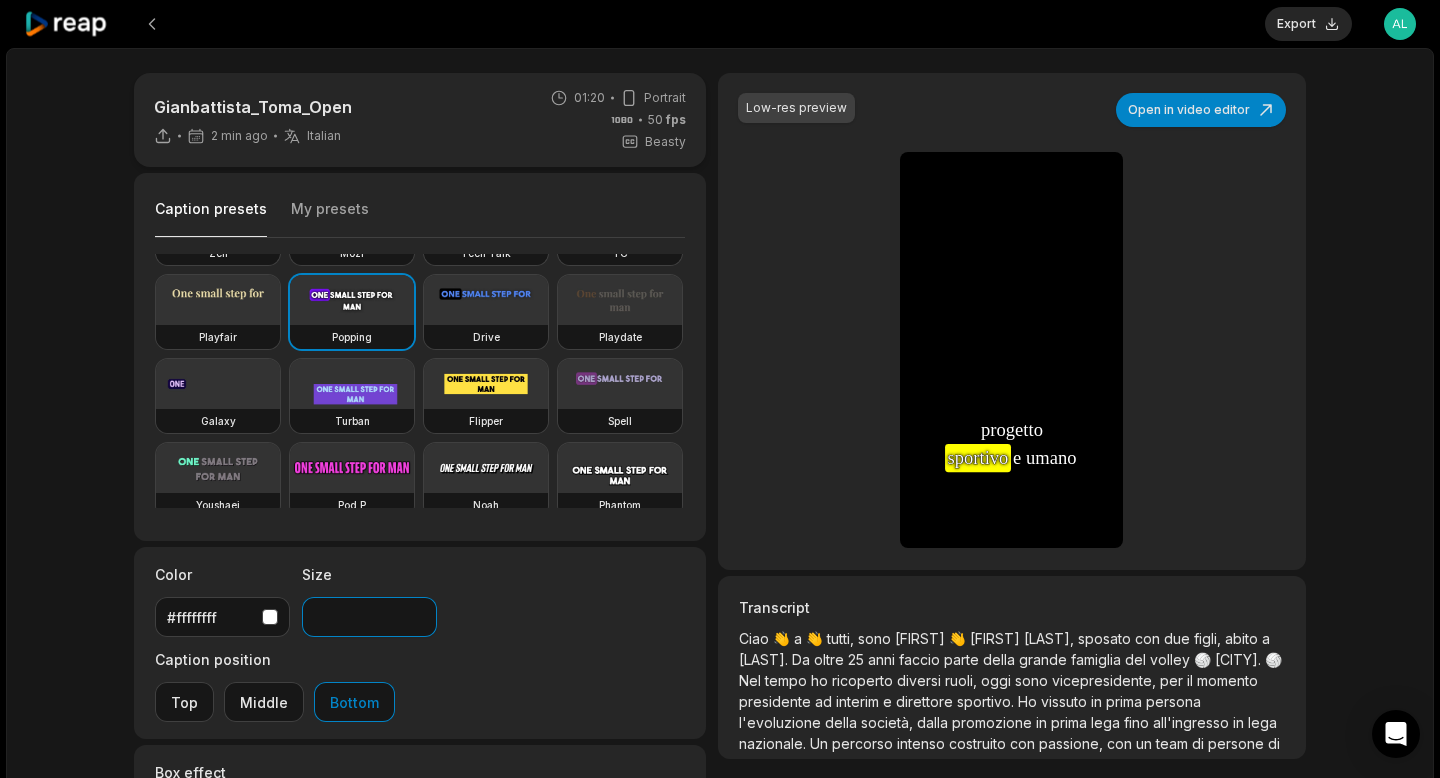 click on "**" at bounding box center (369, 617) 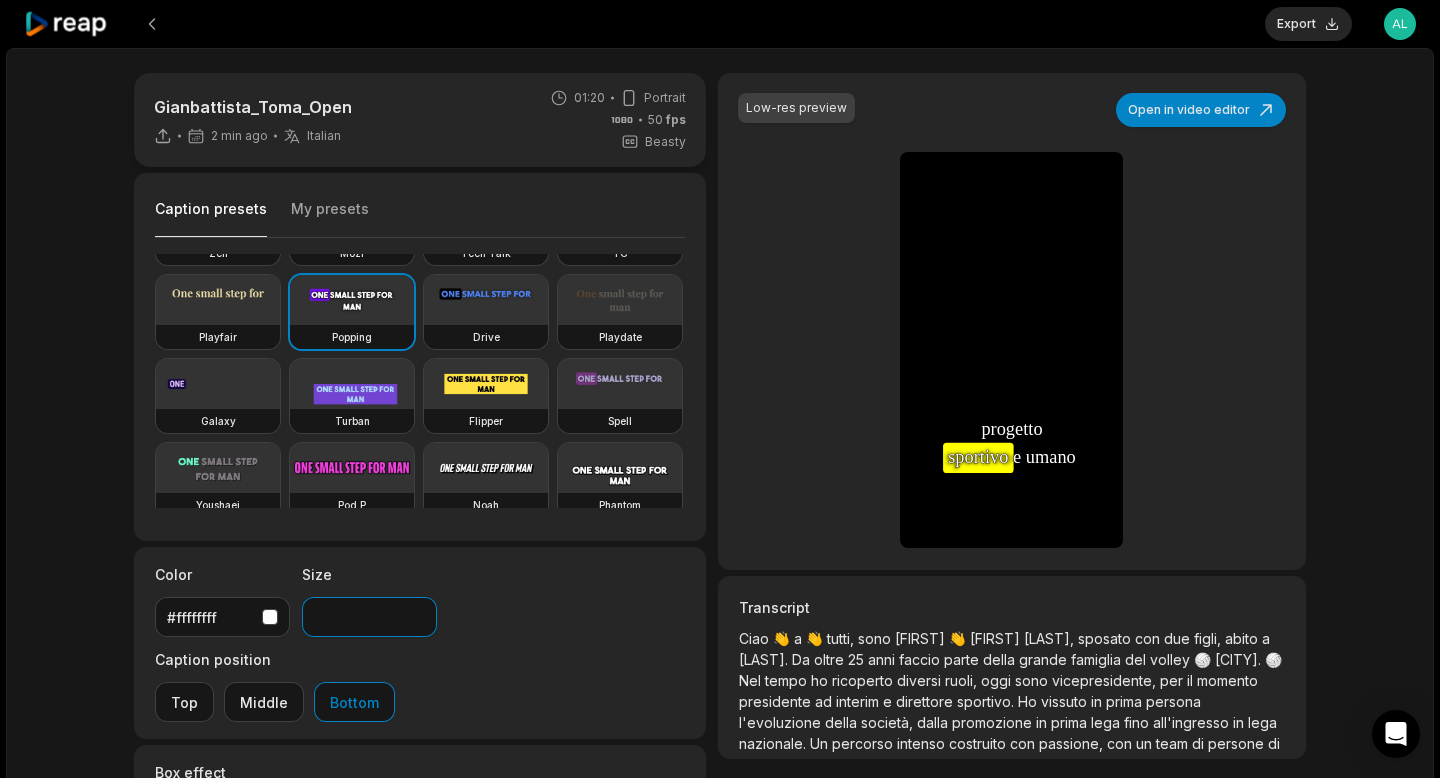 click on "**" at bounding box center (369, 617) 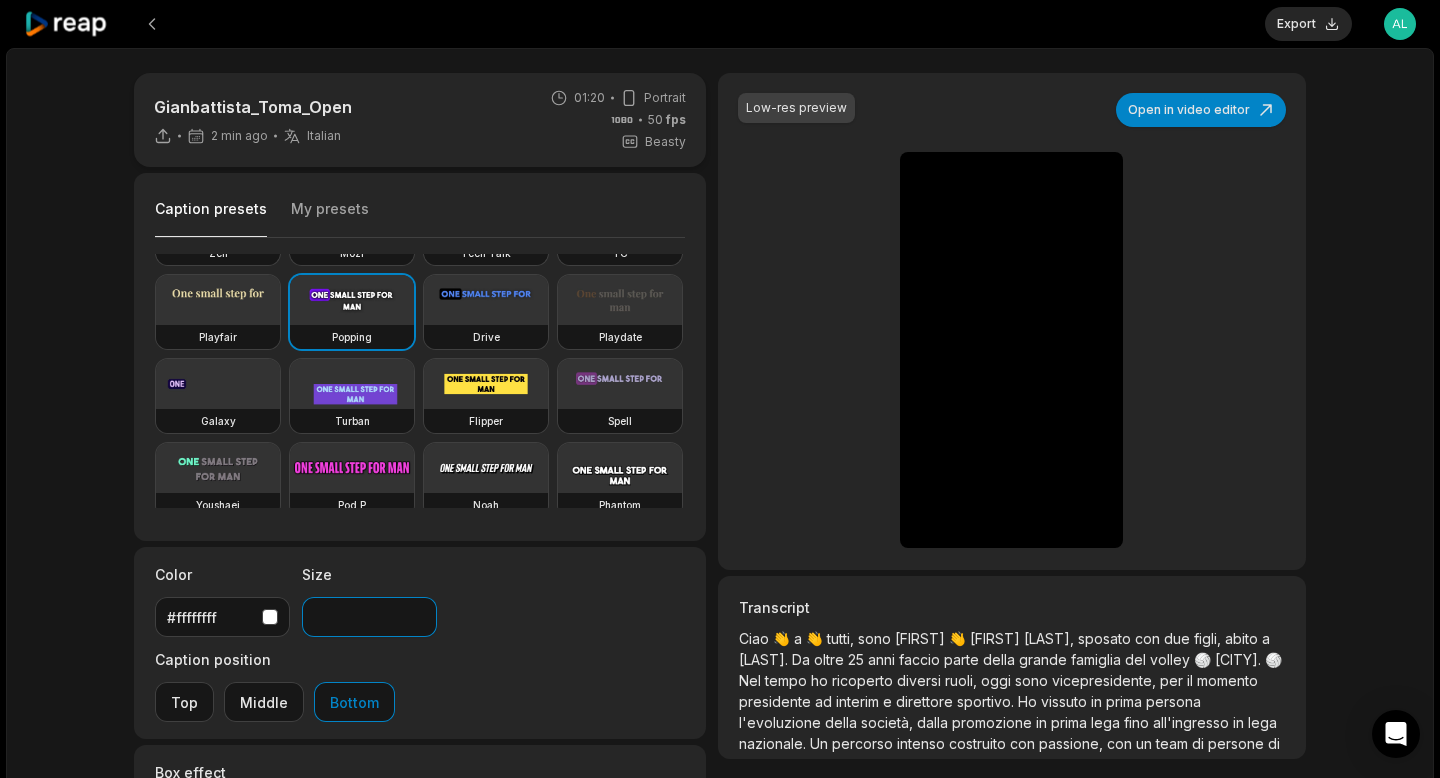 click on "**" at bounding box center (369, 617) 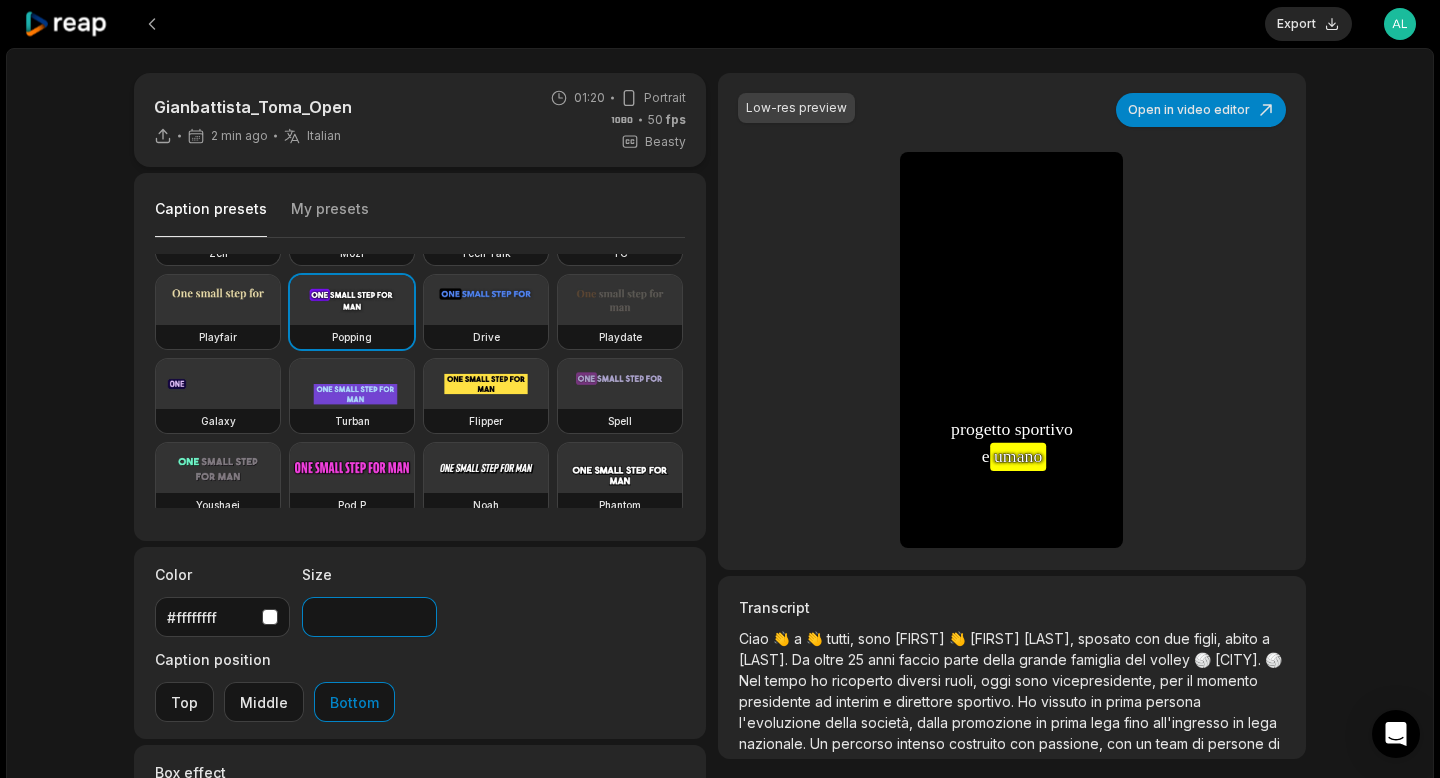 click on "**" at bounding box center (369, 617) 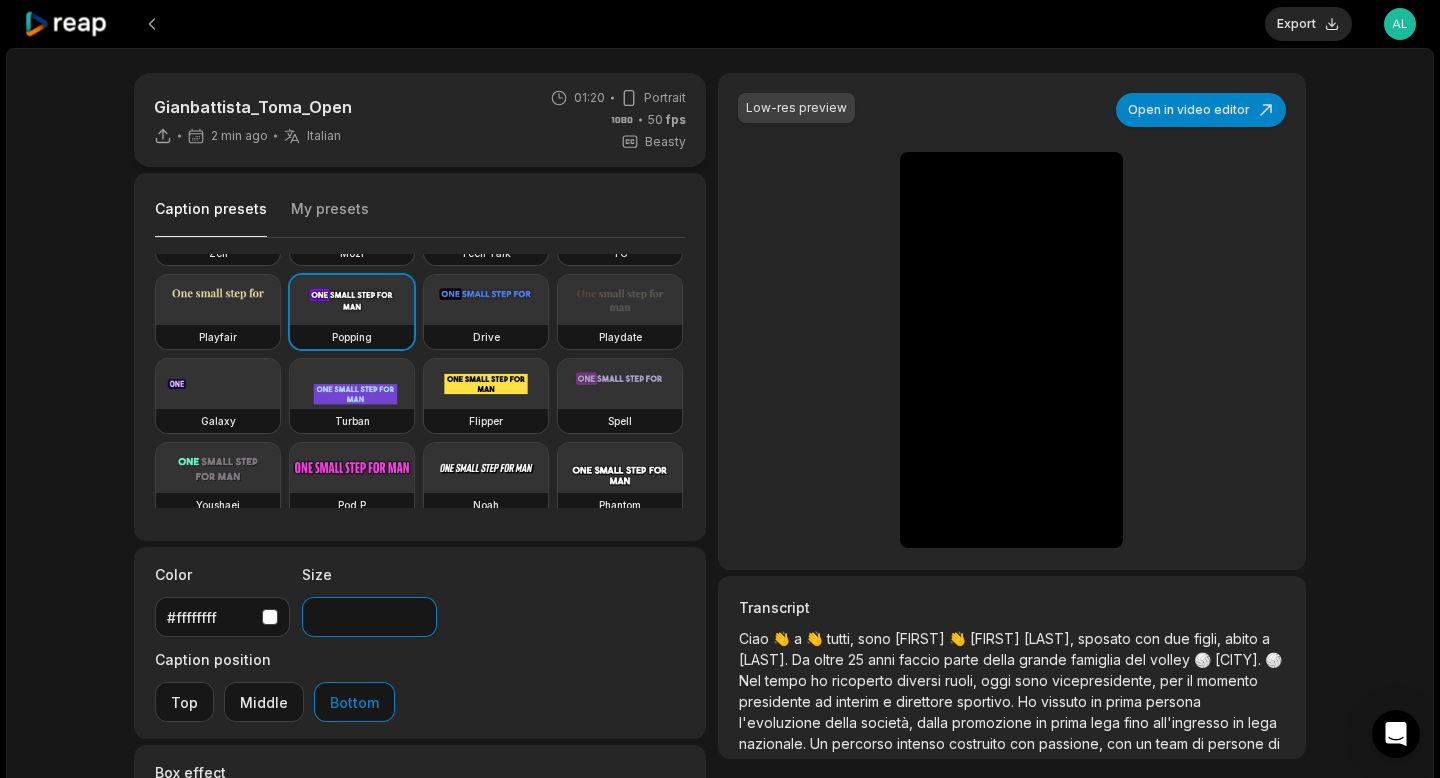 click on "**" at bounding box center [369, 617] 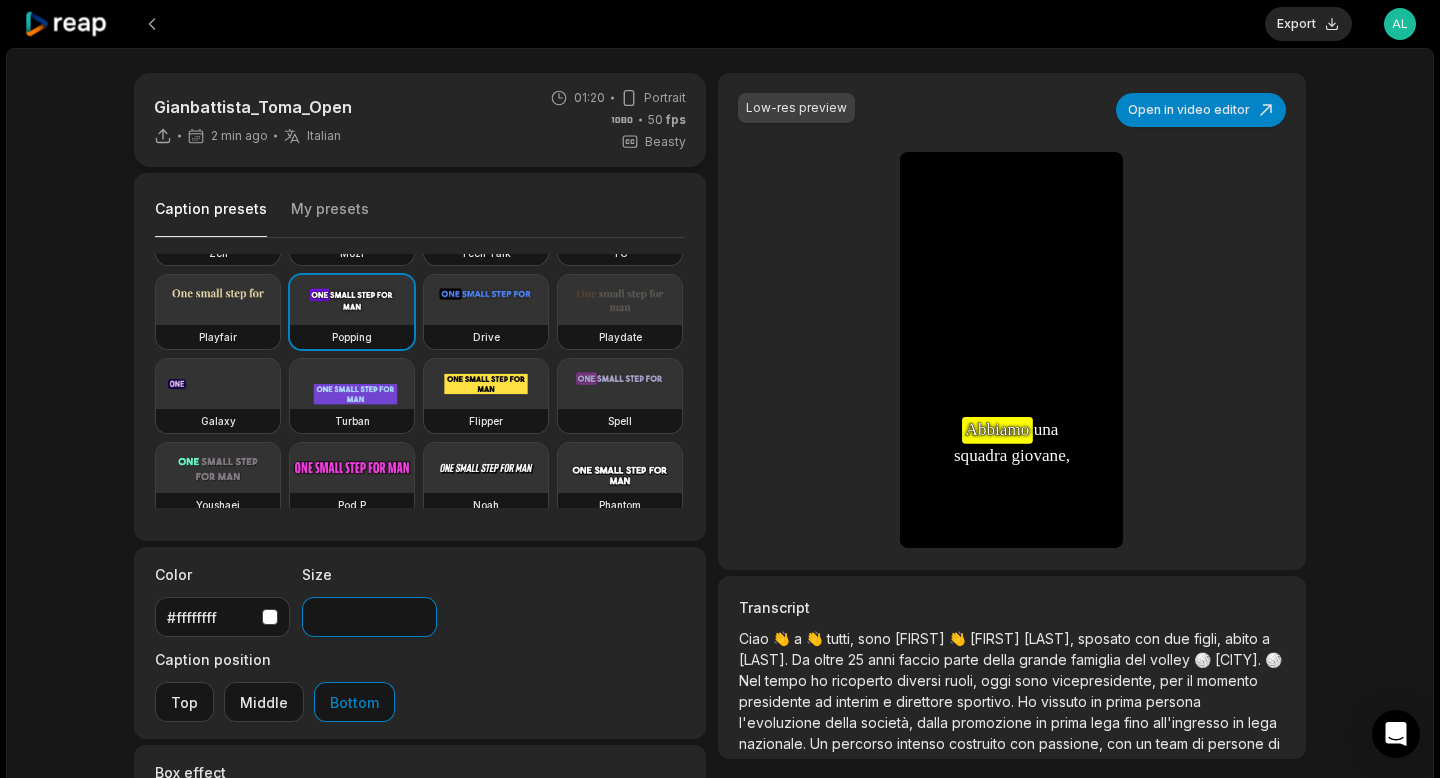 click on "**" at bounding box center [369, 617] 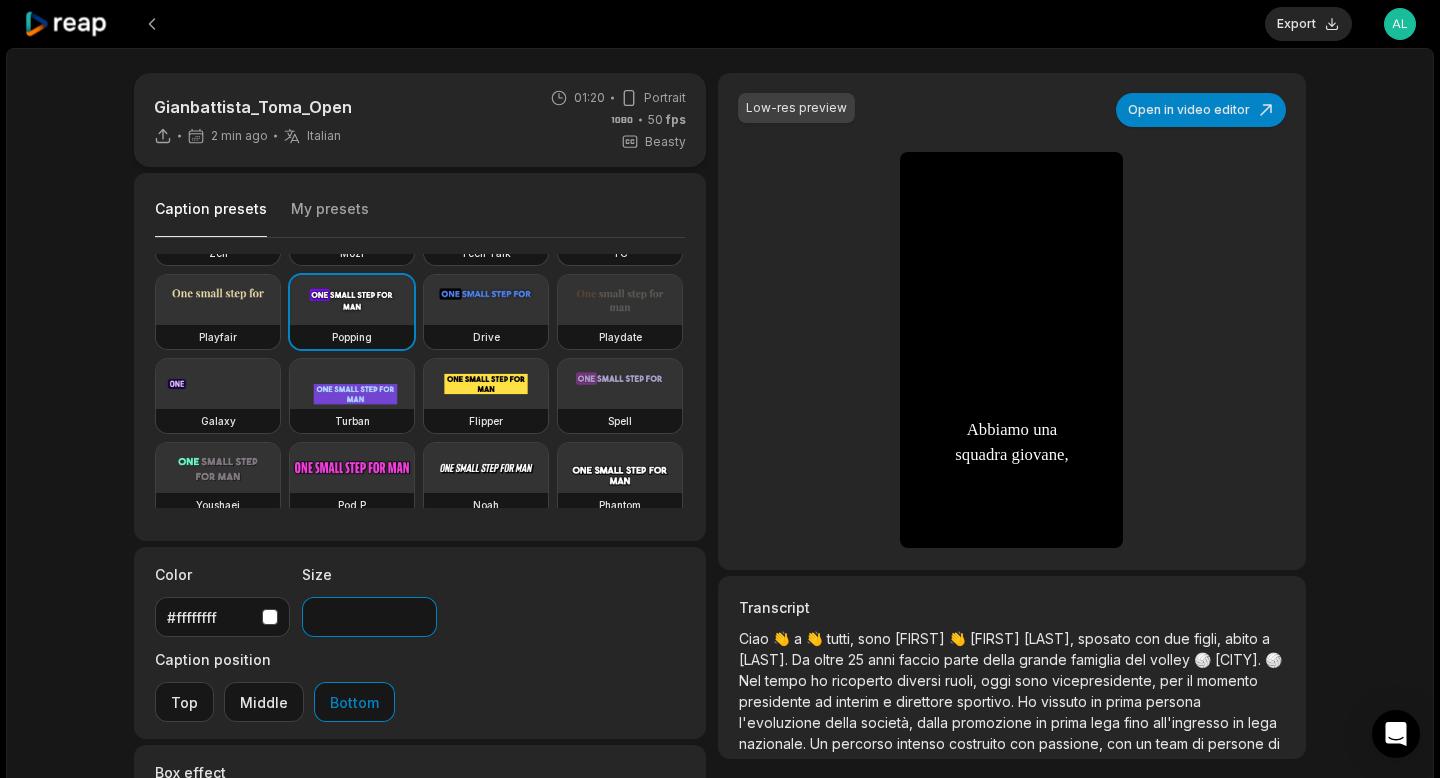 click on "**" at bounding box center [369, 617] 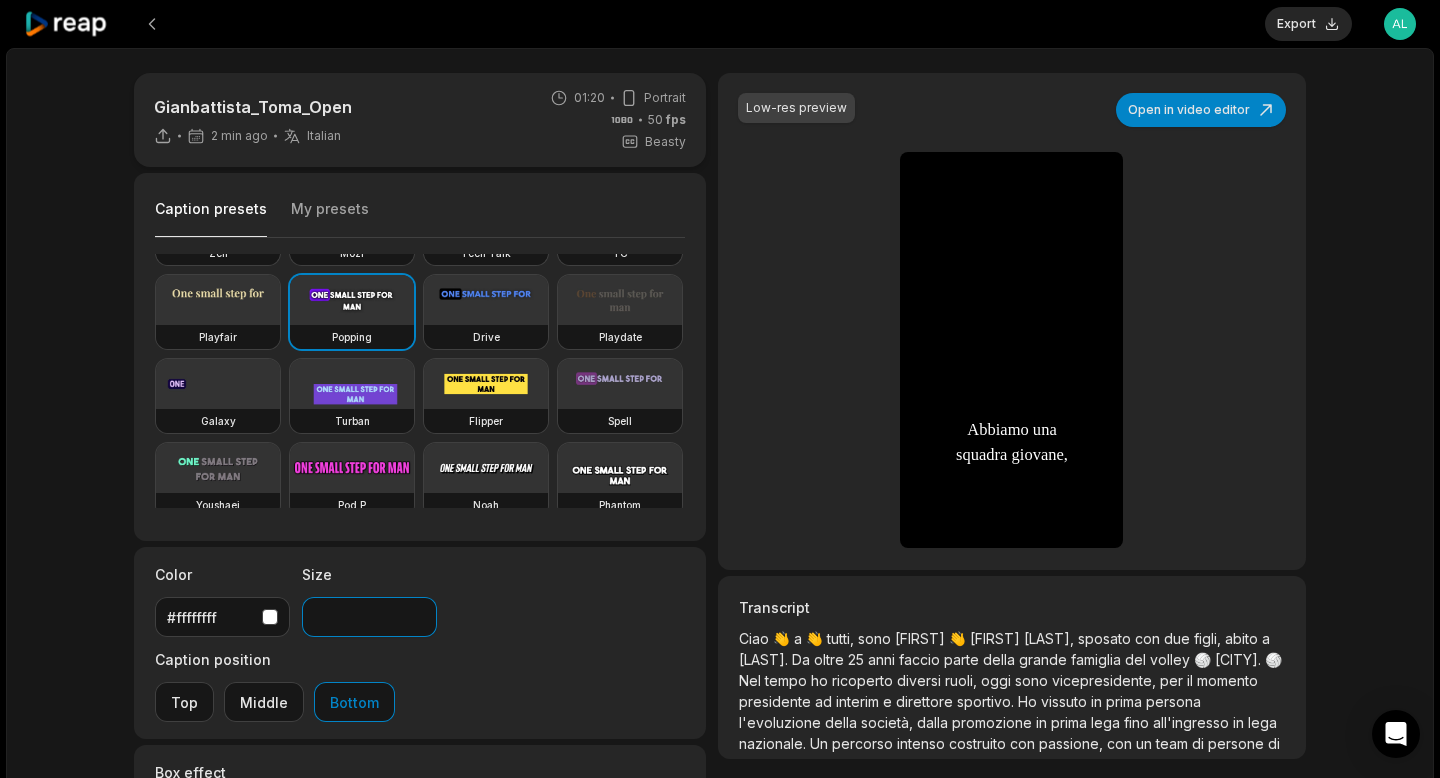 type on "**" 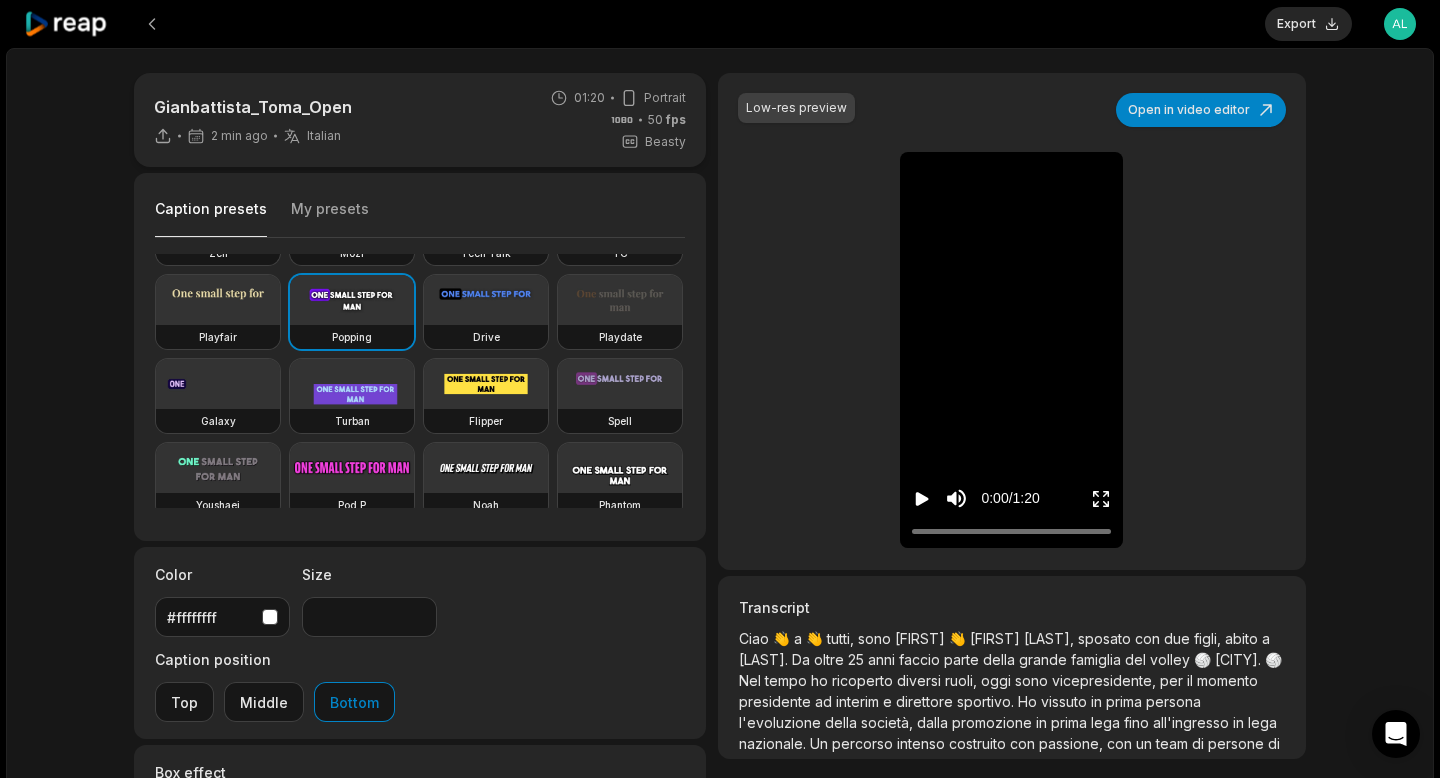 click 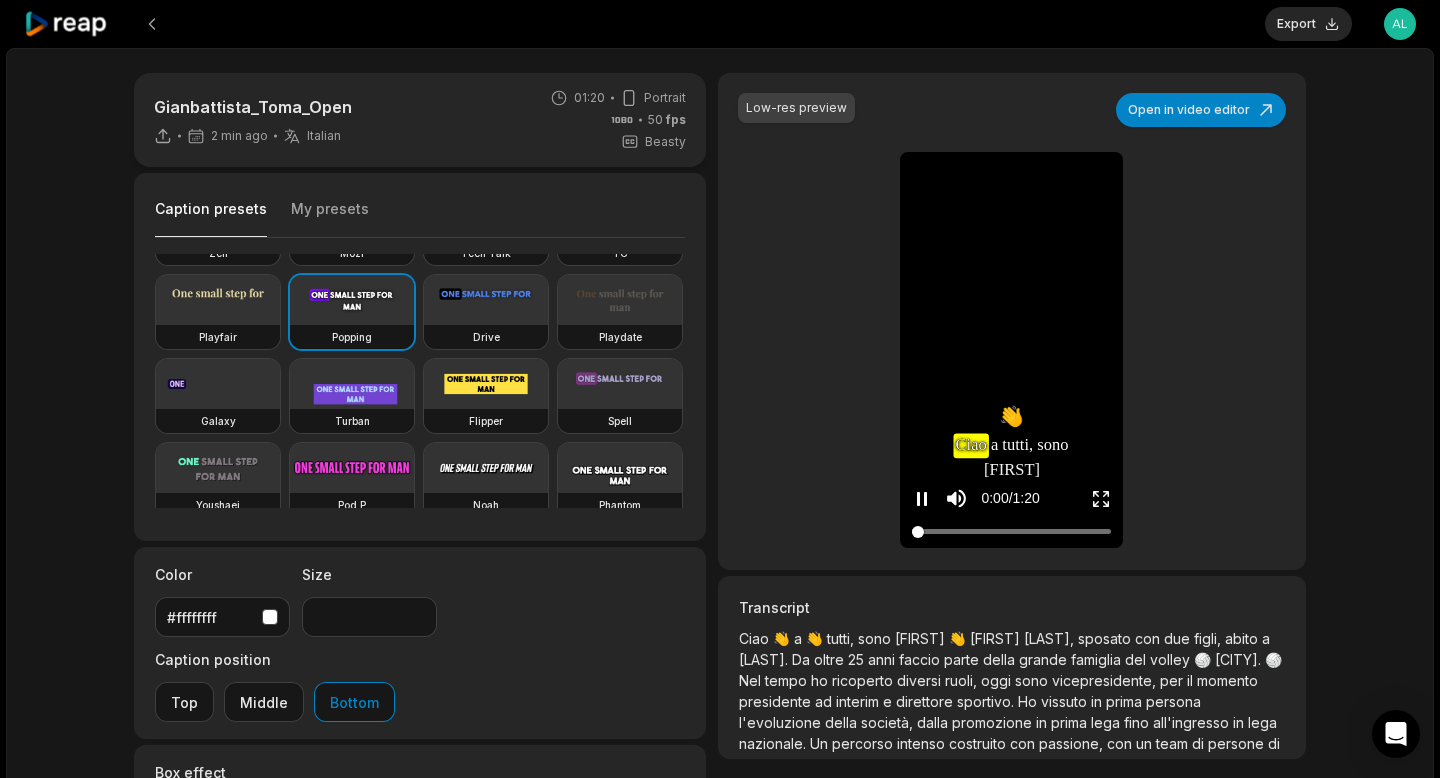 click at bounding box center (1011, 531) 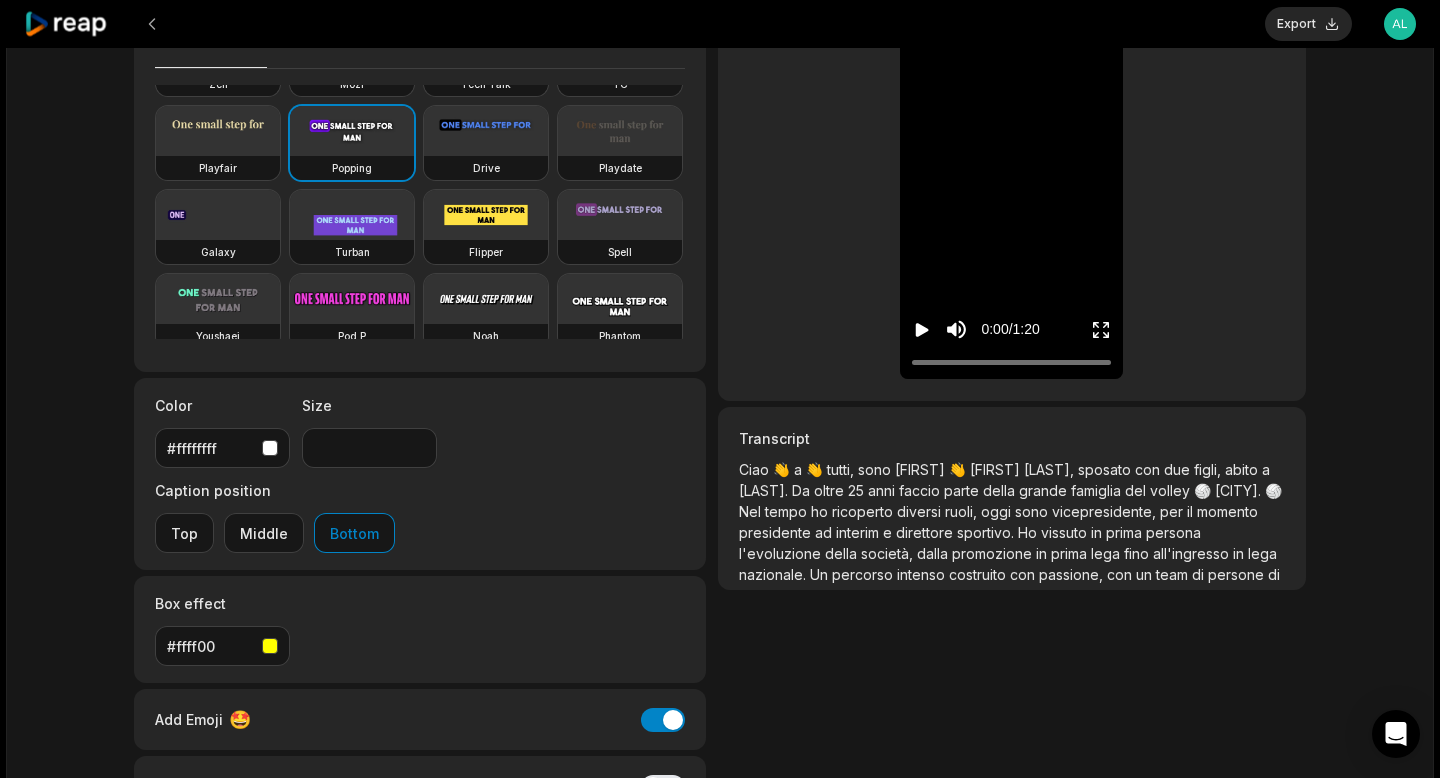 scroll, scrollTop: 278, scrollLeft: 0, axis: vertical 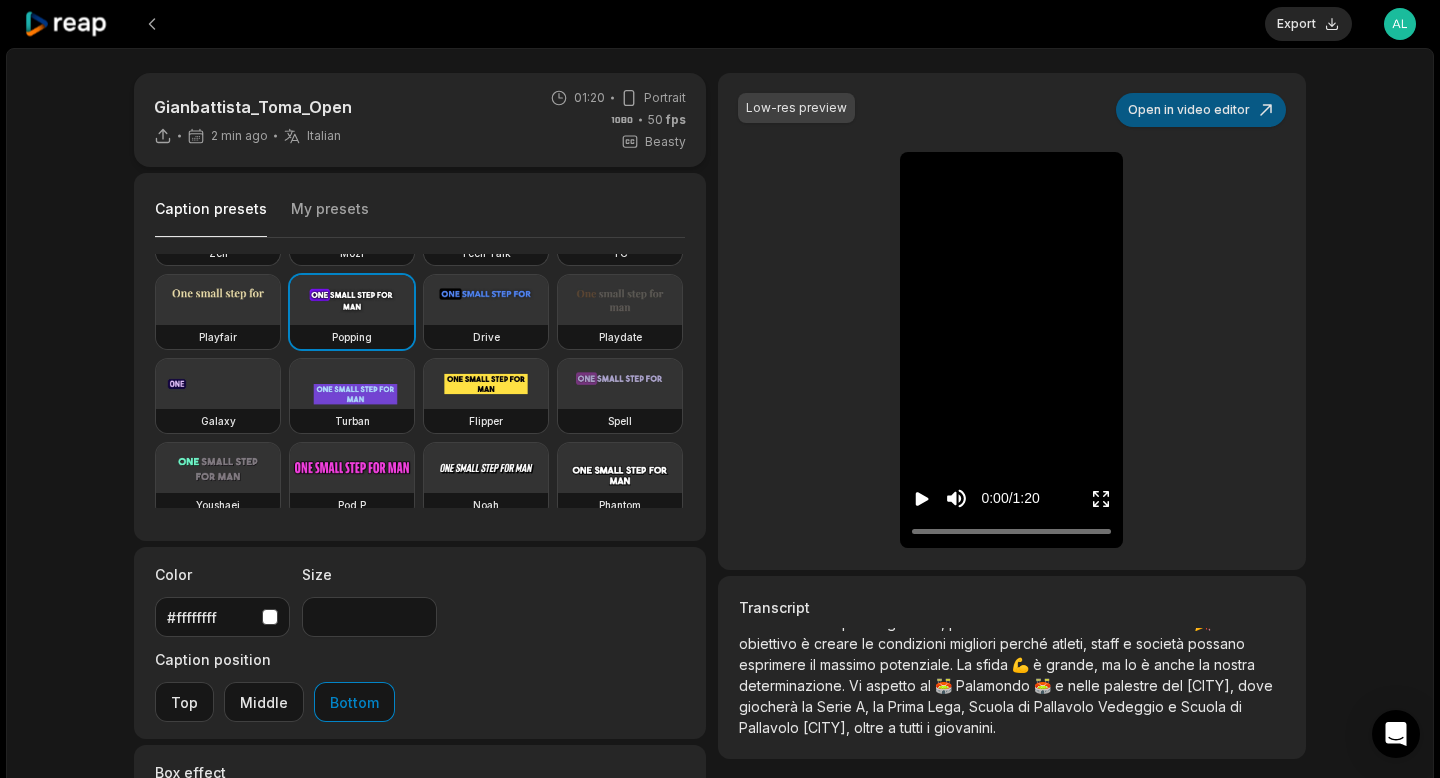 click on "Open in video editor" at bounding box center (1201, 110) 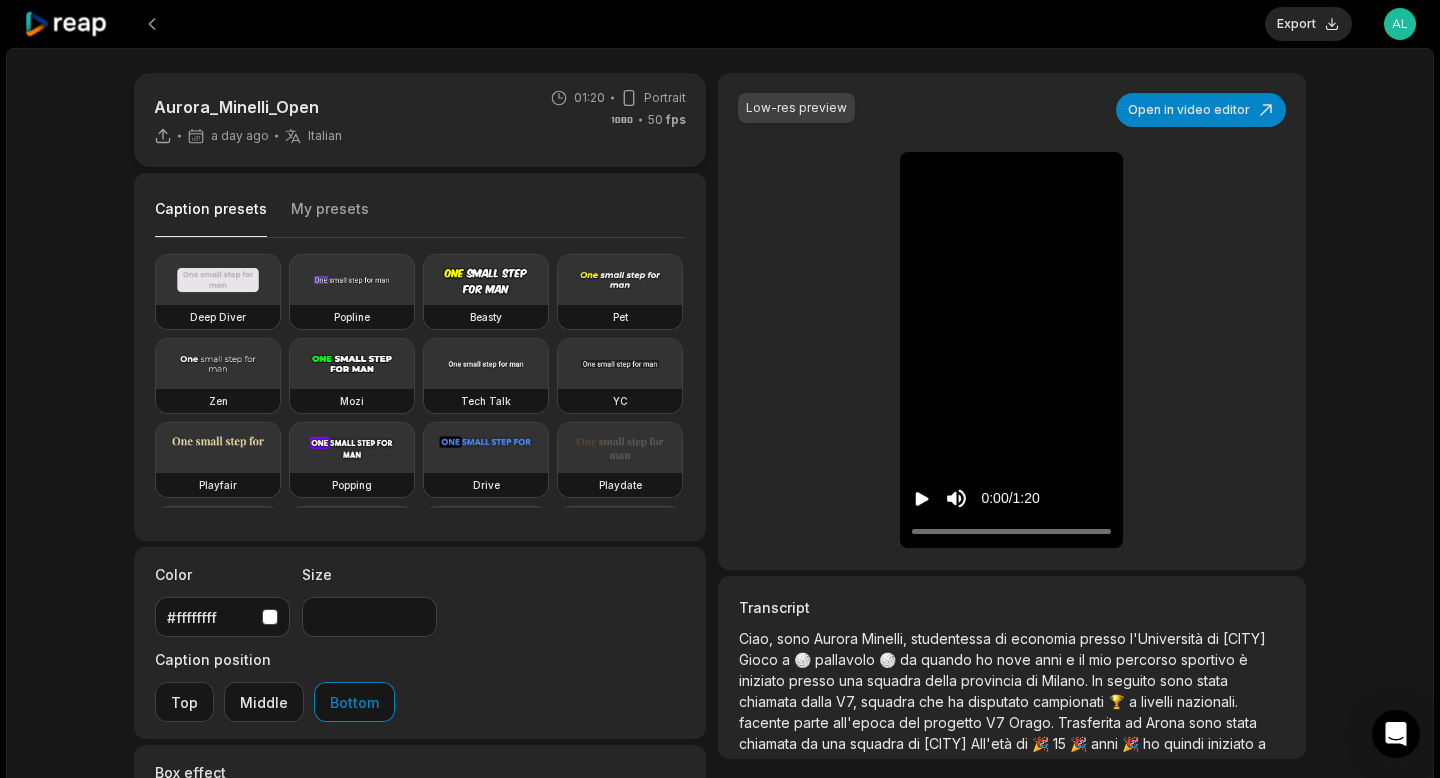 scroll, scrollTop: 0, scrollLeft: 0, axis: both 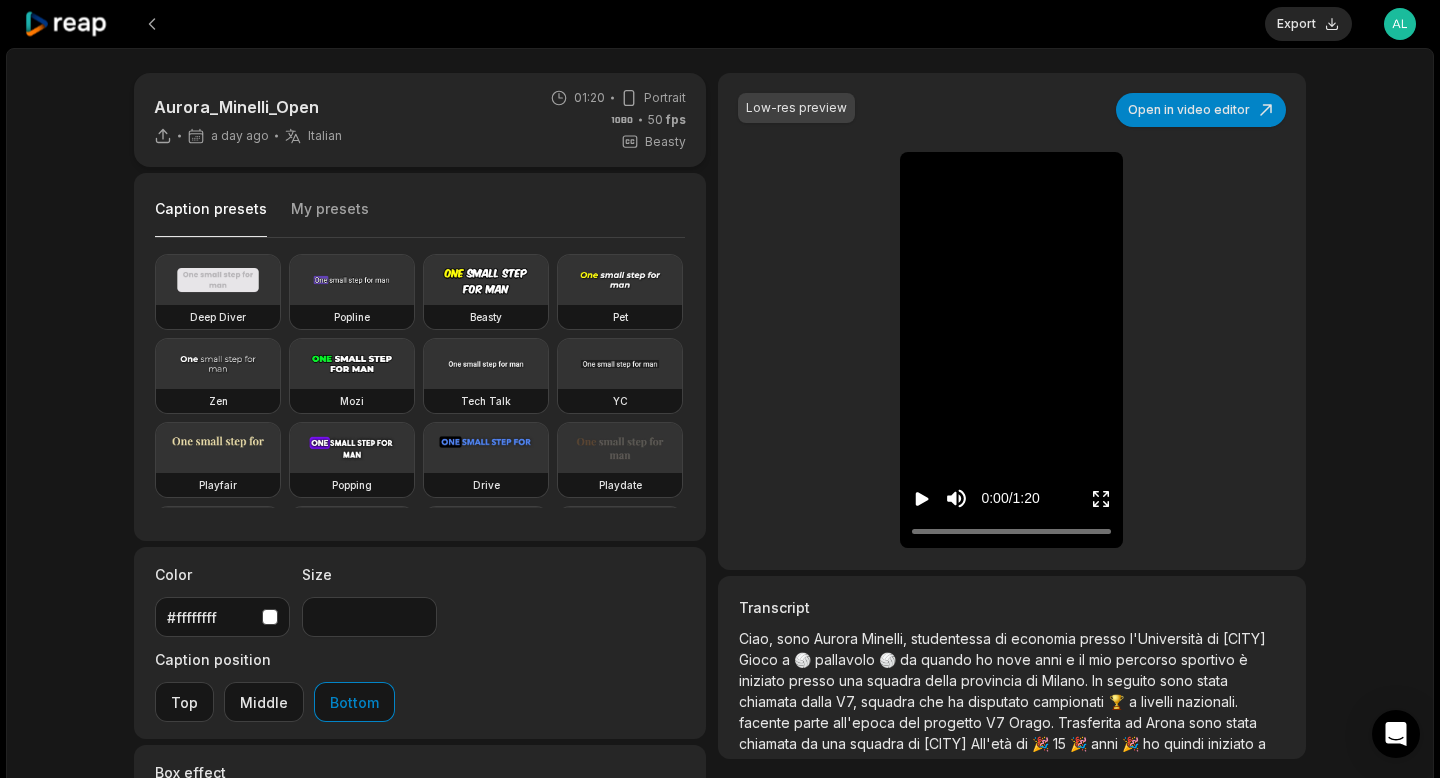 click 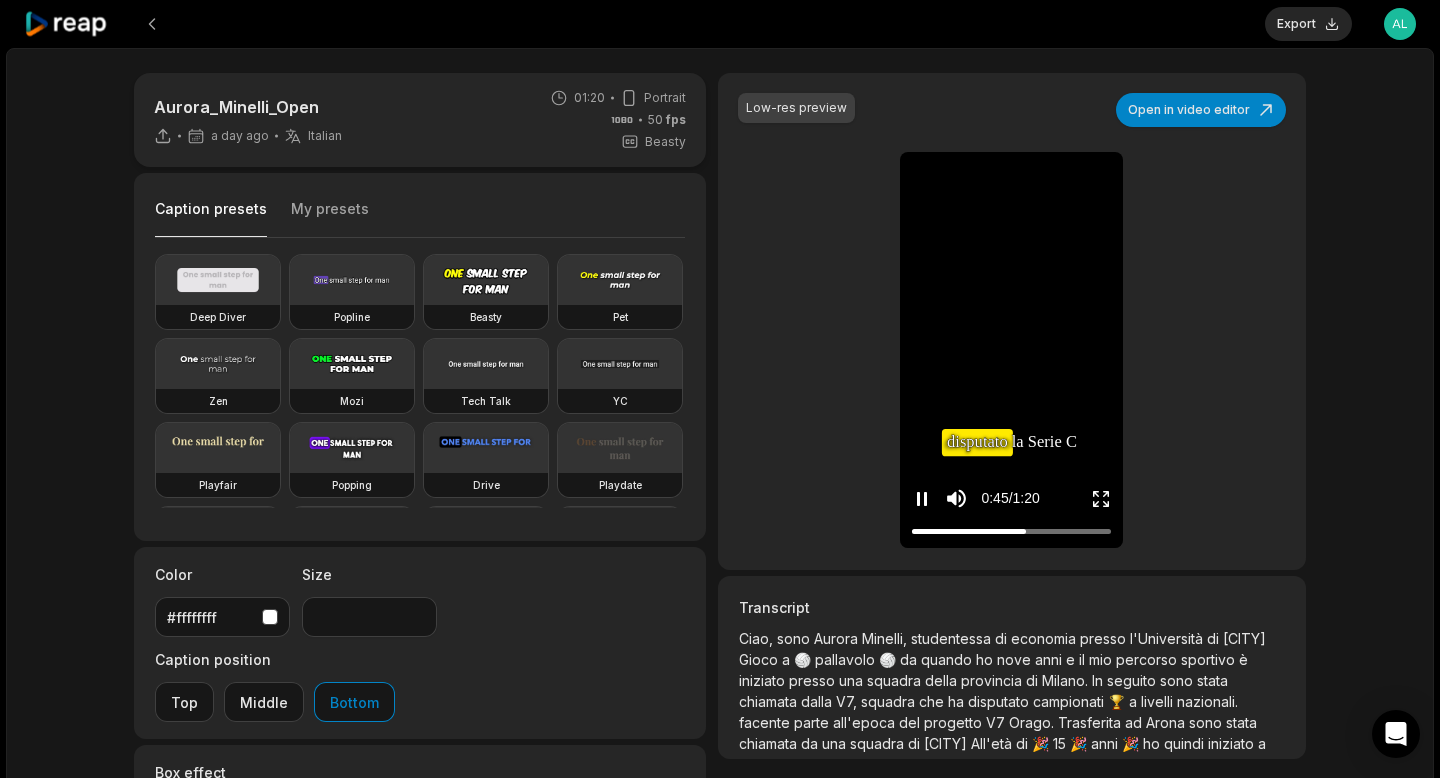 click 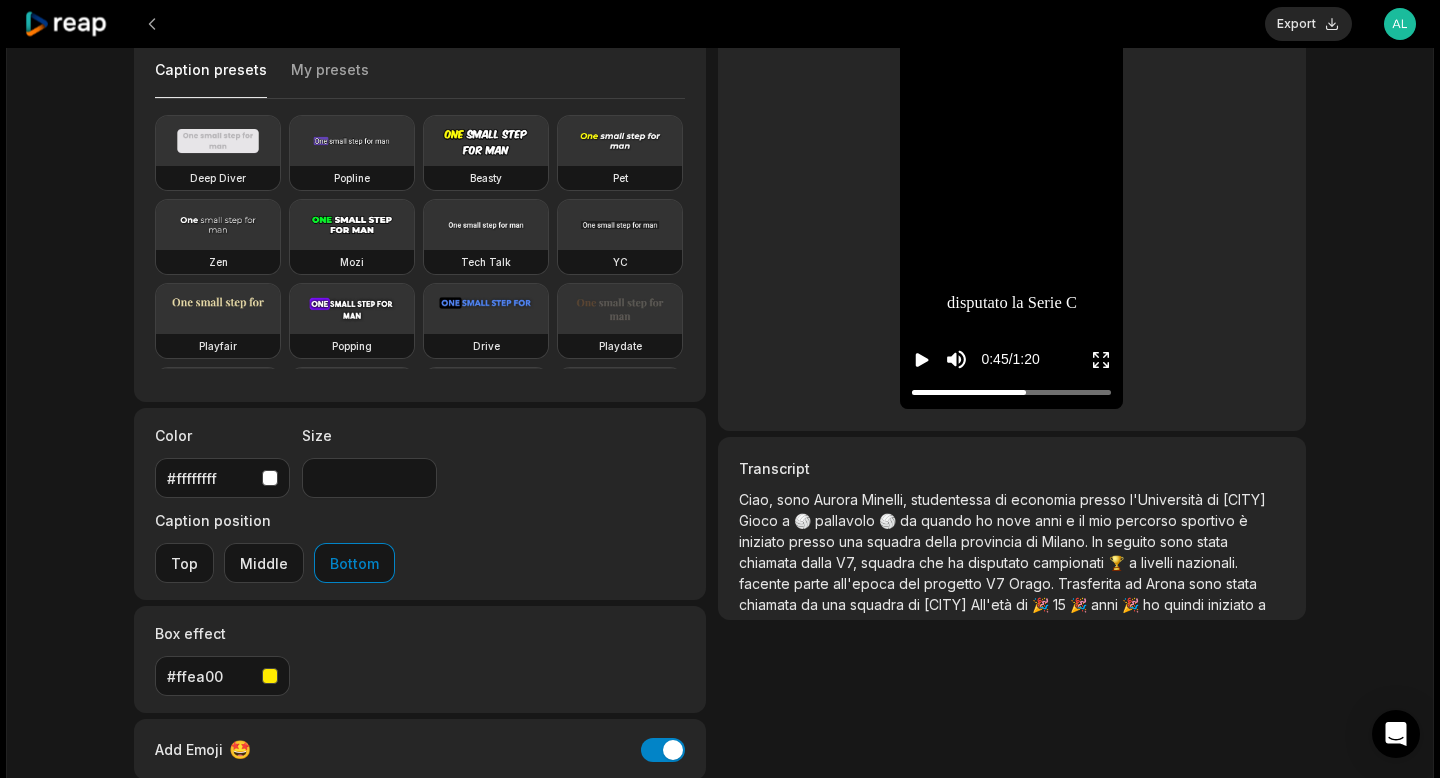 scroll, scrollTop: 162, scrollLeft: 0, axis: vertical 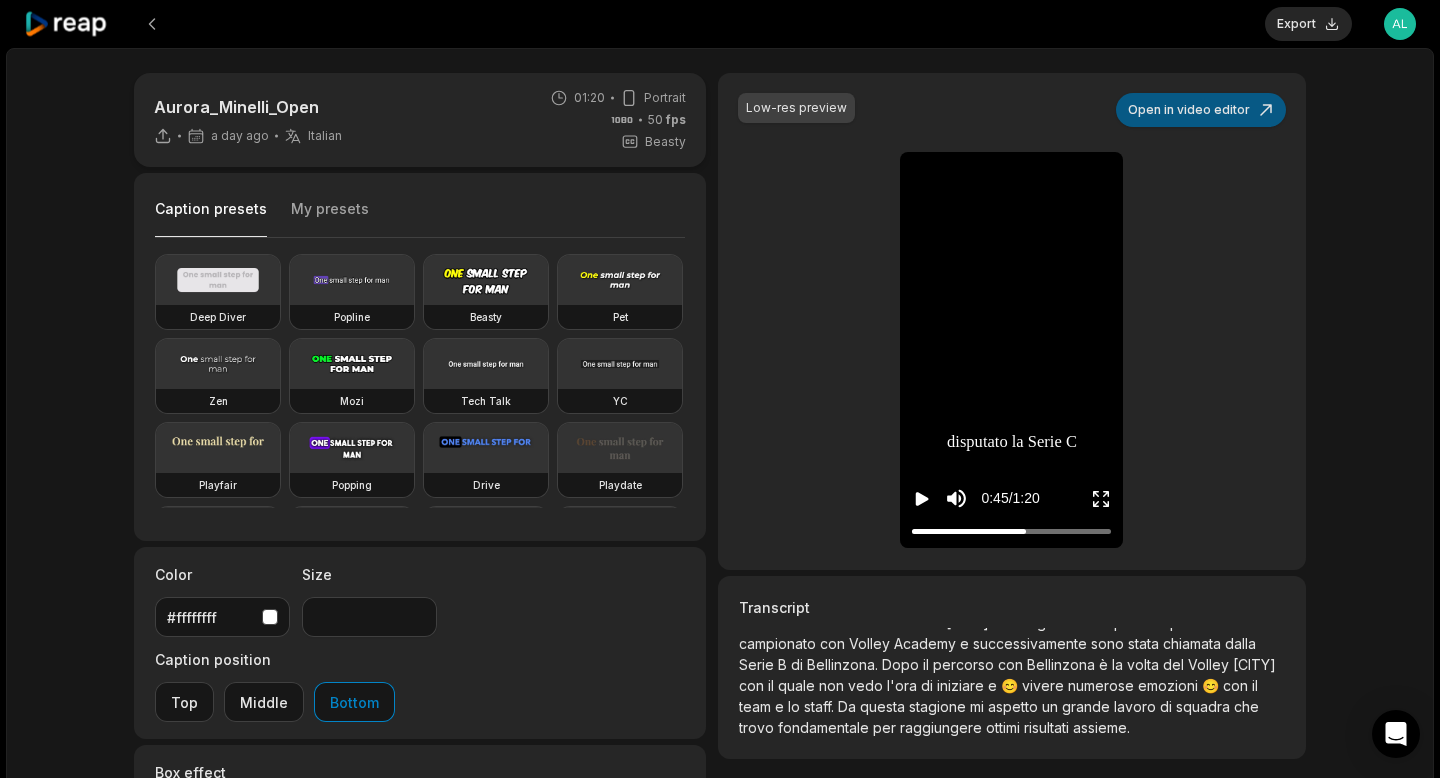 click on "Open in video editor" at bounding box center (1201, 110) 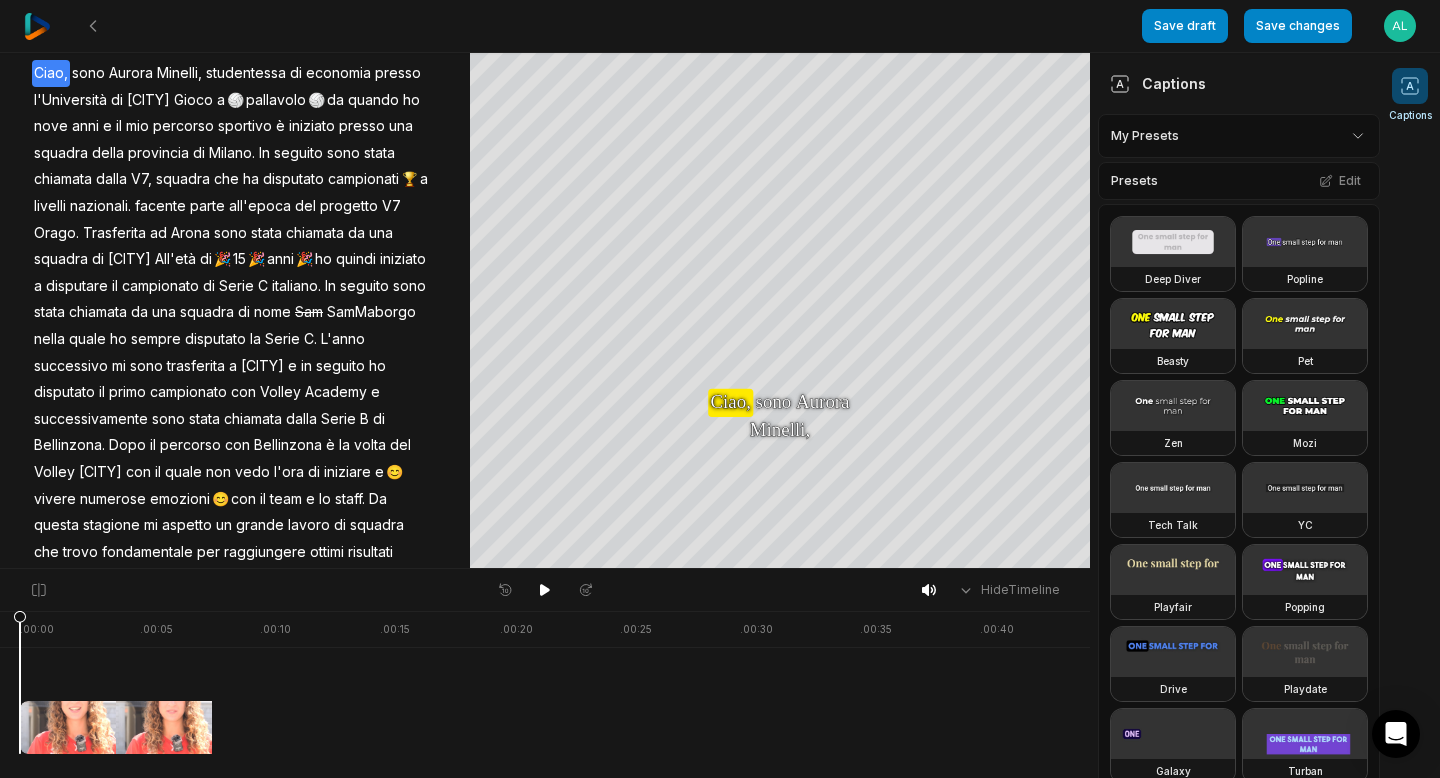 scroll, scrollTop: 62, scrollLeft: 0, axis: vertical 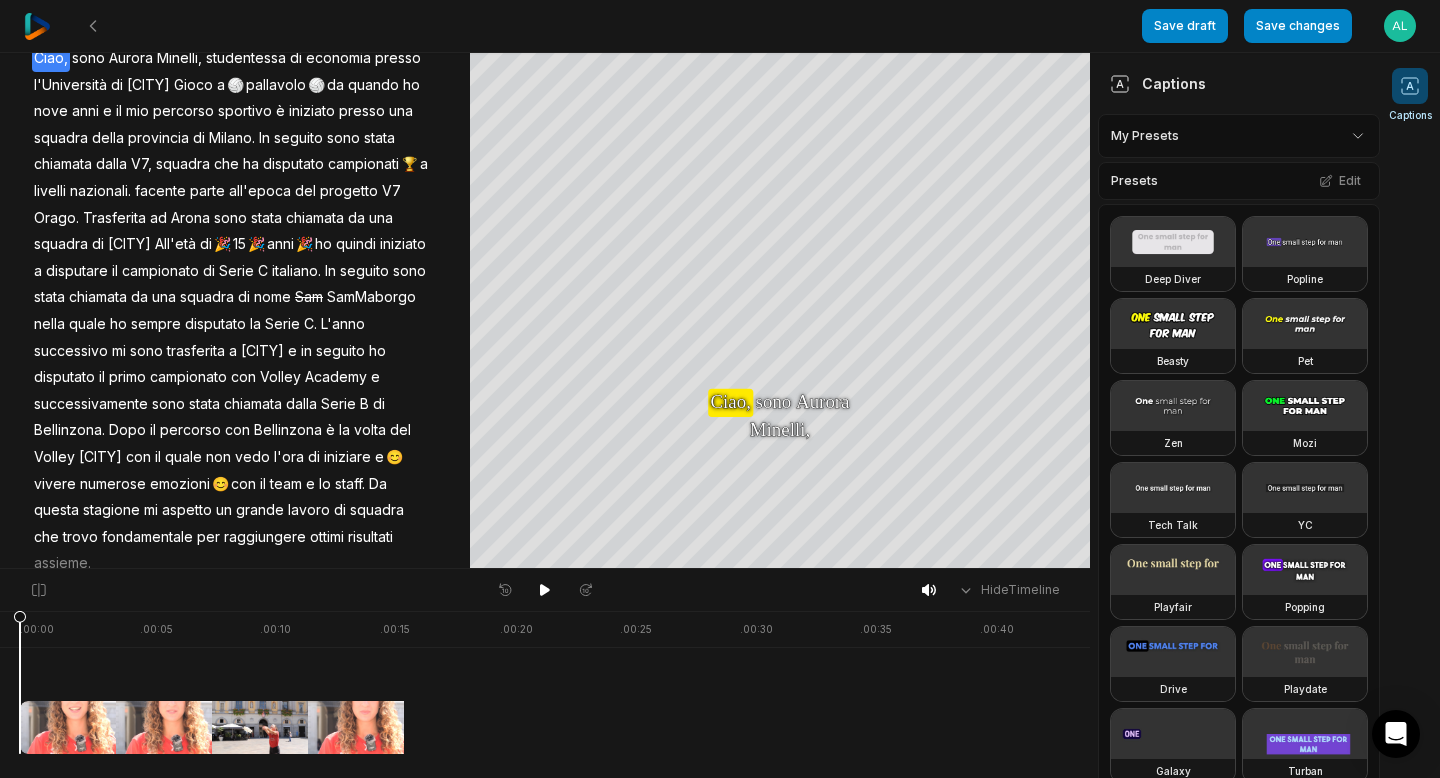 click on "Sam" at bounding box center [309, 297] 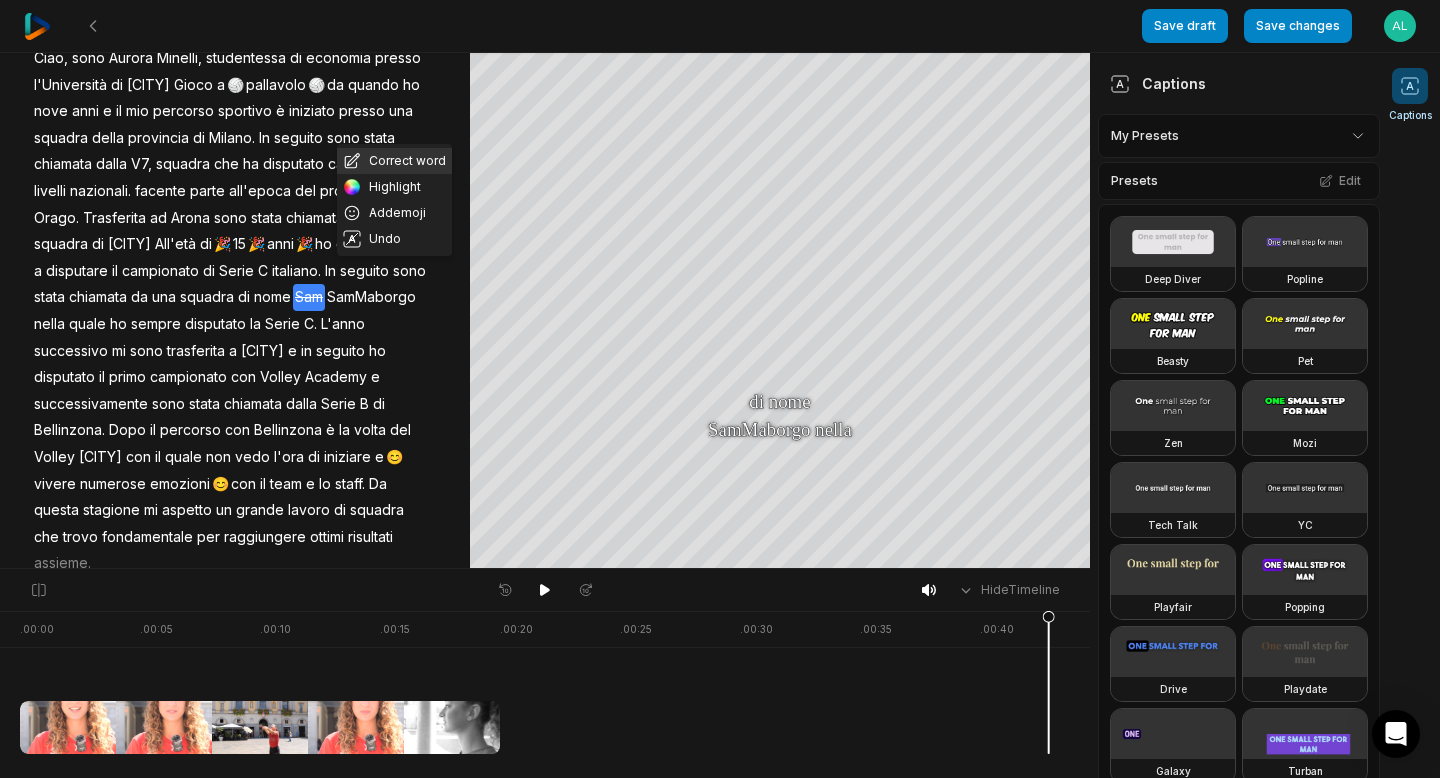 click on "Correct word" at bounding box center (394, 161) 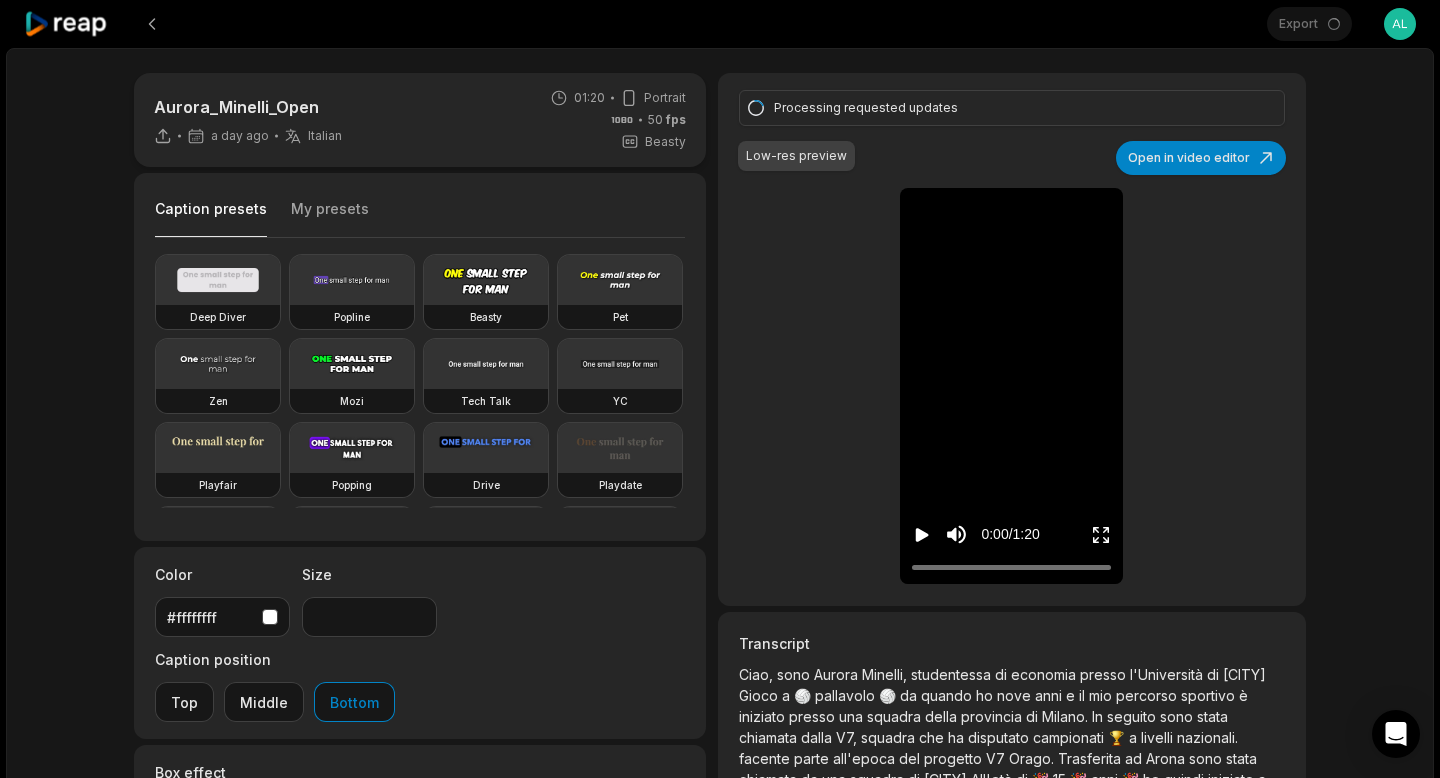 scroll, scrollTop: 0, scrollLeft: 0, axis: both 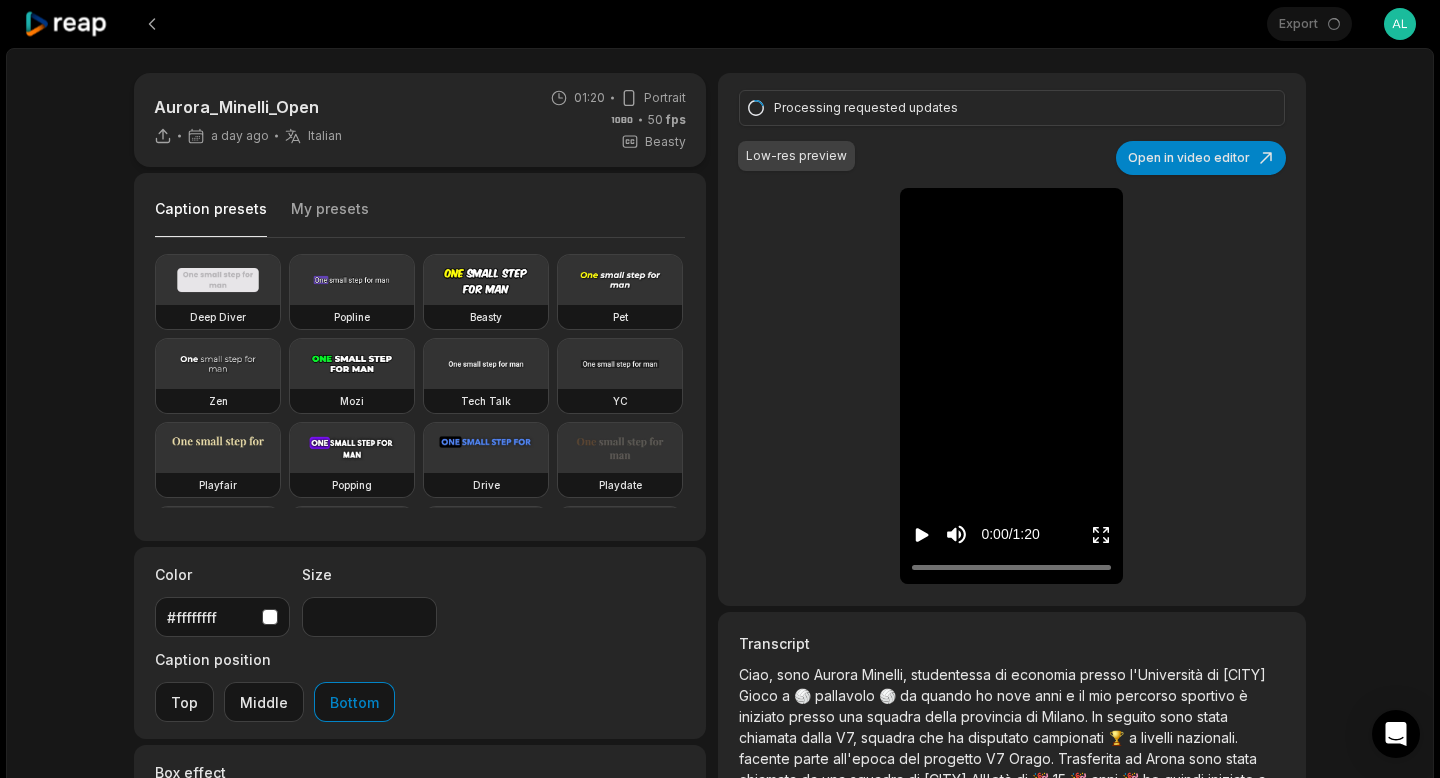click 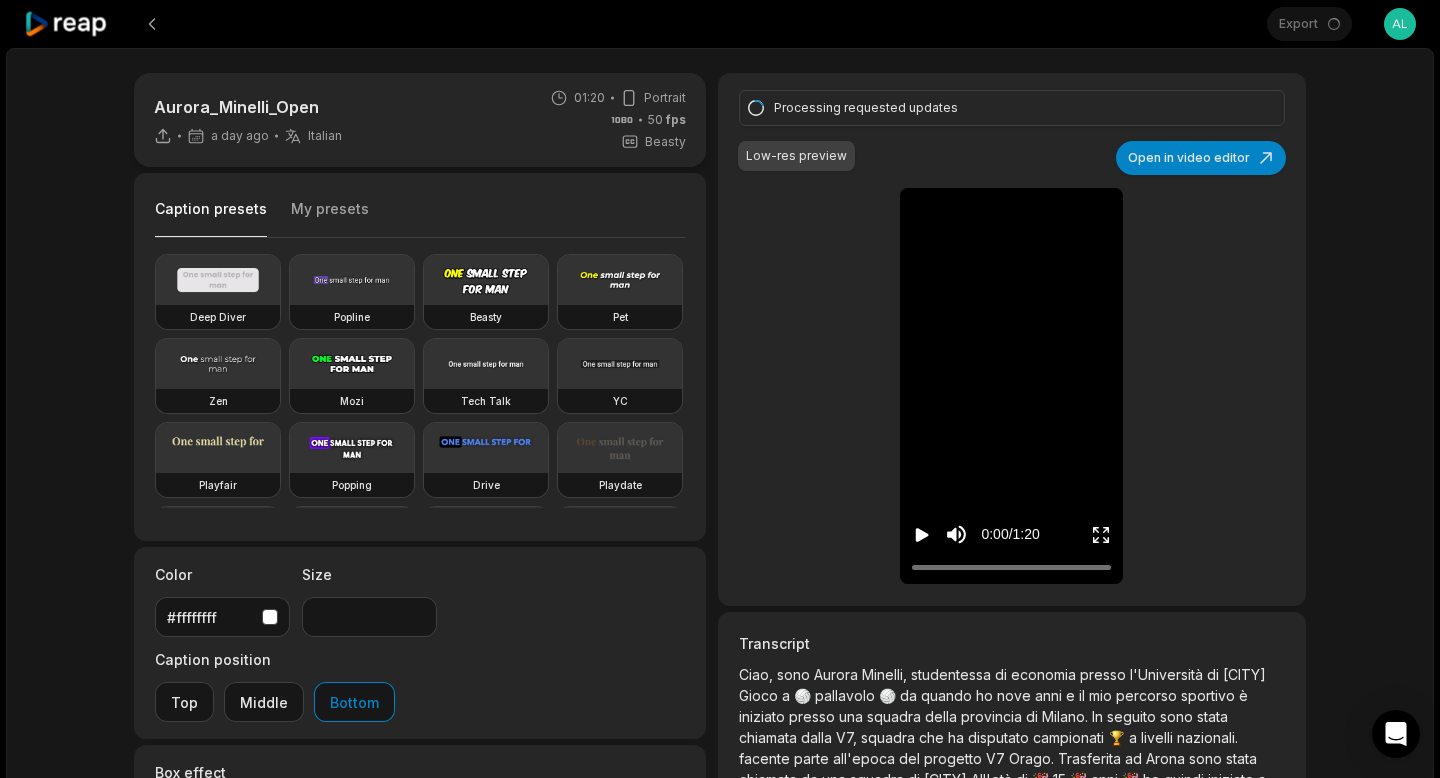 click 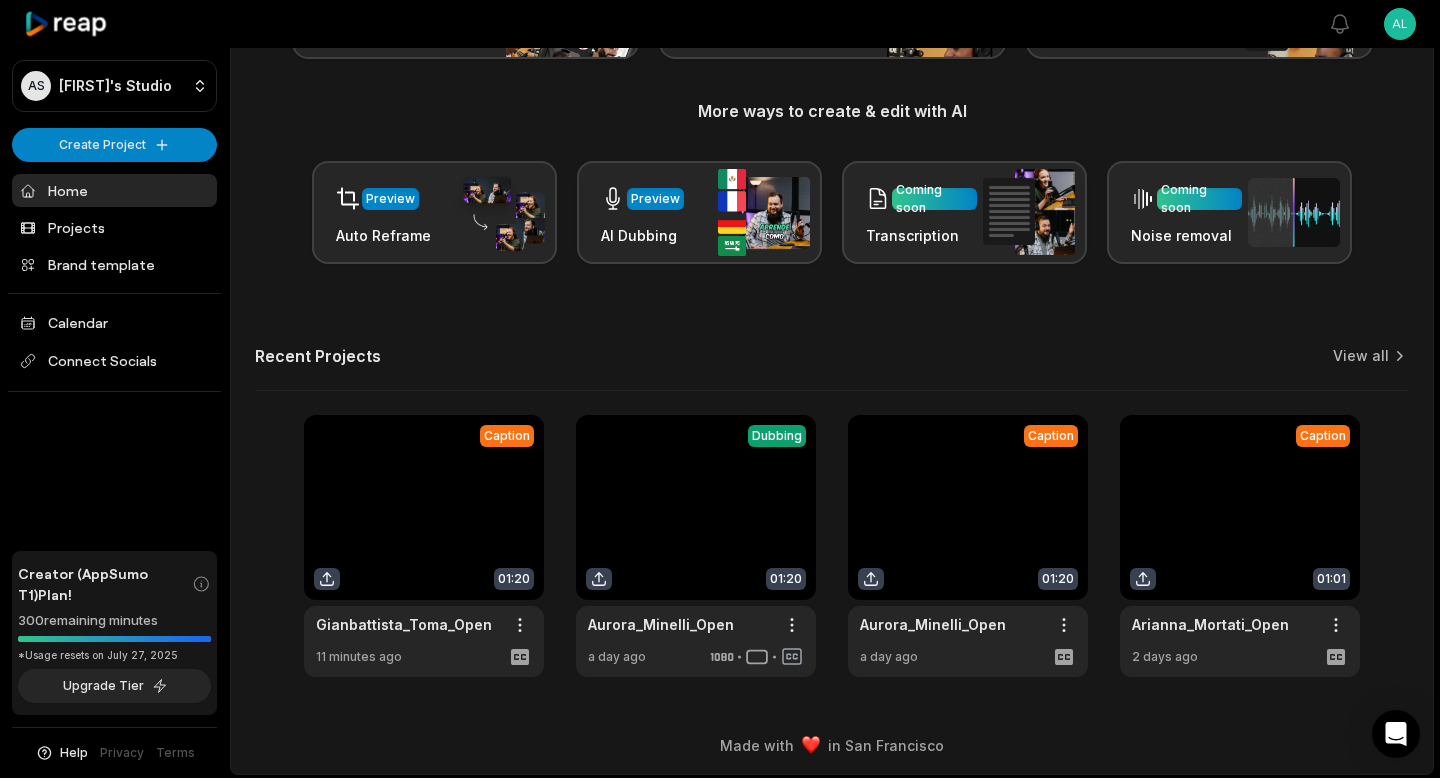 scroll, scrollTop: 220, scrollLeft: 0, axis: vertical 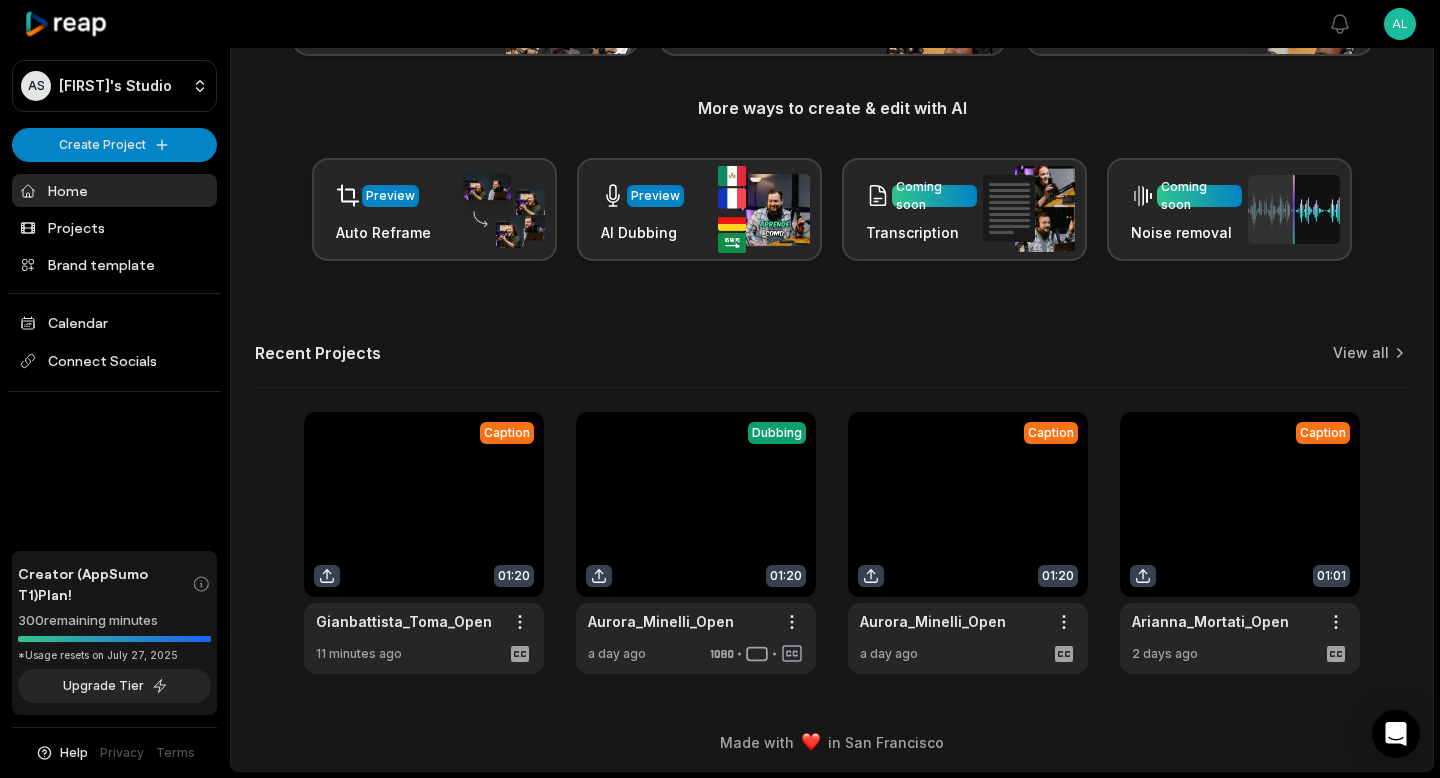 click at bounding box center (1240, 543) 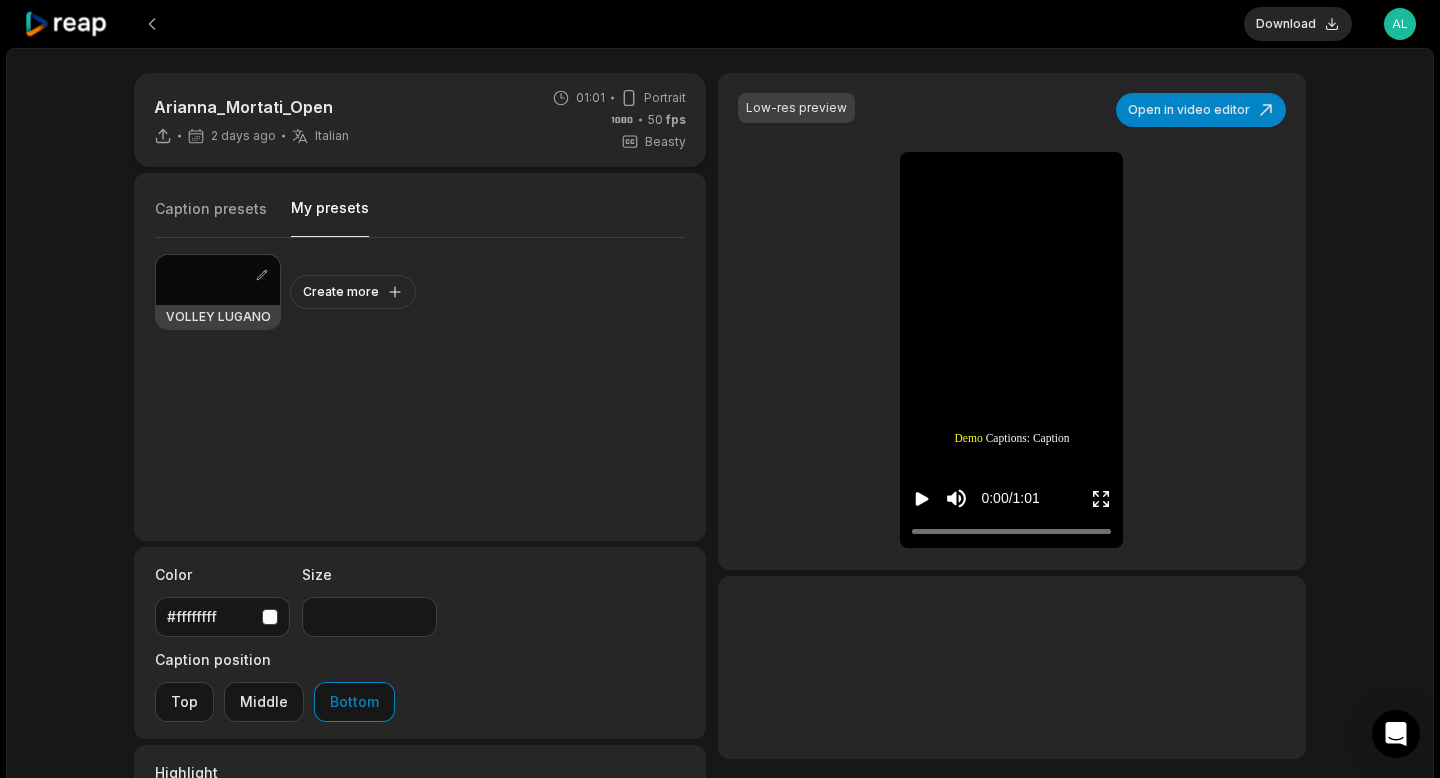 click on "My presets" at bounding box center [330, 217] 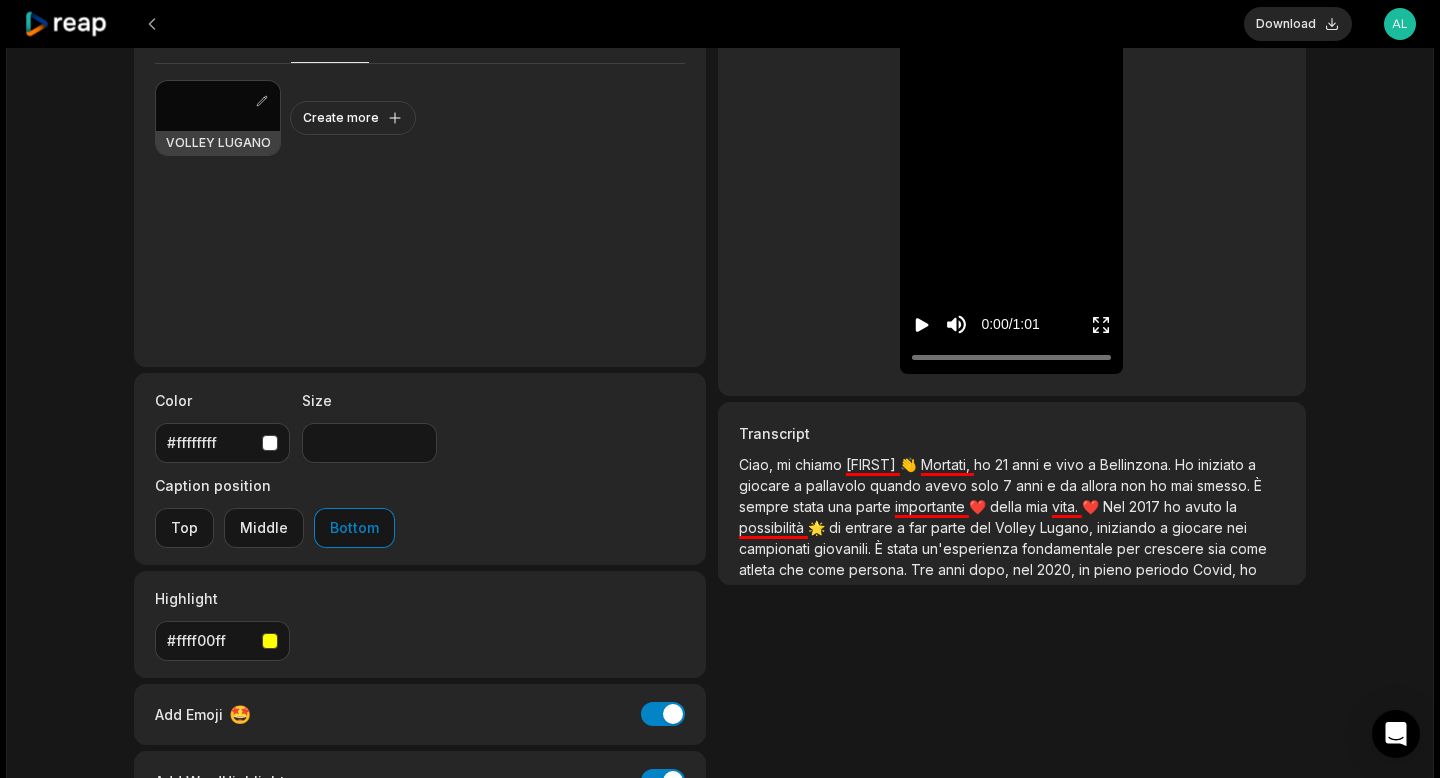 scroll, scrollTop: 265, scrollLeft: 0, axis: vertical 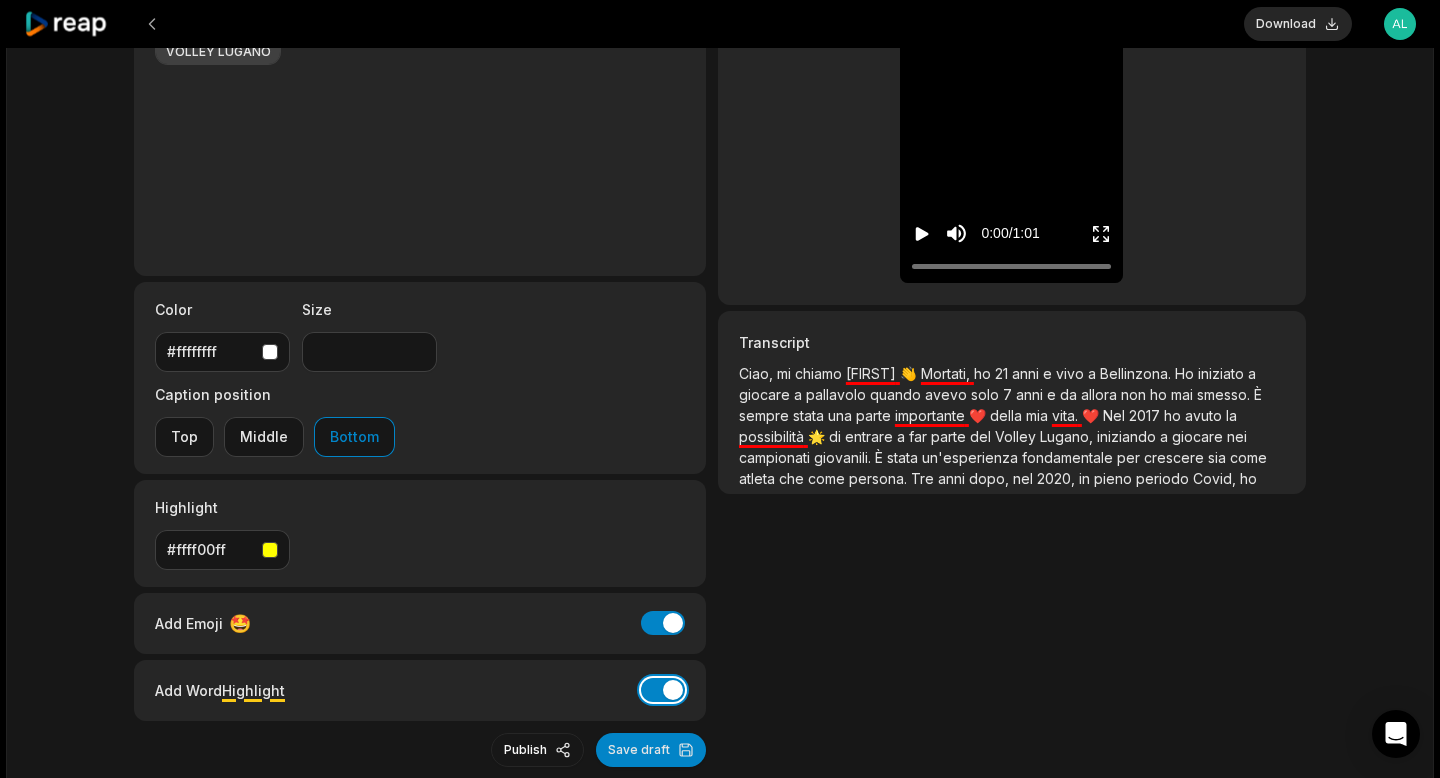 click on "Add Word Highlight" at bounding box center [663, 690] 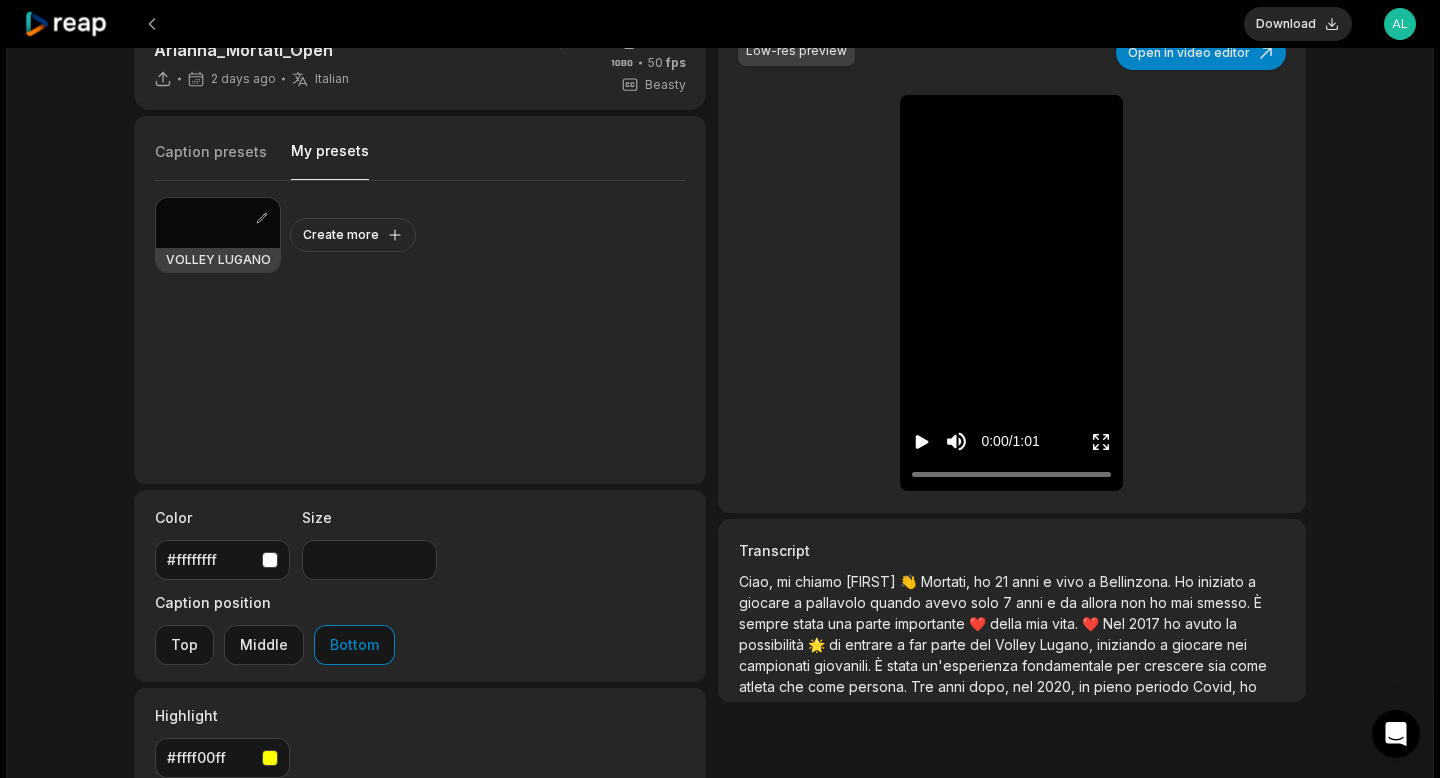 scroll, scrollTop: 0, scrollLeft: 0, axis: both 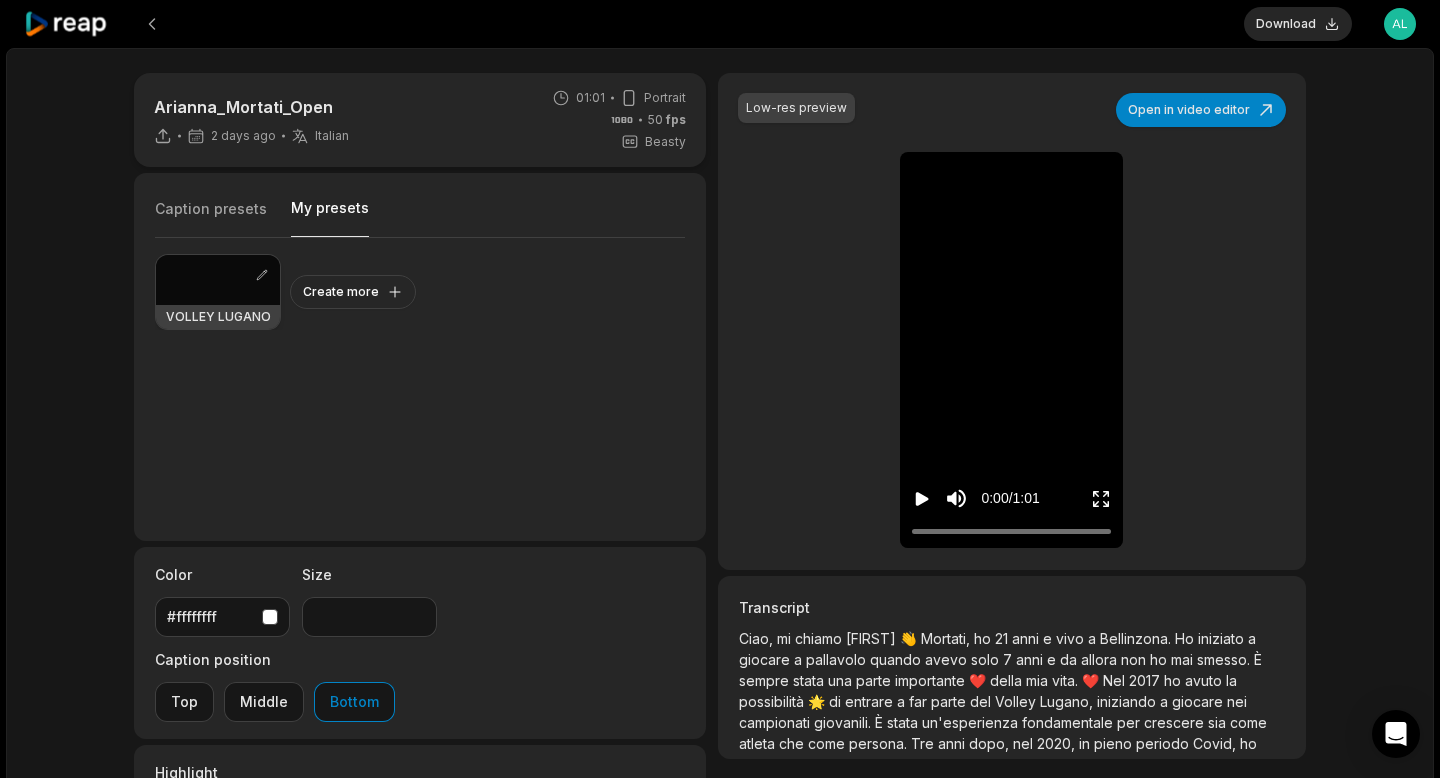 click at bounding box center (218, 280) 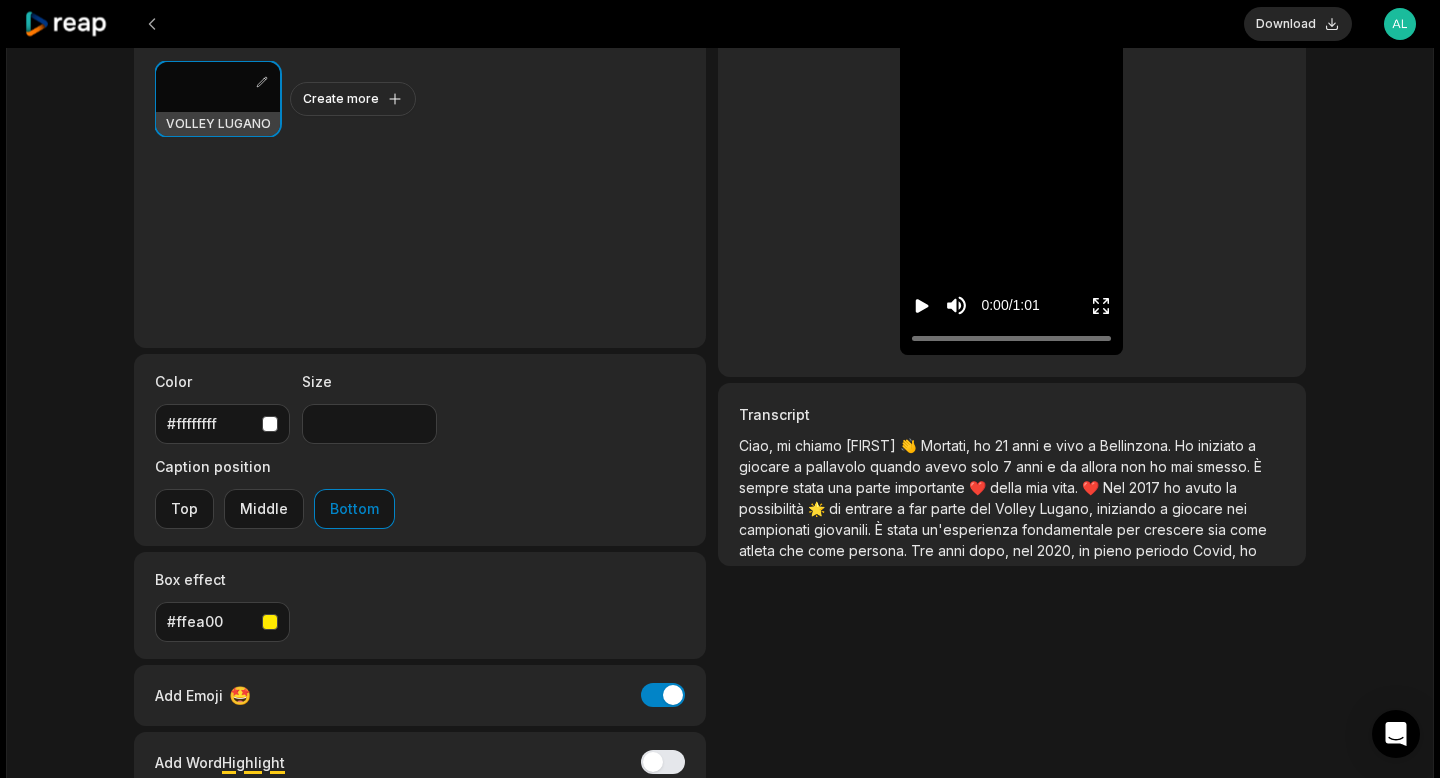 scroll, scrollTop: 278, scrollLeft: 0, axis: vertical 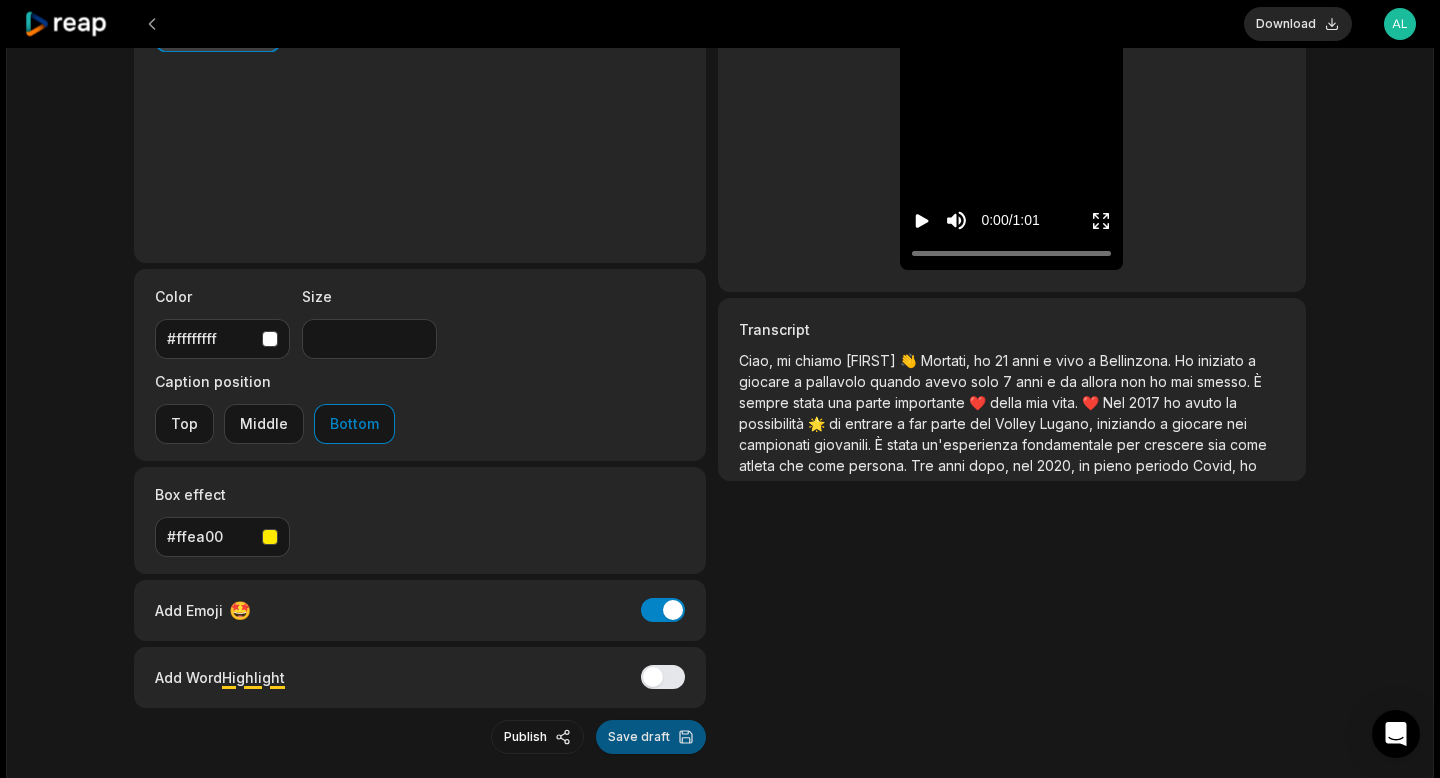 click on "Save draft" at bounding box center [651, 737] 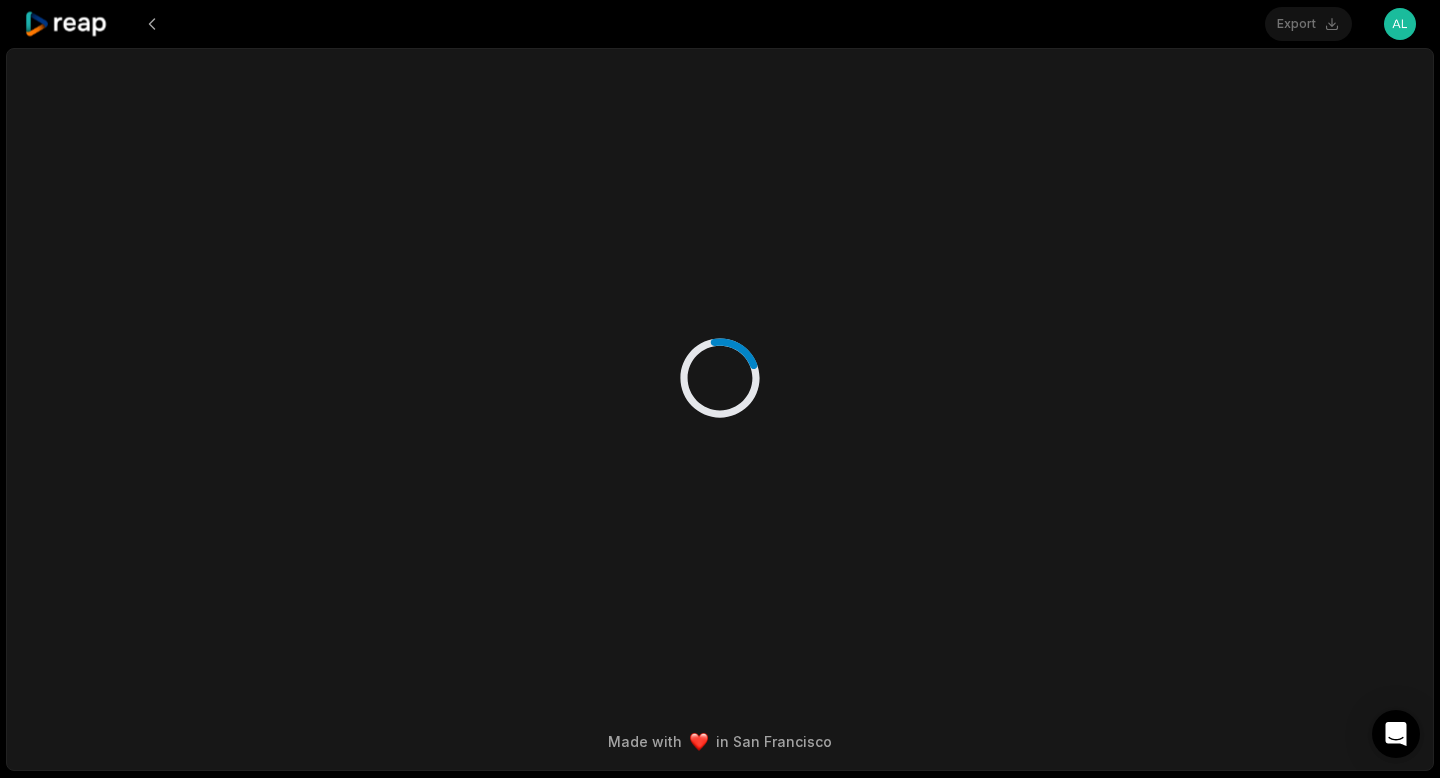 scroll, scrollTop: 0, scrollLeft: 0, axis: both 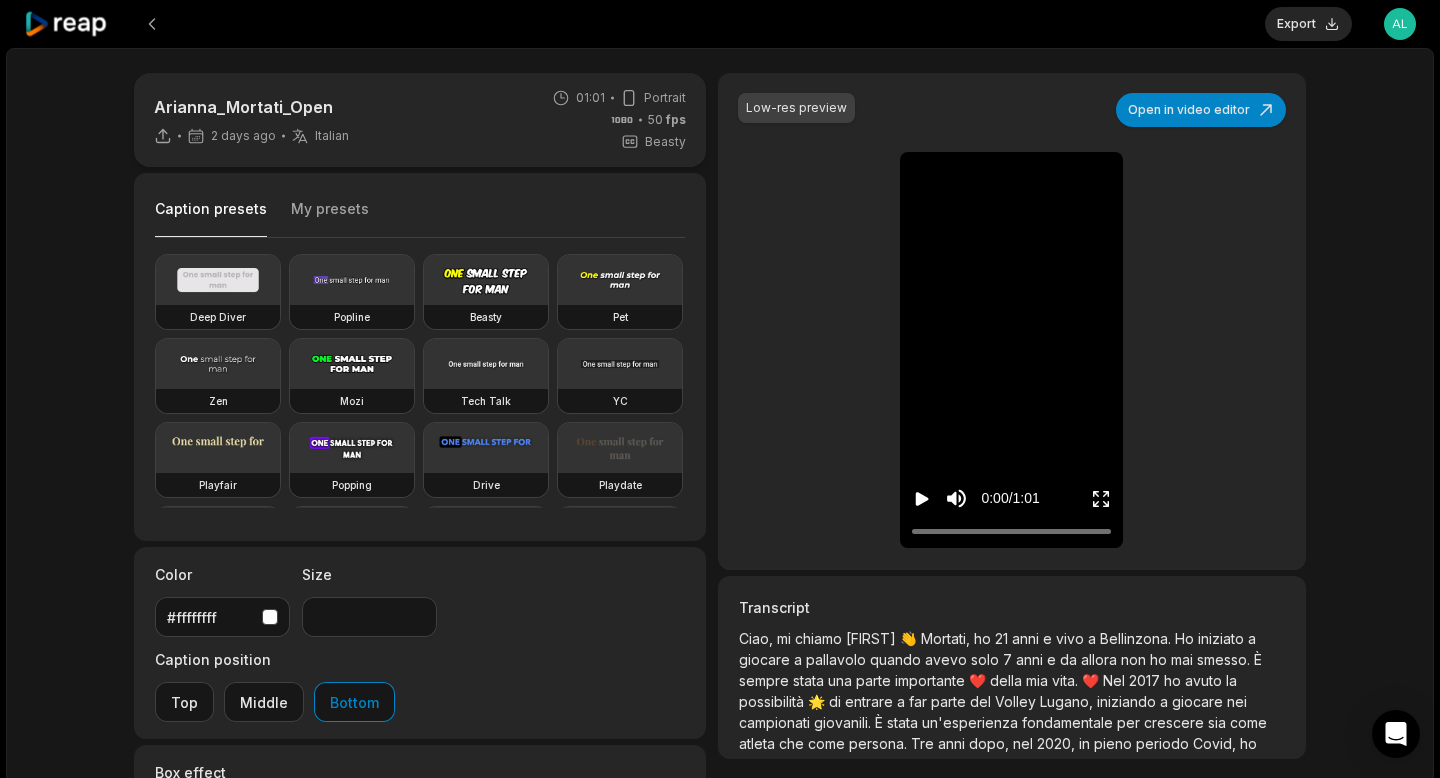 click 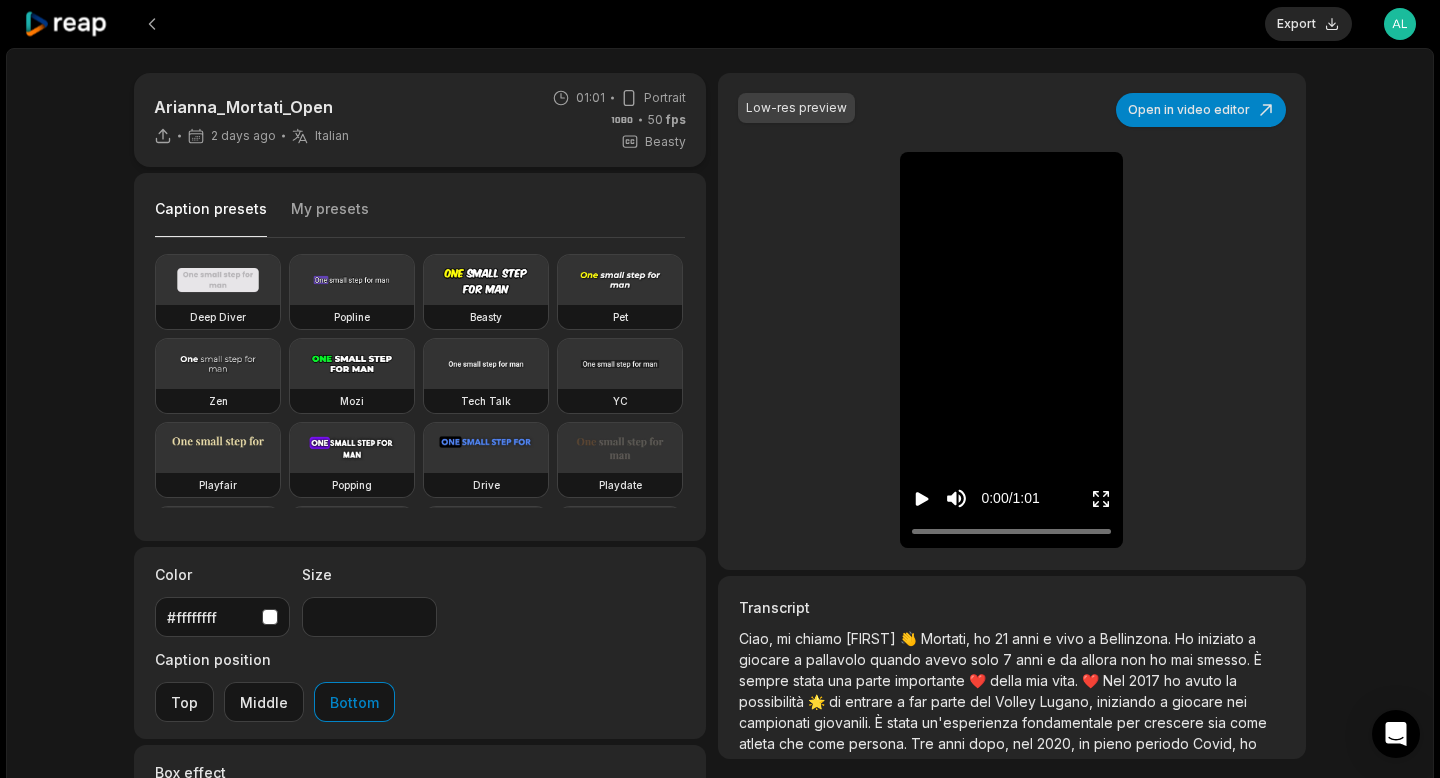 click 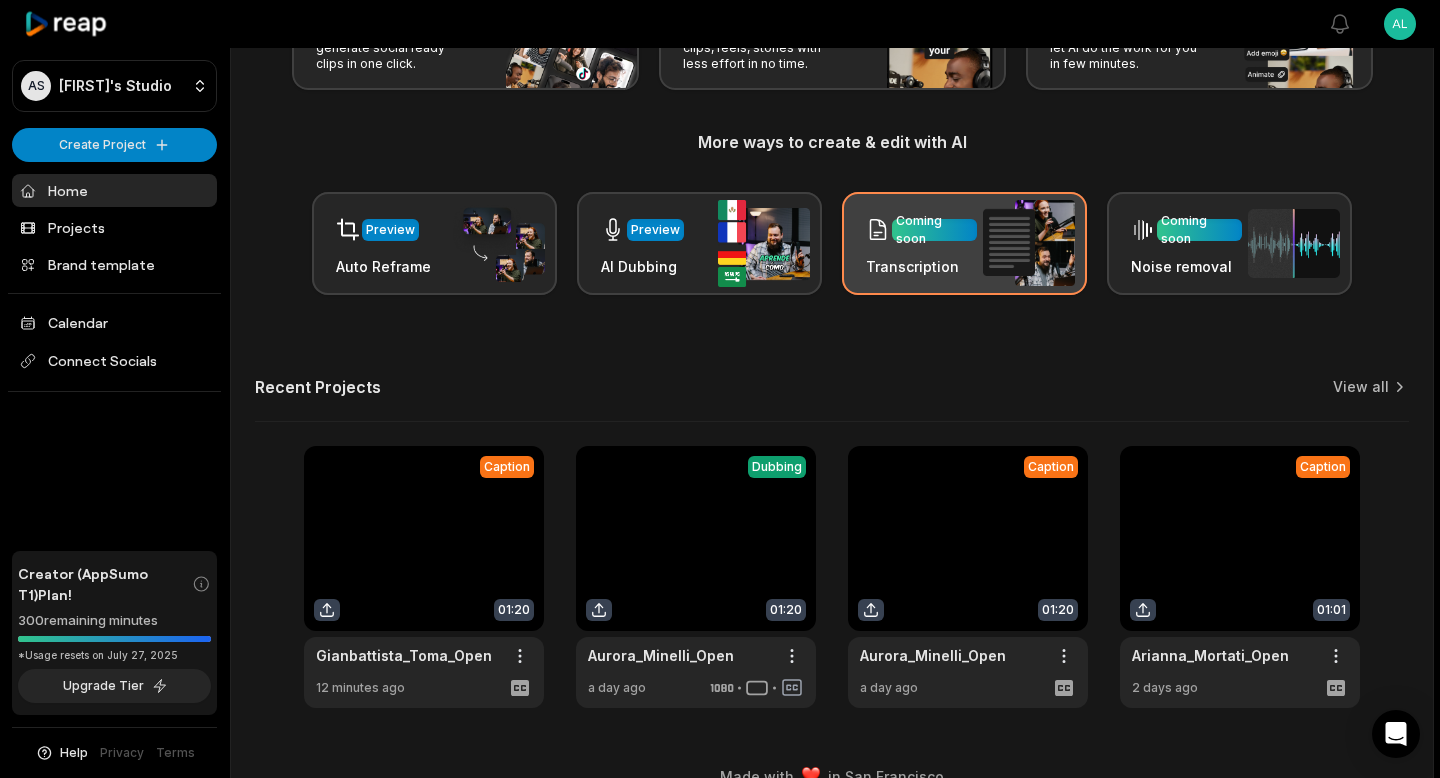 scroll, scrollTop: 220, scrollLeft: 0, axis: vertical 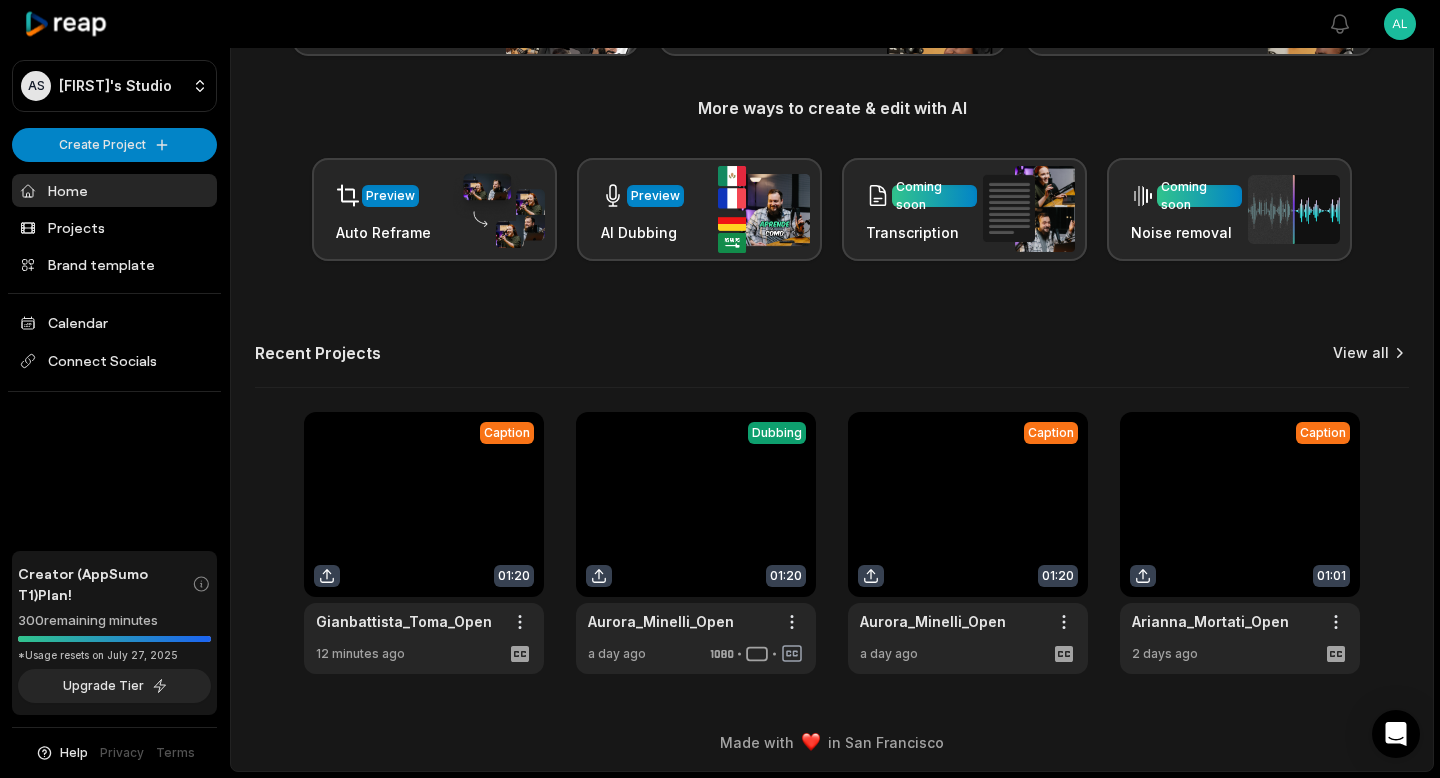 click on "View all" at bounding box center (1361, 353) 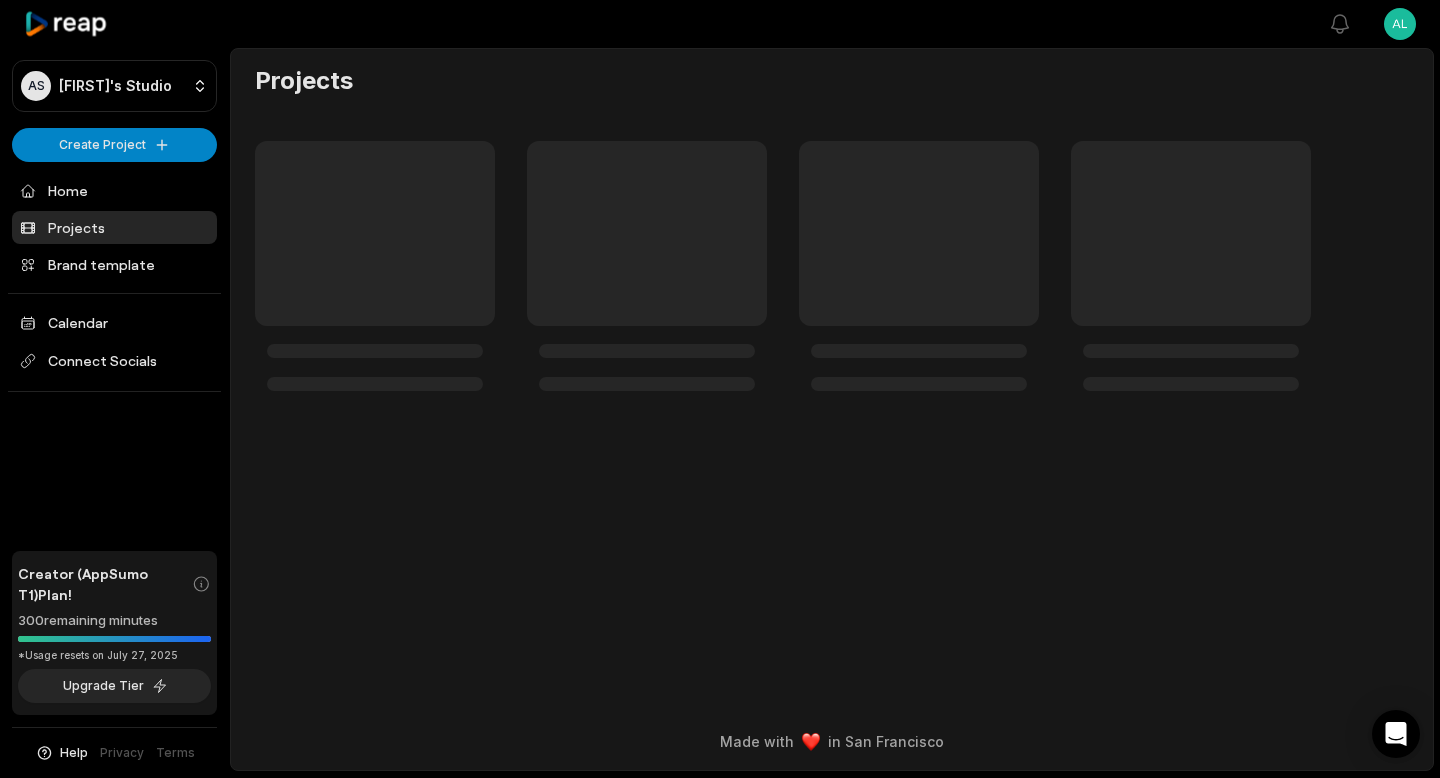 scroll, scrollTop: 0, scrollLeft: 0, axis: both 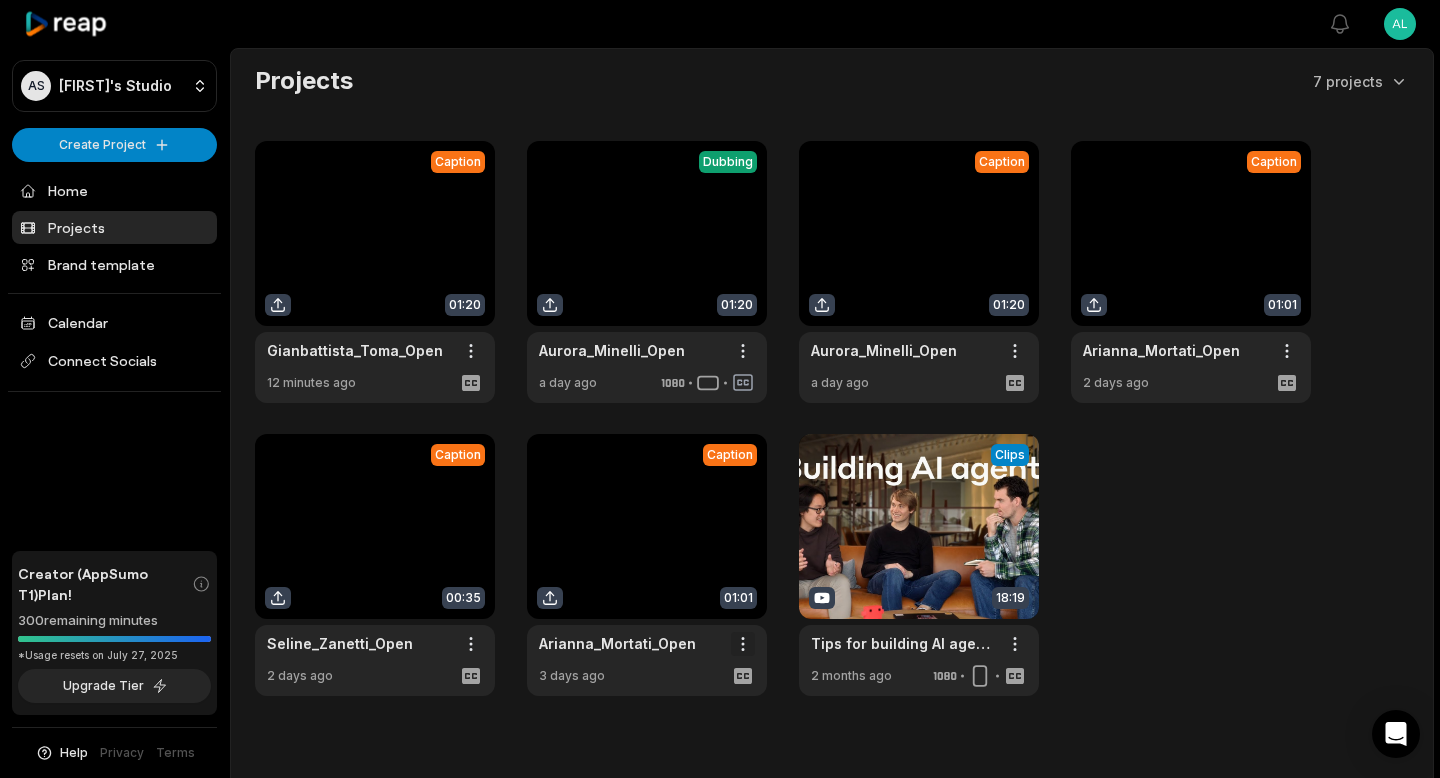 click on "AS [FIRST]'s Studio Create Project Home Projects Brand template Calendar Connect Socials Creator (AppSumo T1)  Plan! 300  remaining minutes *Usage resets on [DATE] Upgrade Tier Help Privacy Terms Open sidebar View notifications Open user menu Projects   7 projects   Caption 01:20 [FIRST]_[LAST]_Open Open options 12 minutes ago View Clips Dubbing 01:20 [FIRST]_[LAST]_Open Open options a day ago Caption 01:20 [FIRST]_[LAST]_Open Open options a day ago Caption 01:01 [FIRST]_[LAST]_Open Open options 2 days ago Caption 00:35 [FIRST]_[LAST]_Open Open options 2 days ago Caption 01:01 [FIRST]_[LAST]_Open Open options 3 days ago View Clips Clips 18:19 Tips for building AI agents Open options 2 months ago Made with   in [CITY]
Beasty" at bounding box center (720, 389) 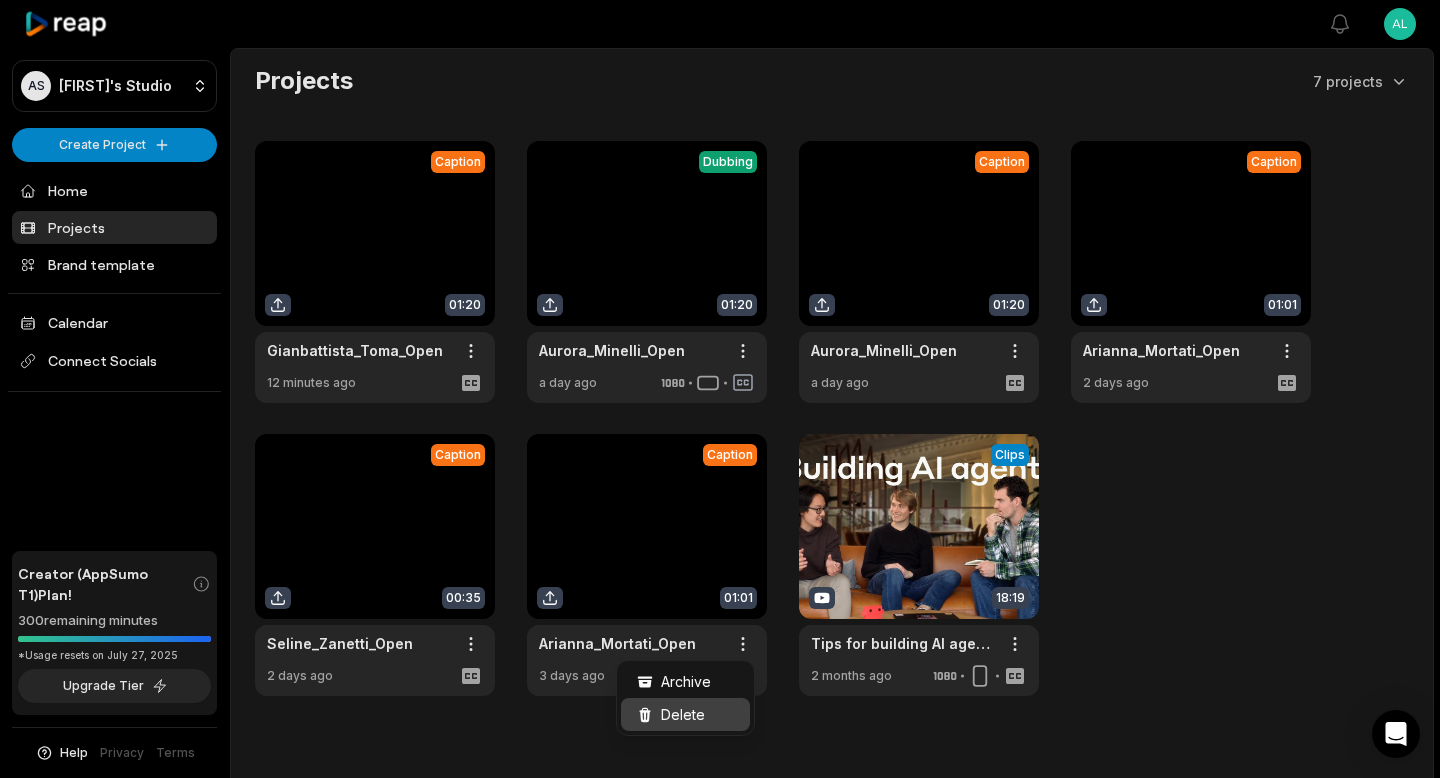 click on "Delete" at bounding box center [685, 714] 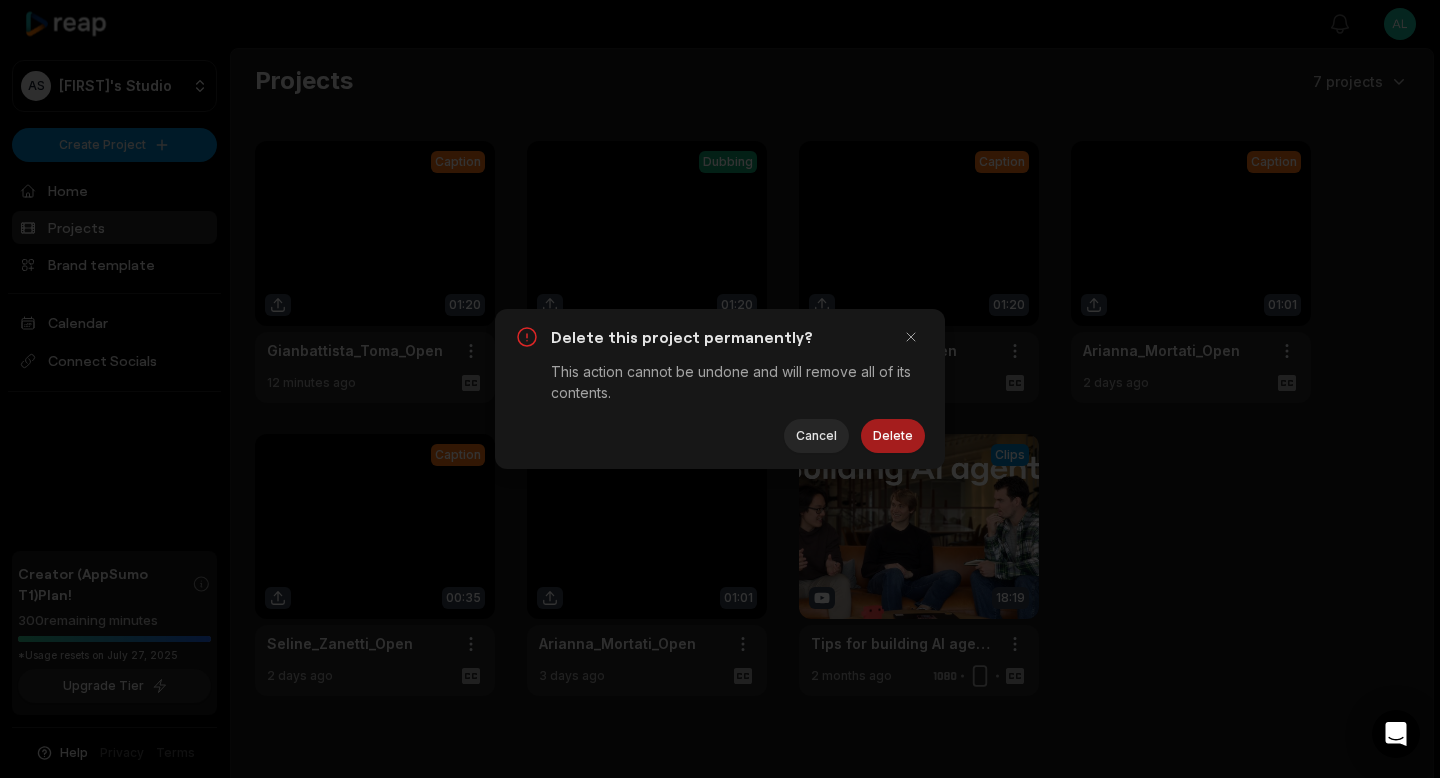 click on "Delete" at bounding box center (893, 436) 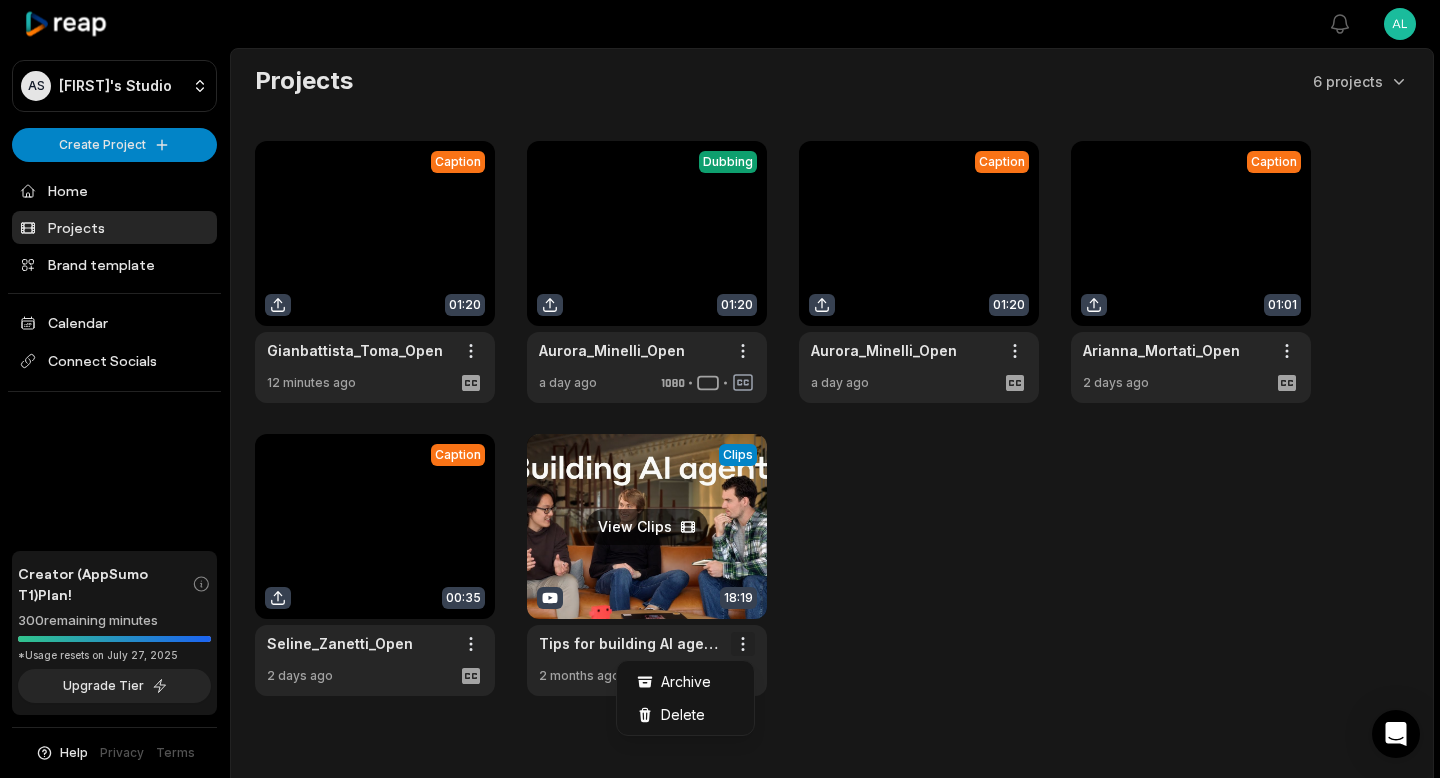 click on "AS Alessio's Studio Create Project Home Projects Brand template Calendar Connect Socials Creator (AppSumo T1)  Plan! 300  remaining minutes *Usage resets on July 27, 2025 Upgrade Tier Help Privacy Terms Open sidebar View notifications Open user menu Projects   6 projects   Caption 01:20 Gianbattista_Toma_Open Open options 12 minutes ago View Clips Dubbing 01:20 Aurora_Minelli_Open Open options a day ago Caption 01:20 Aurora_Minelli_Open Open options a day ago Caption 01:01 Arianna_Mortati_Open Open options 2 days ago Caption 00:35 Seline_Zanetti_Open Open options 2 days ago View Clips Clips 18:19 Tips for building AI agents Open options 2 months ago Made with   in San Francisco
Beasty Archive Delete" at bounding box center (720, 389) 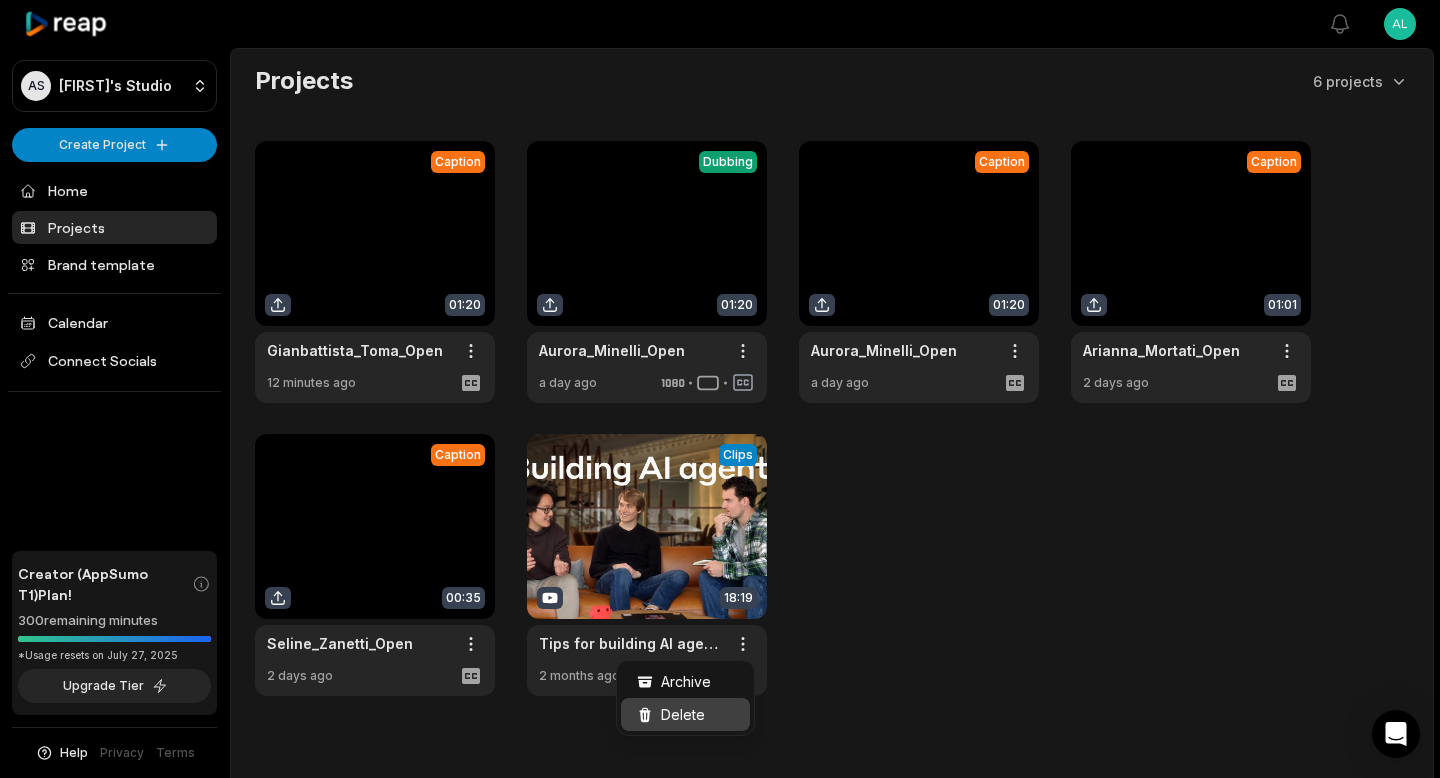 click on "Delete" at bounding box center (683, 714) 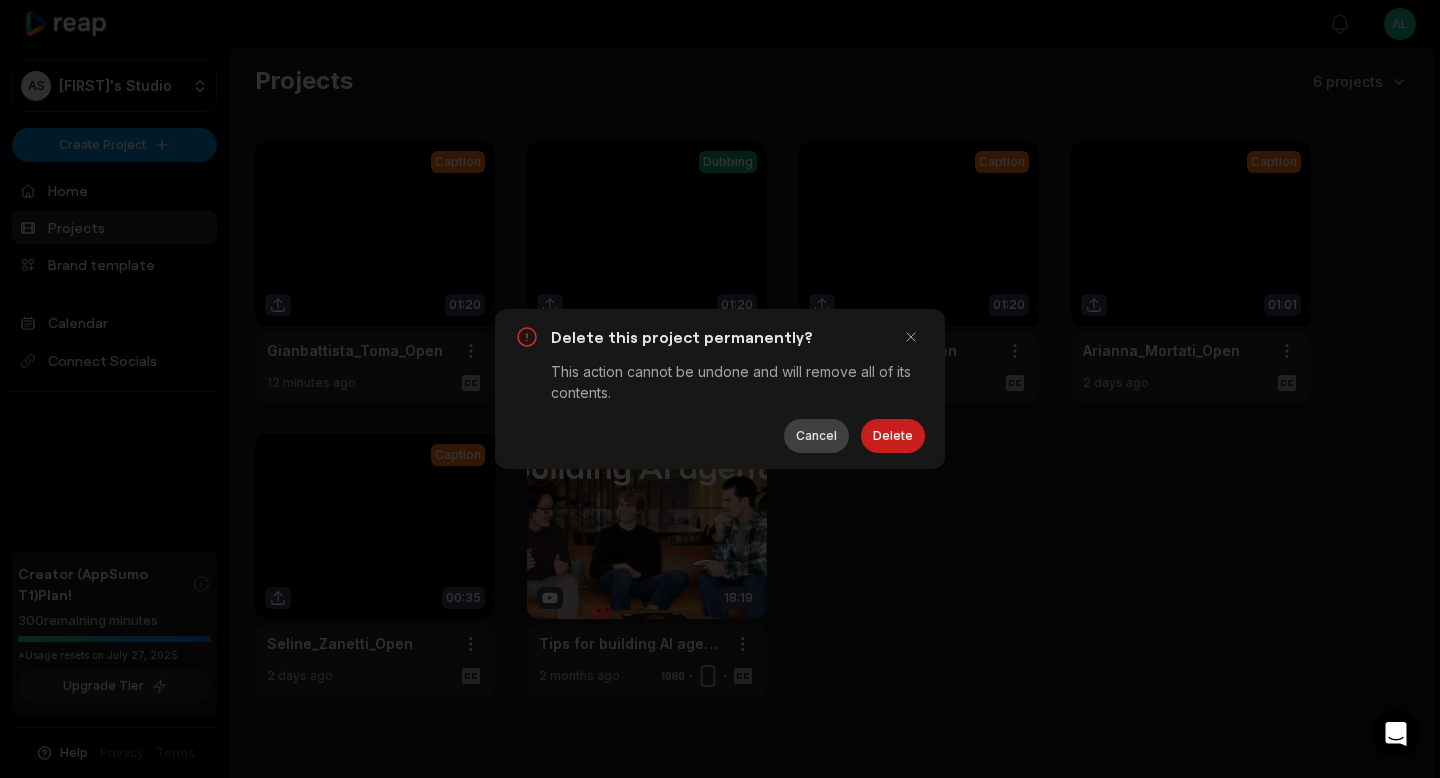 click on "Cancel" at bounding box center (816, 436) 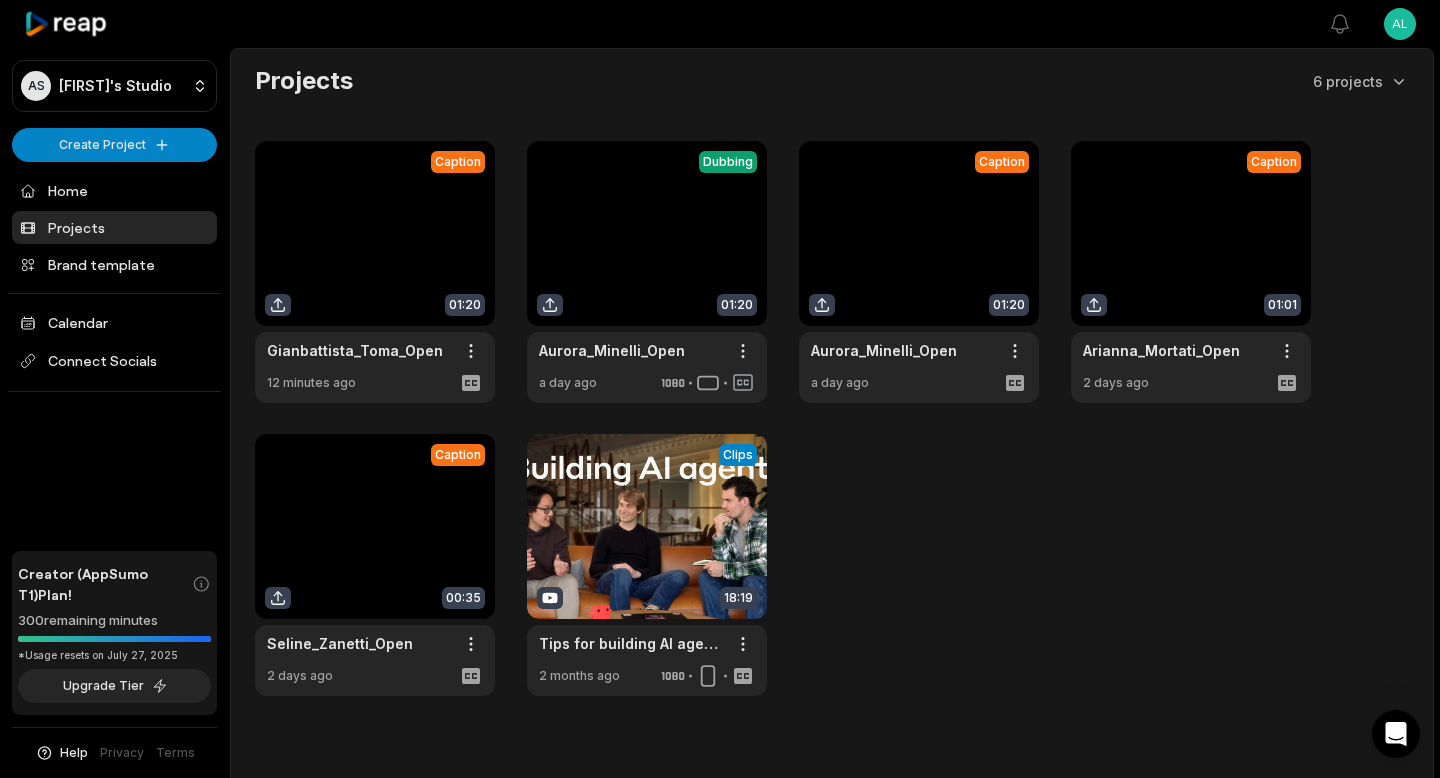 click at bounding box center [375, 565] 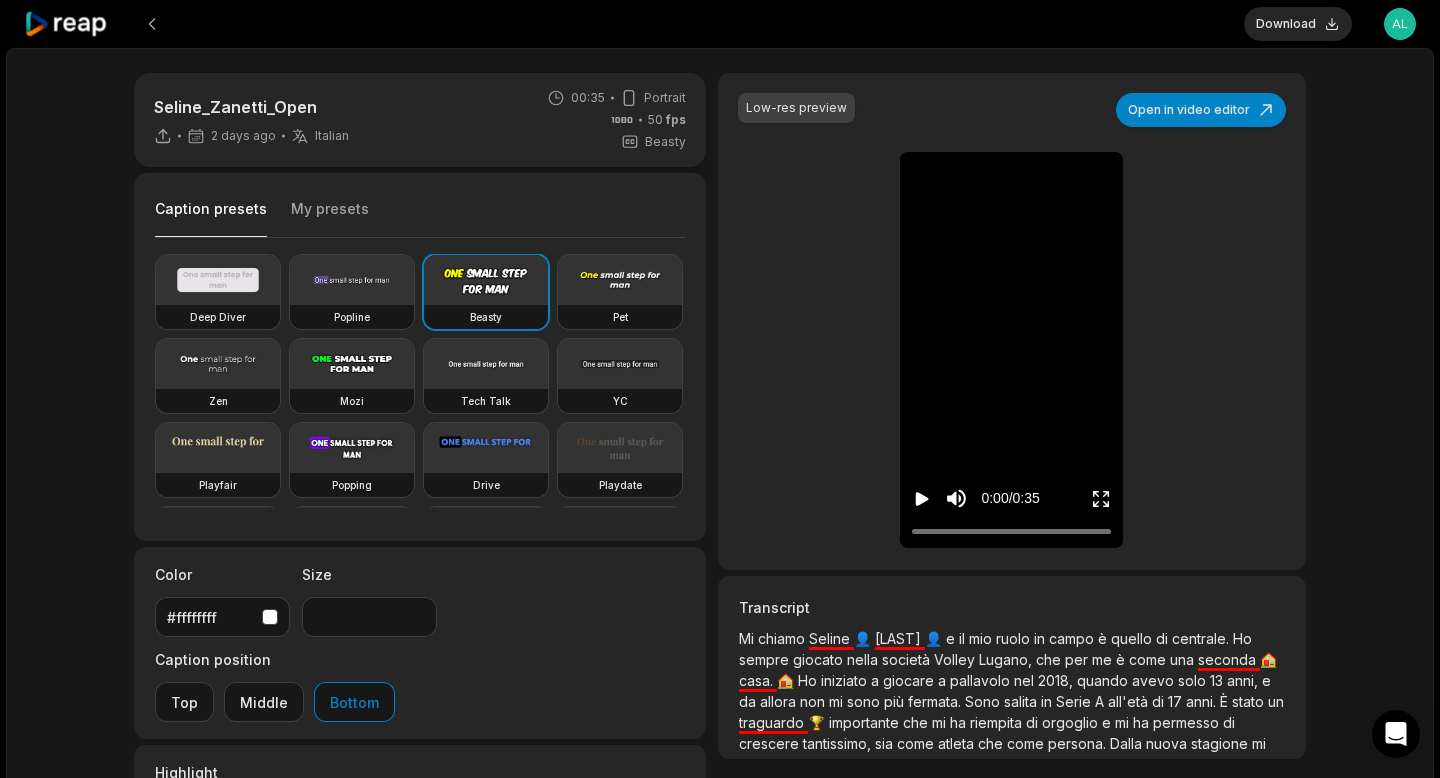 scroll, scrollTop: 278, scrollLeft: 0, axis: vertical 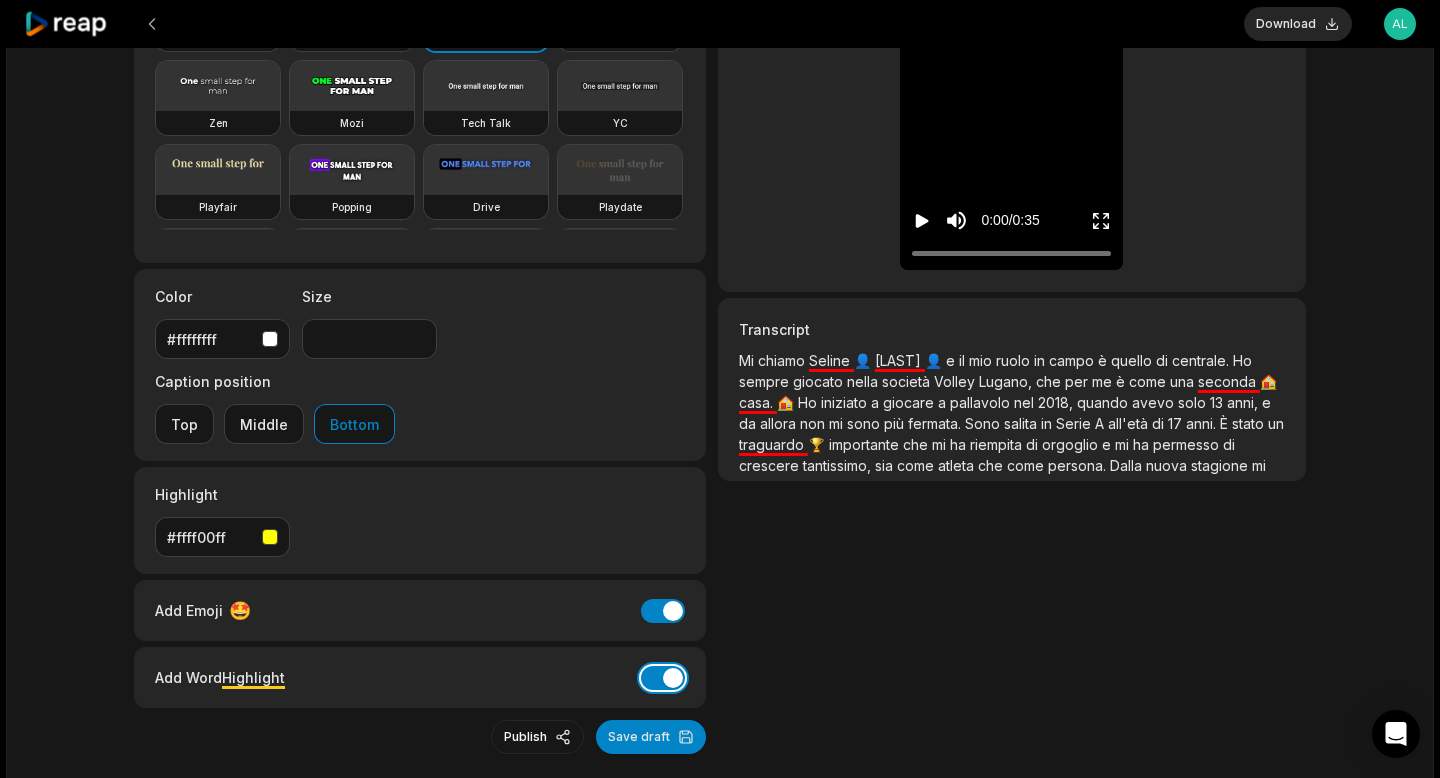 click on "Add Word Highlight" at bounding box center (663, 678) 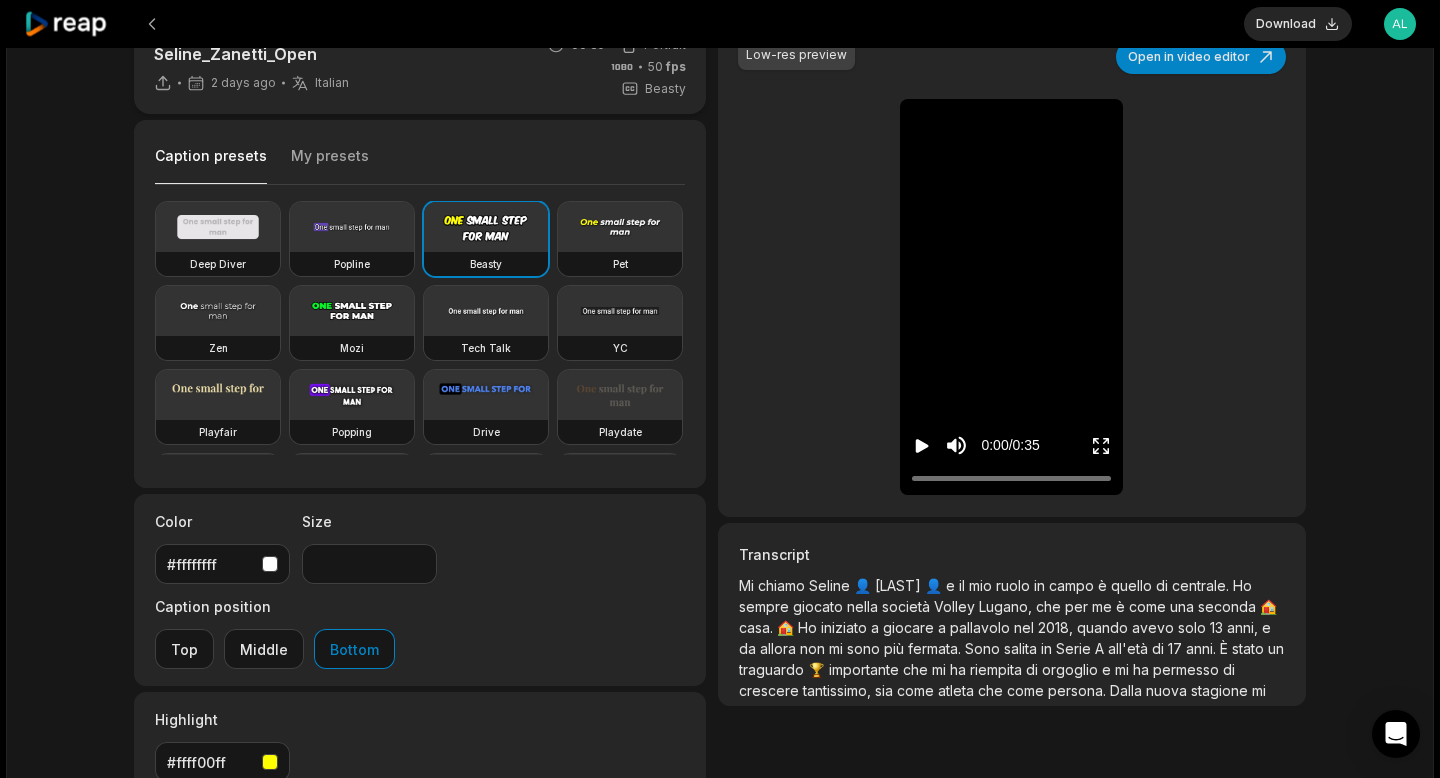 scroll, scrollTop: 12, scrollLeft: 0, axis: vertical 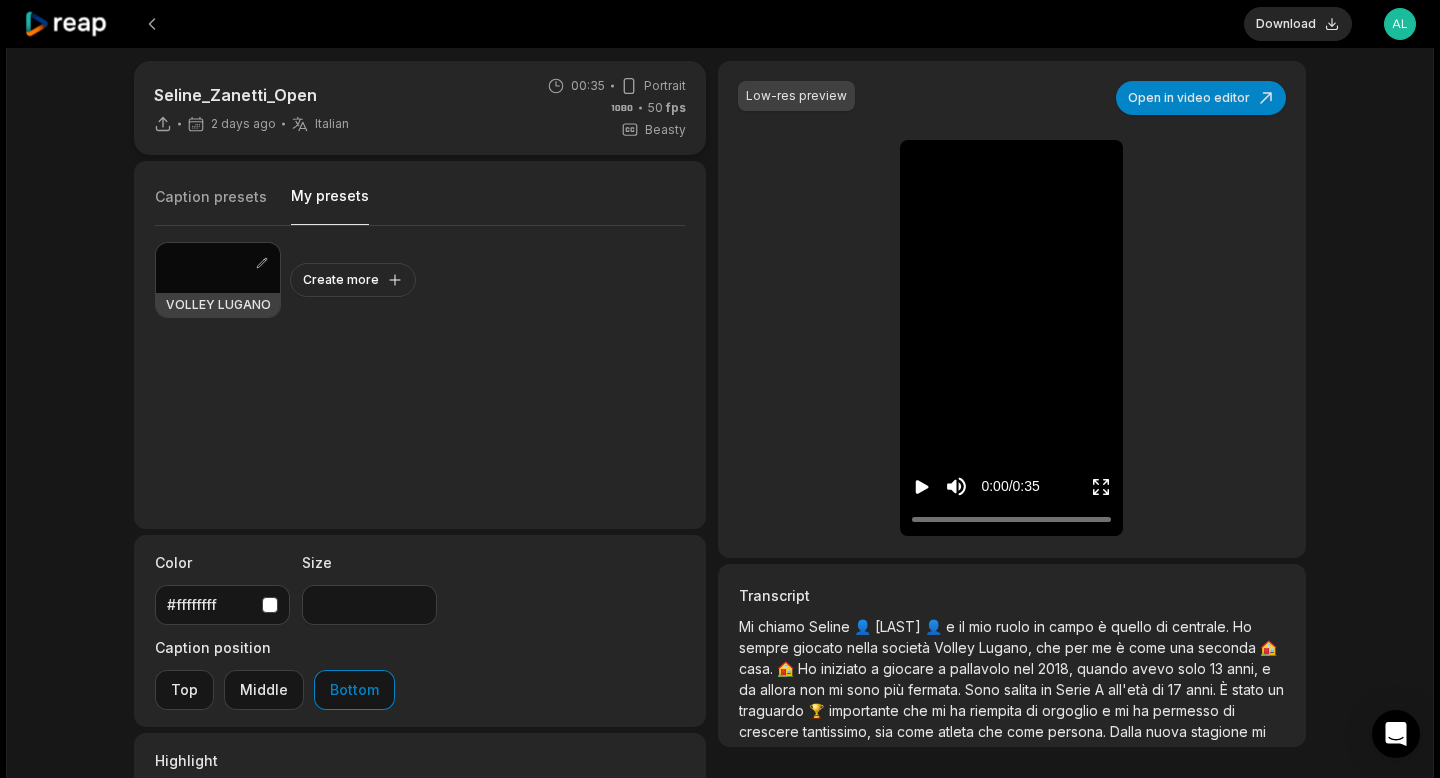 click on "My presets" at bounding box center [330, 205] 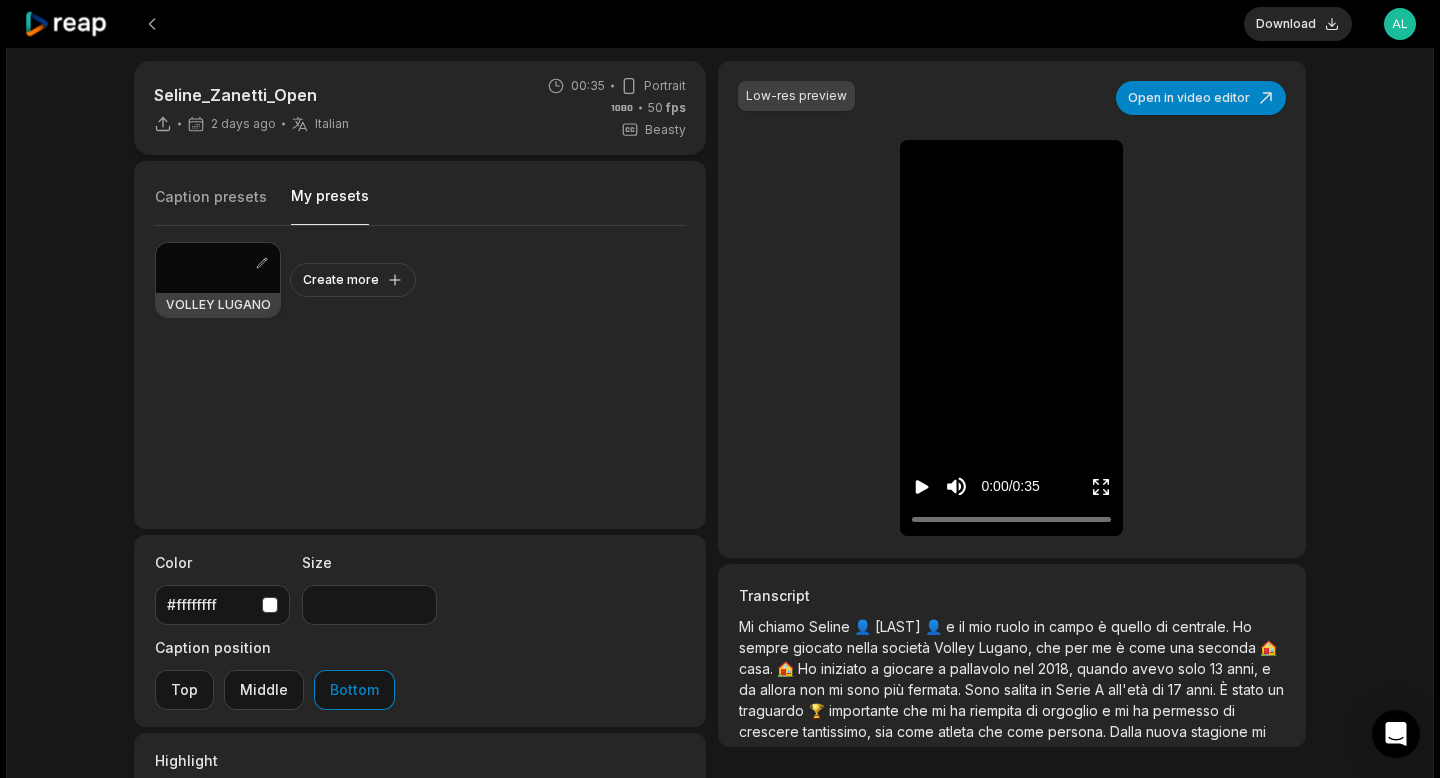 click at bounding box center (218, 268) 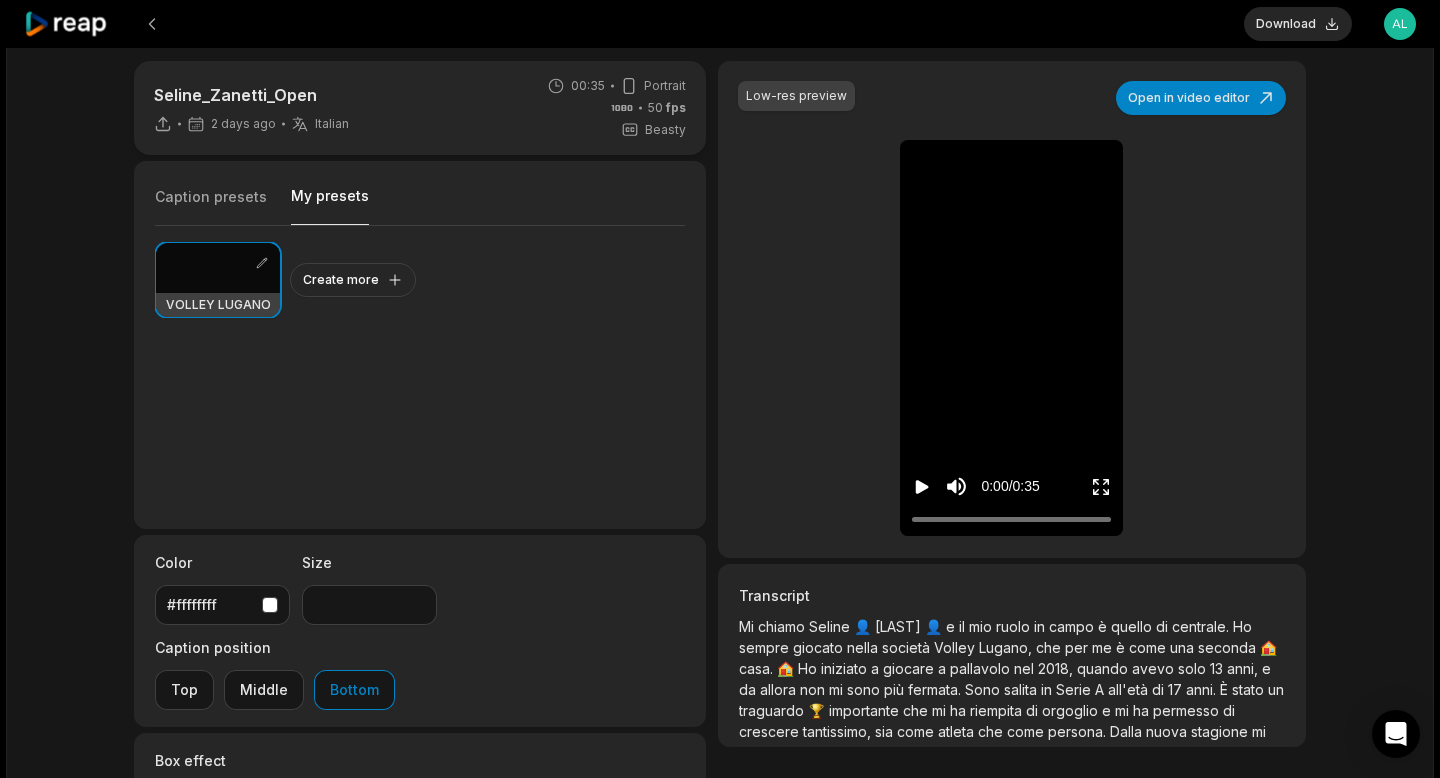 scroll, scrollTop: 278, scrollLeft: 0, axis: vertical 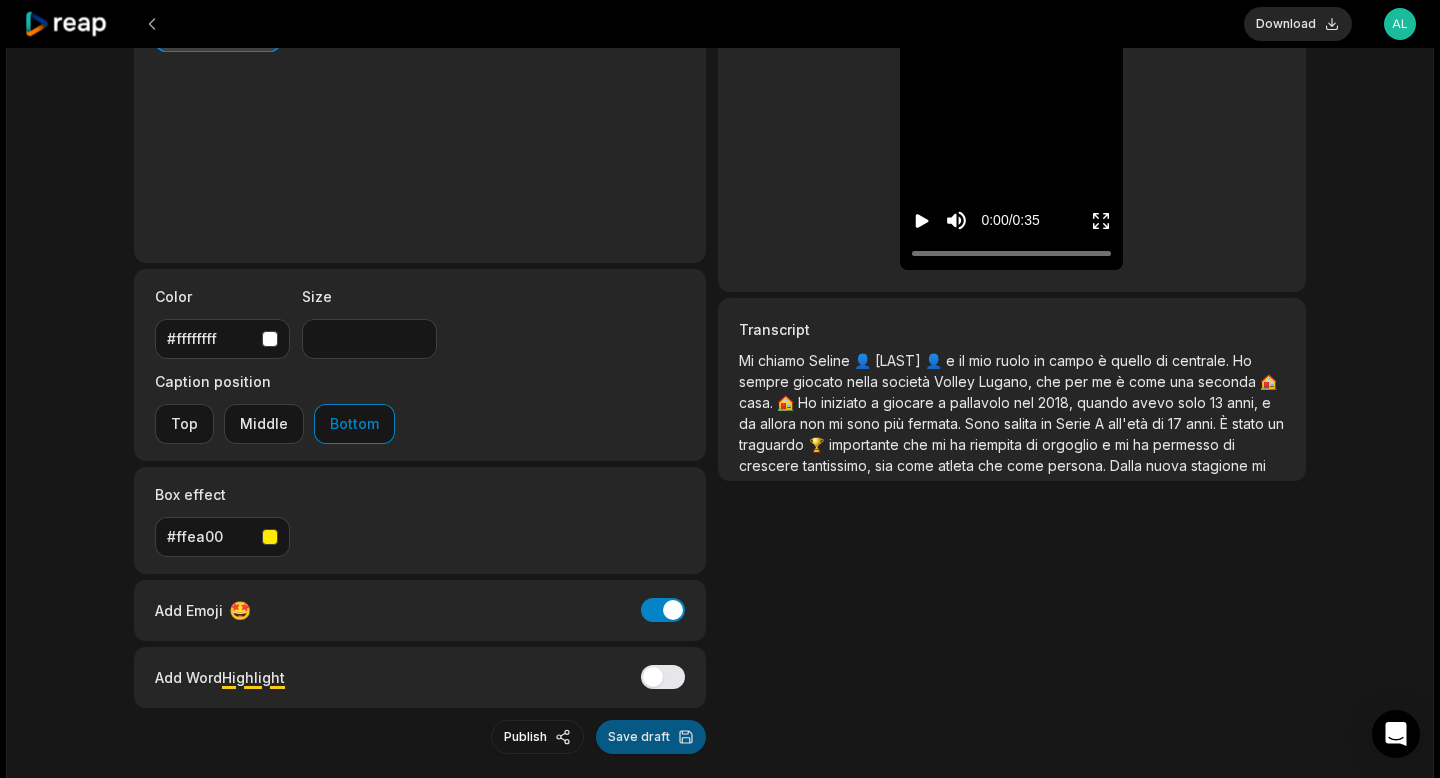 click on "Save draft" at bounding box center [651, 737] 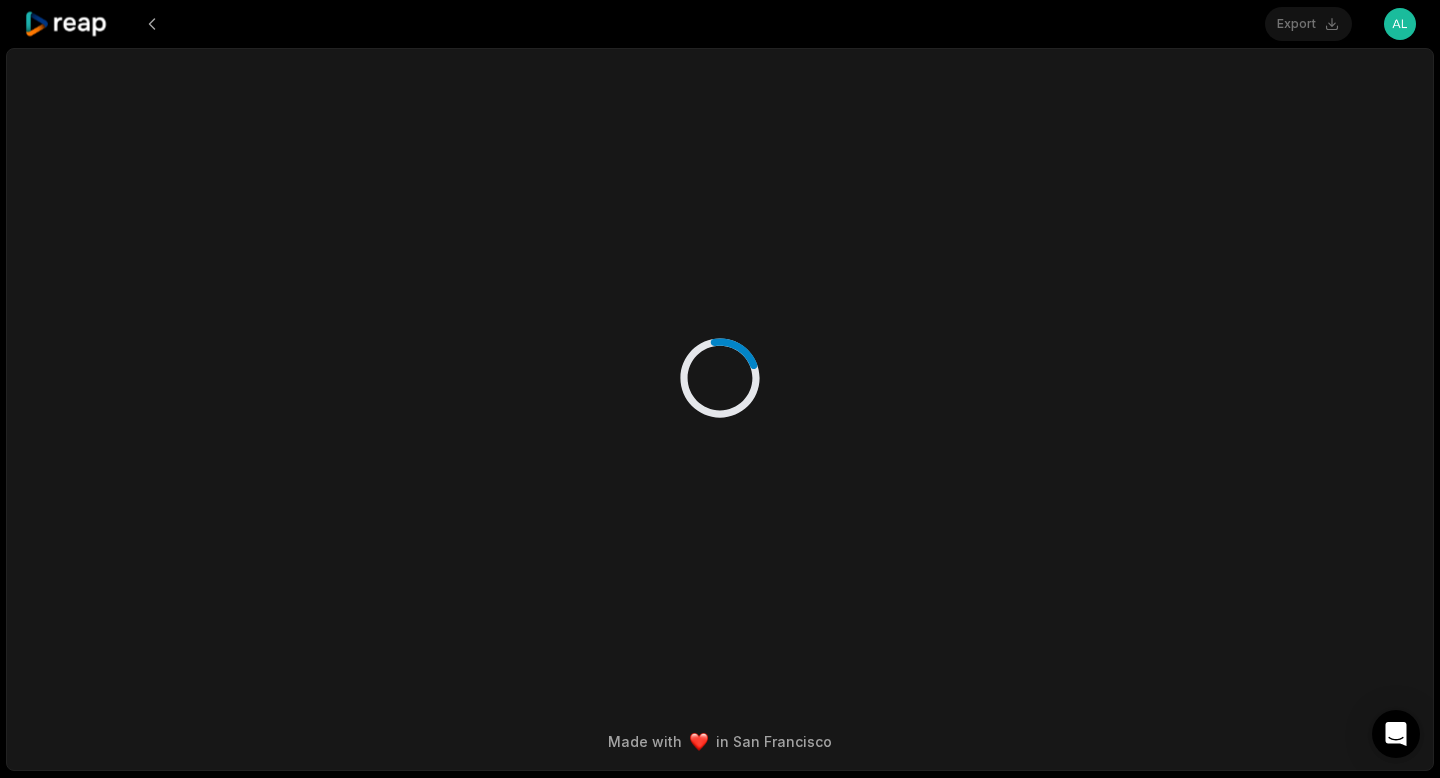 scroll, scrollTop: 0, scrollLeft: 0, axis: both 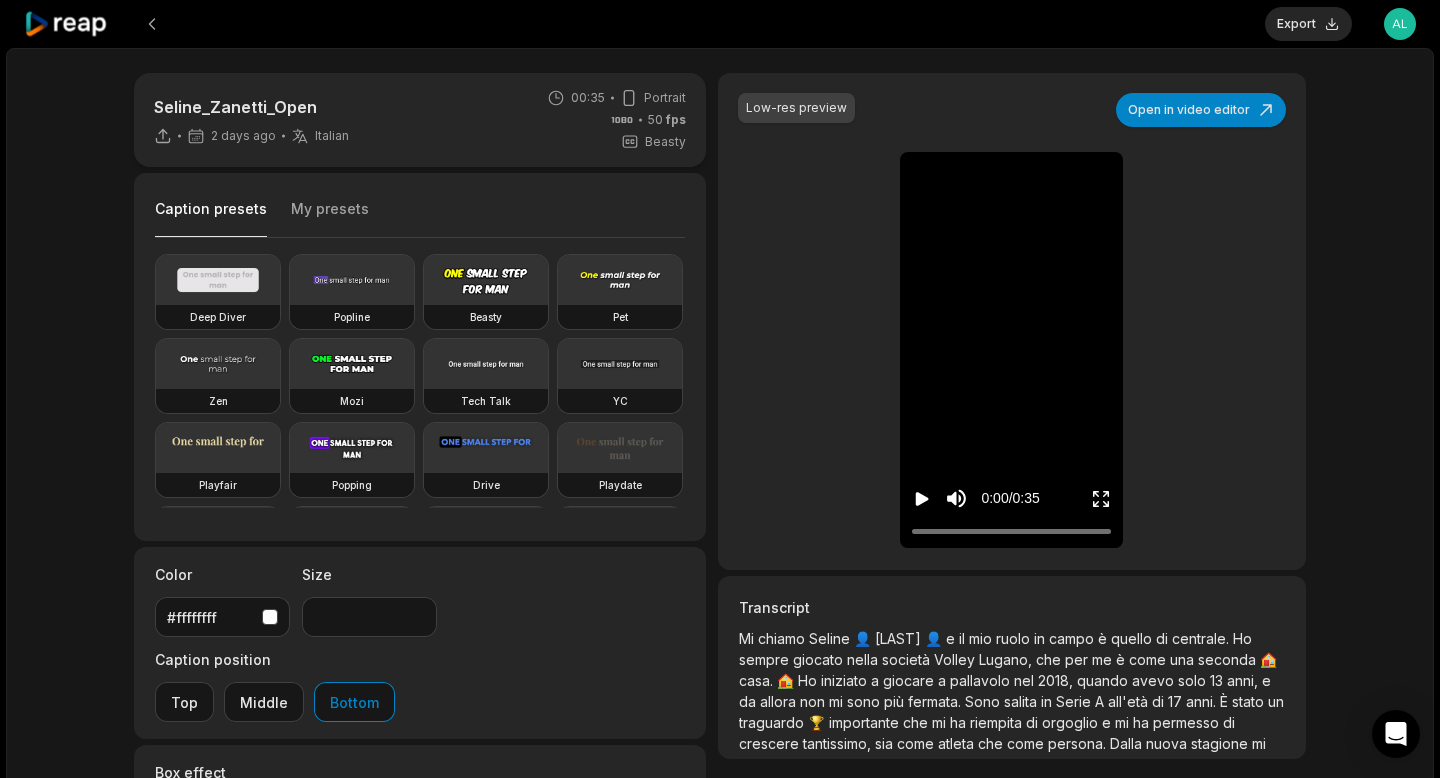 click 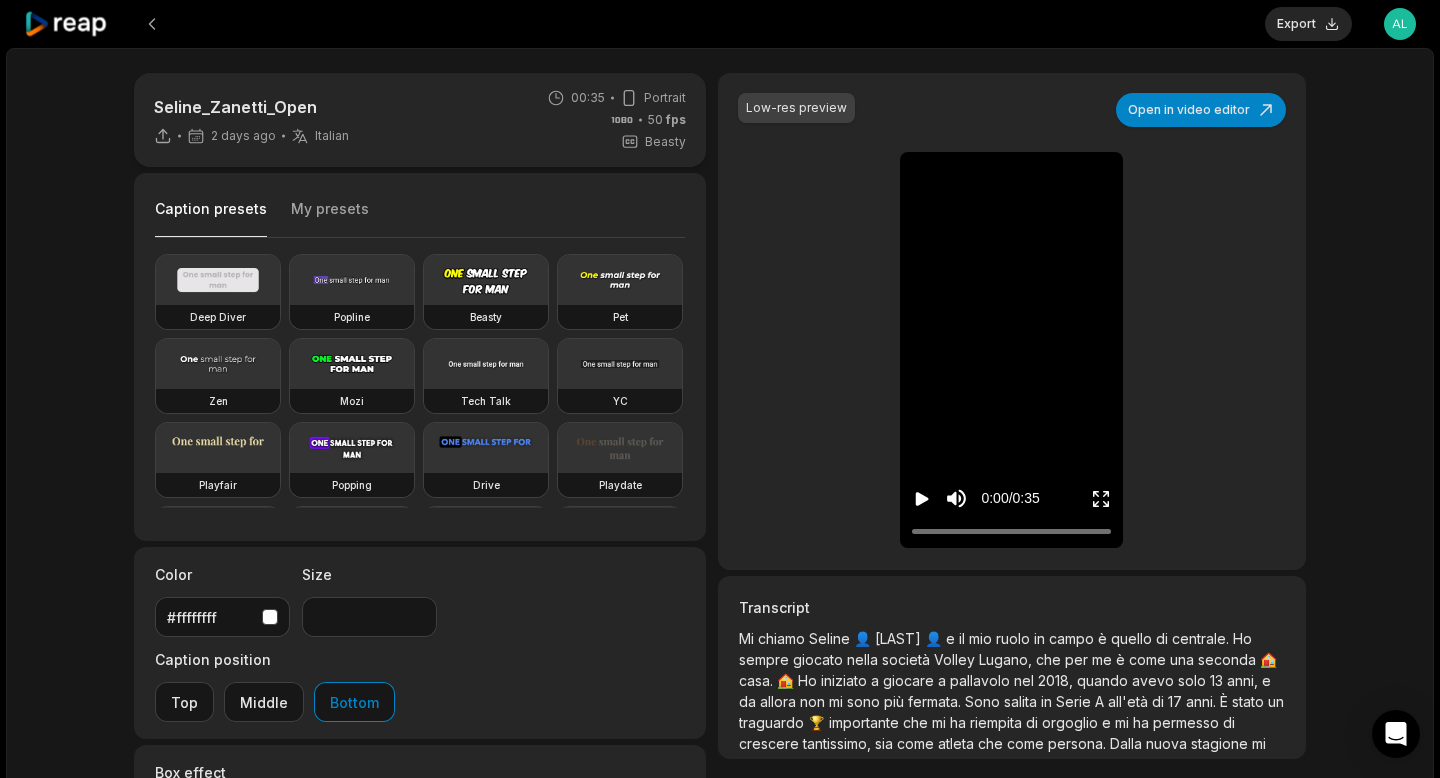 click 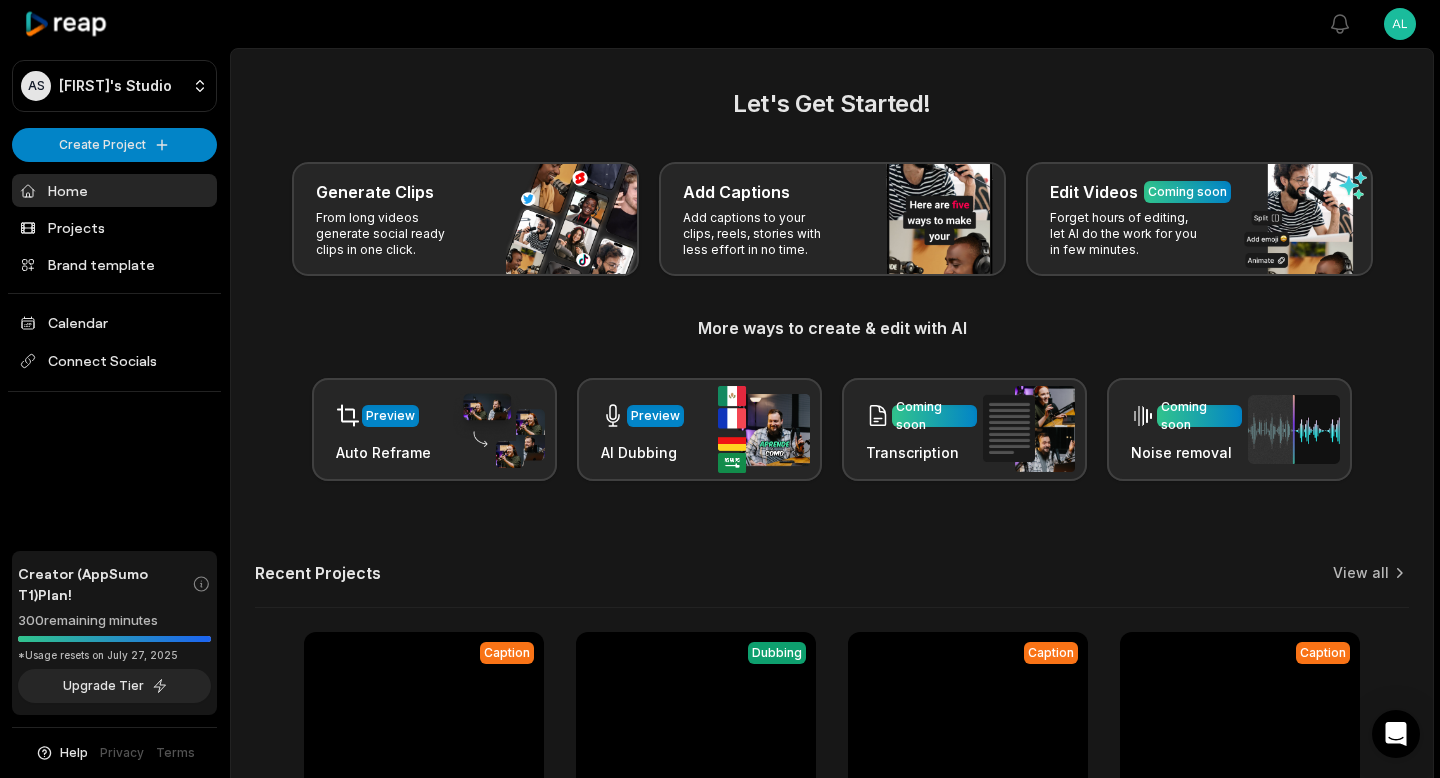 scroll, scrollTop: 220, scrollLeft: 0, axis: vertical 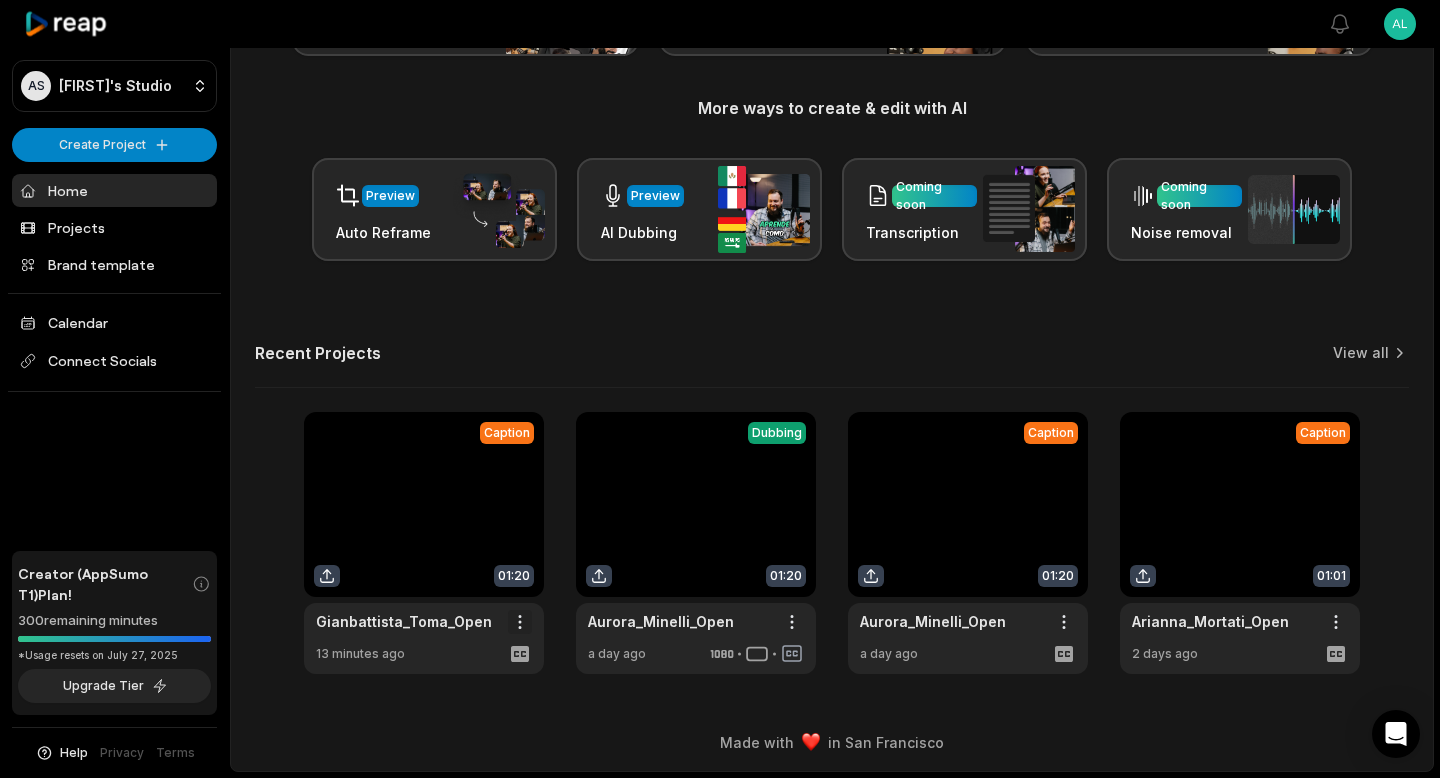 click on "Made with   in San Francisco
[FIRST]_[LAST]_Open" at bounding box center [720, 169] 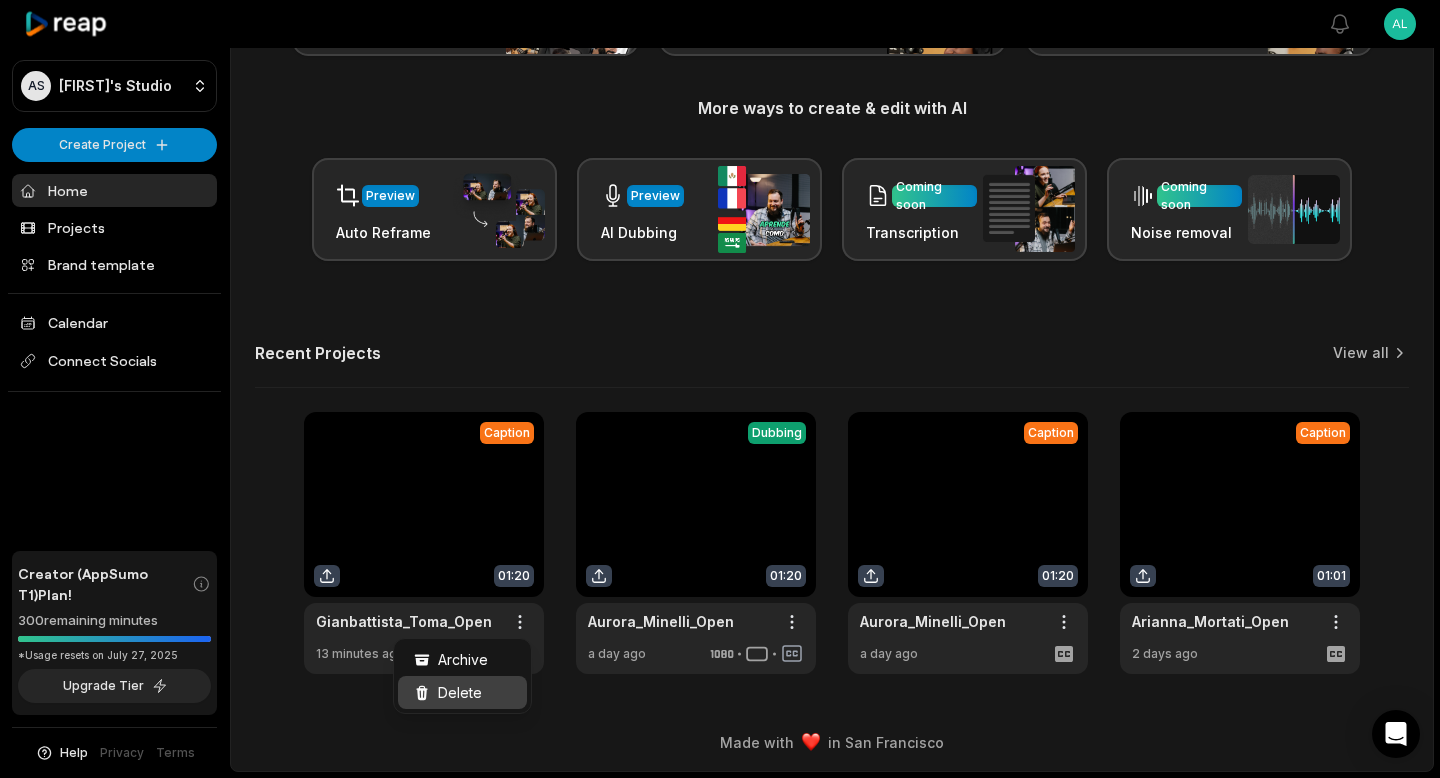 click on "Delete" at bounding box center [462, 692] 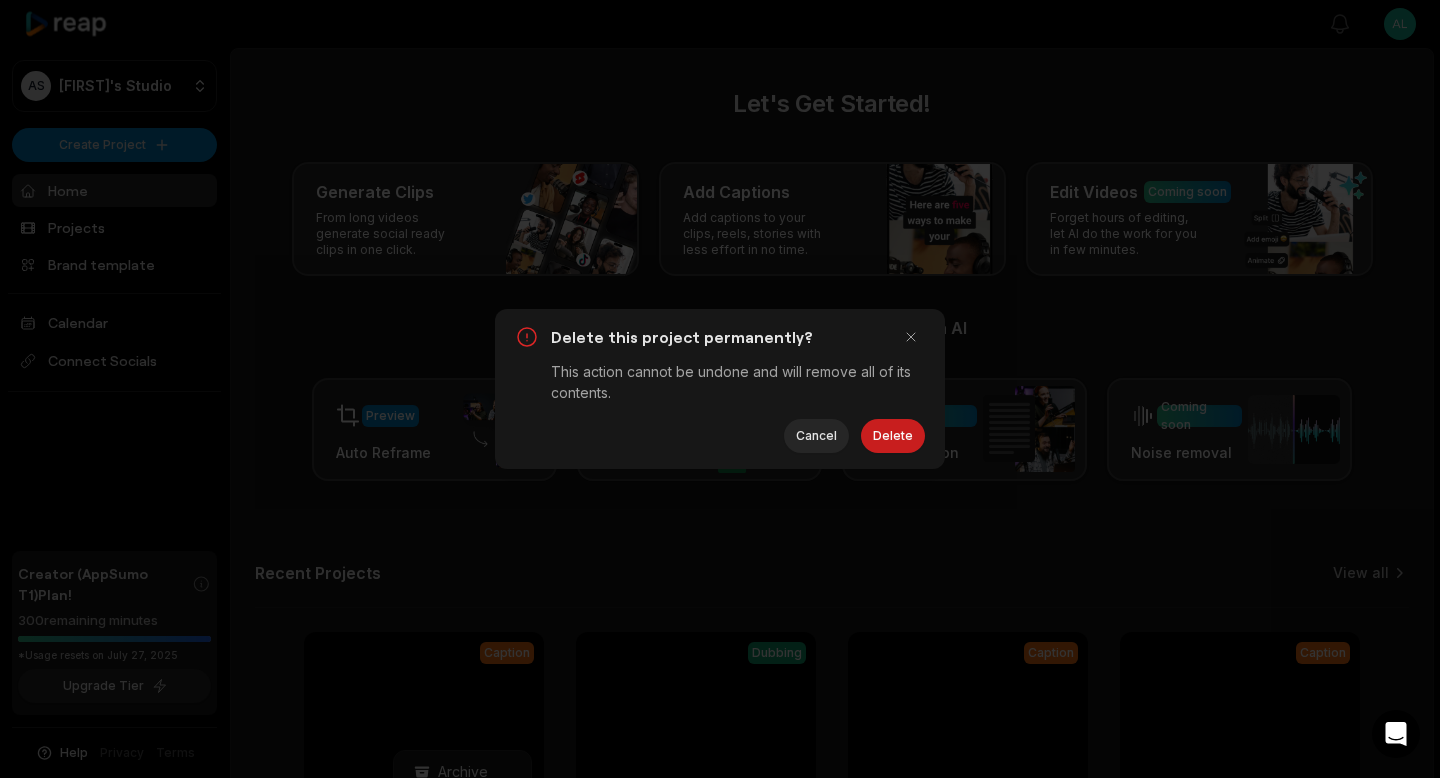 scroll, scrollTop: 0, scrollLeft: 0, axis: both 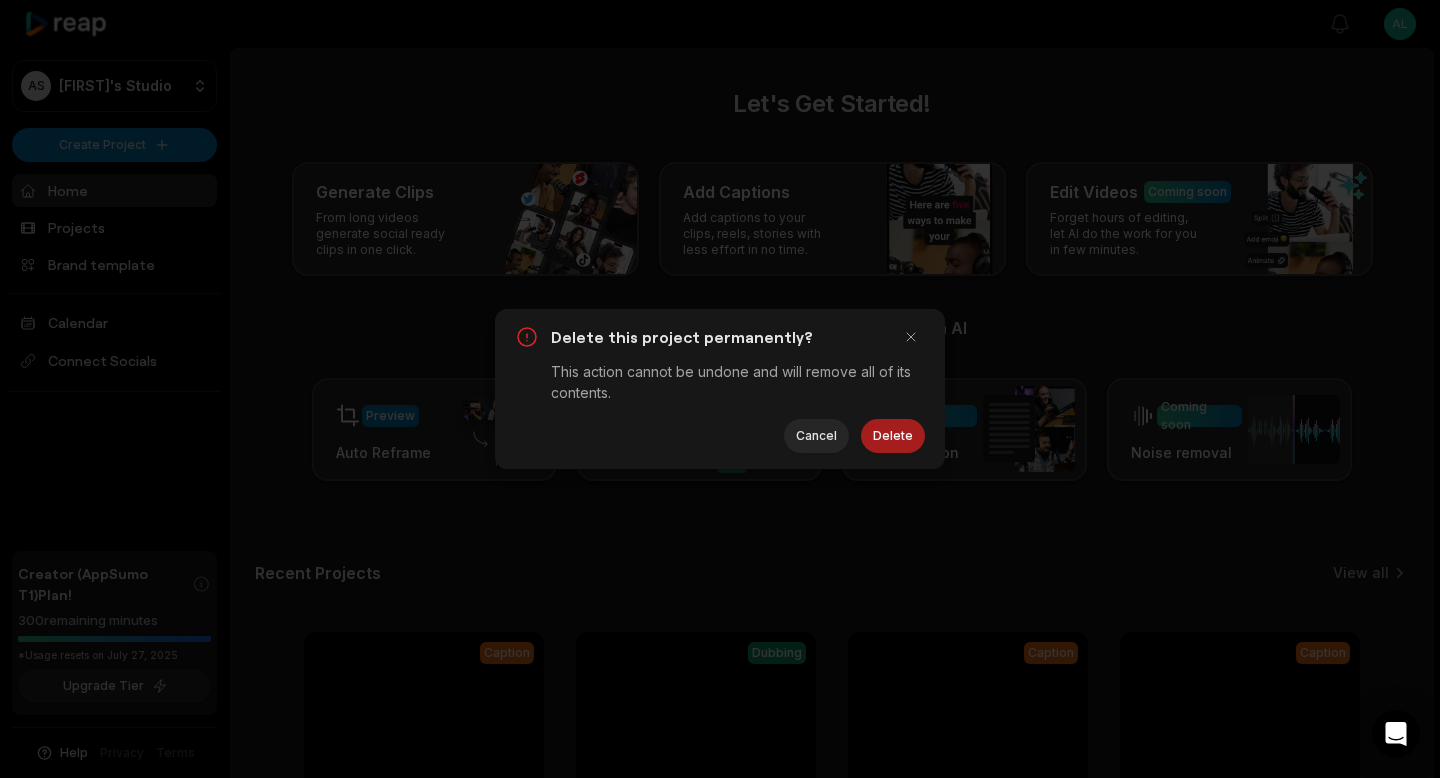 click on "Delete" at bounding box center (893, 436) 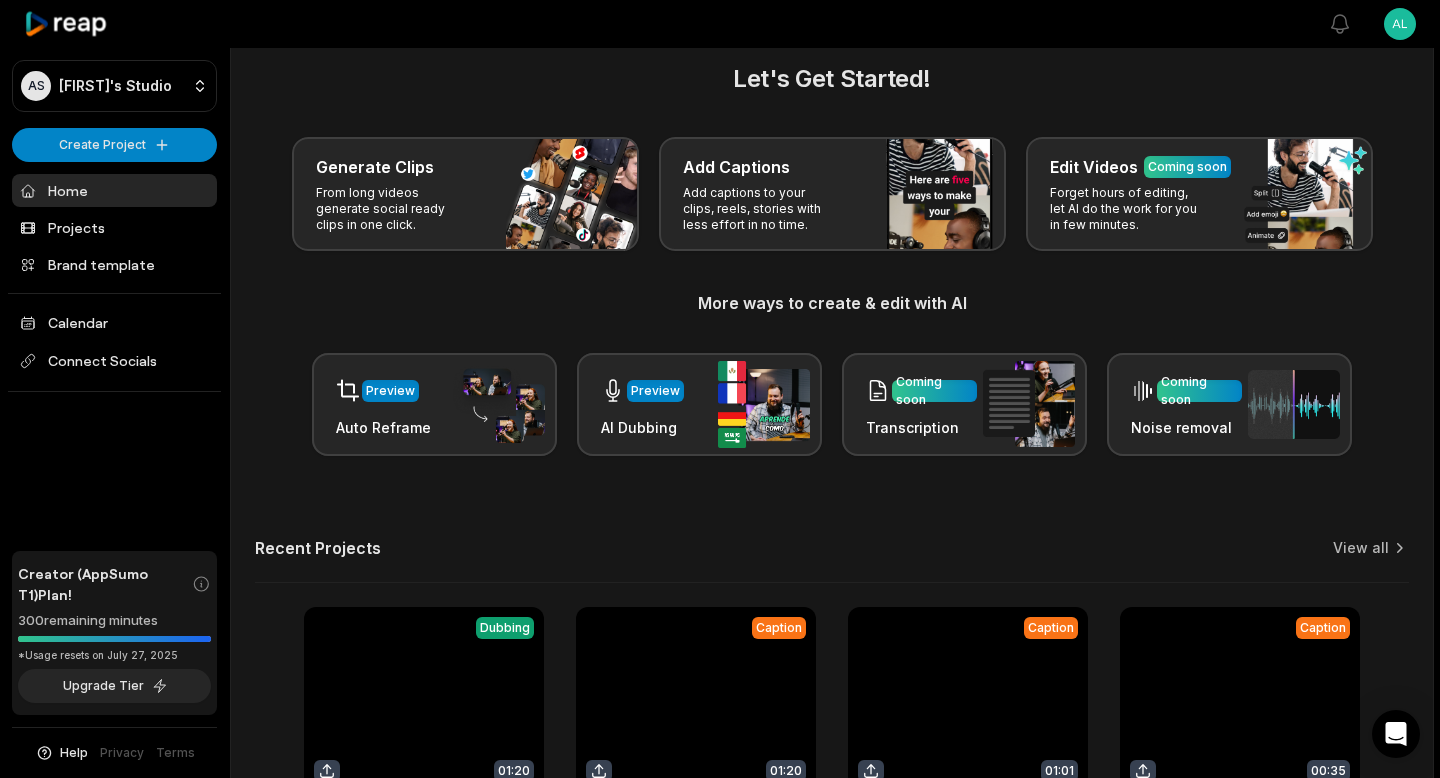 scroll, scrollTop: 0, scrollLeft: 0, axis: both 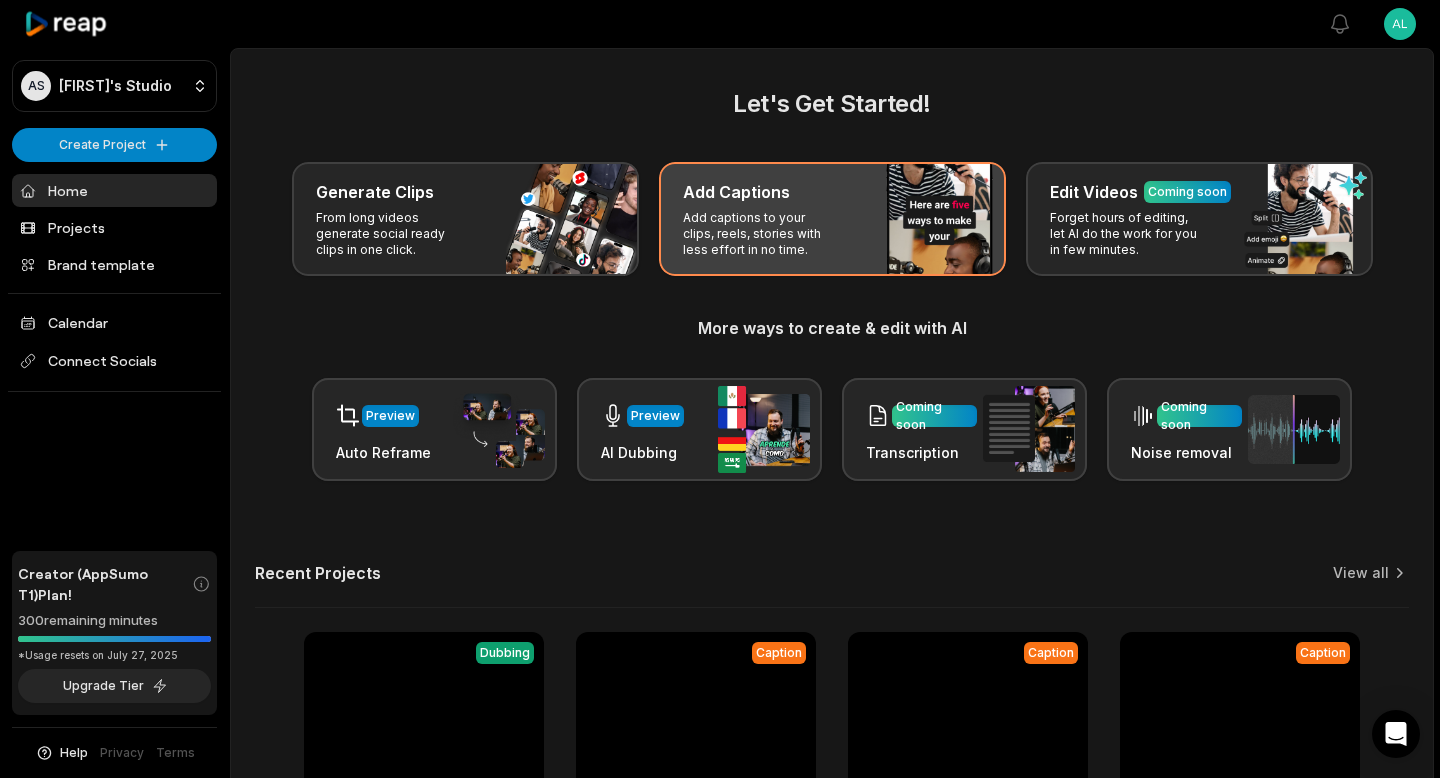 click on "Add captions to your clips, reels, stories with less effort in no time." at bounding box center [760, 234] 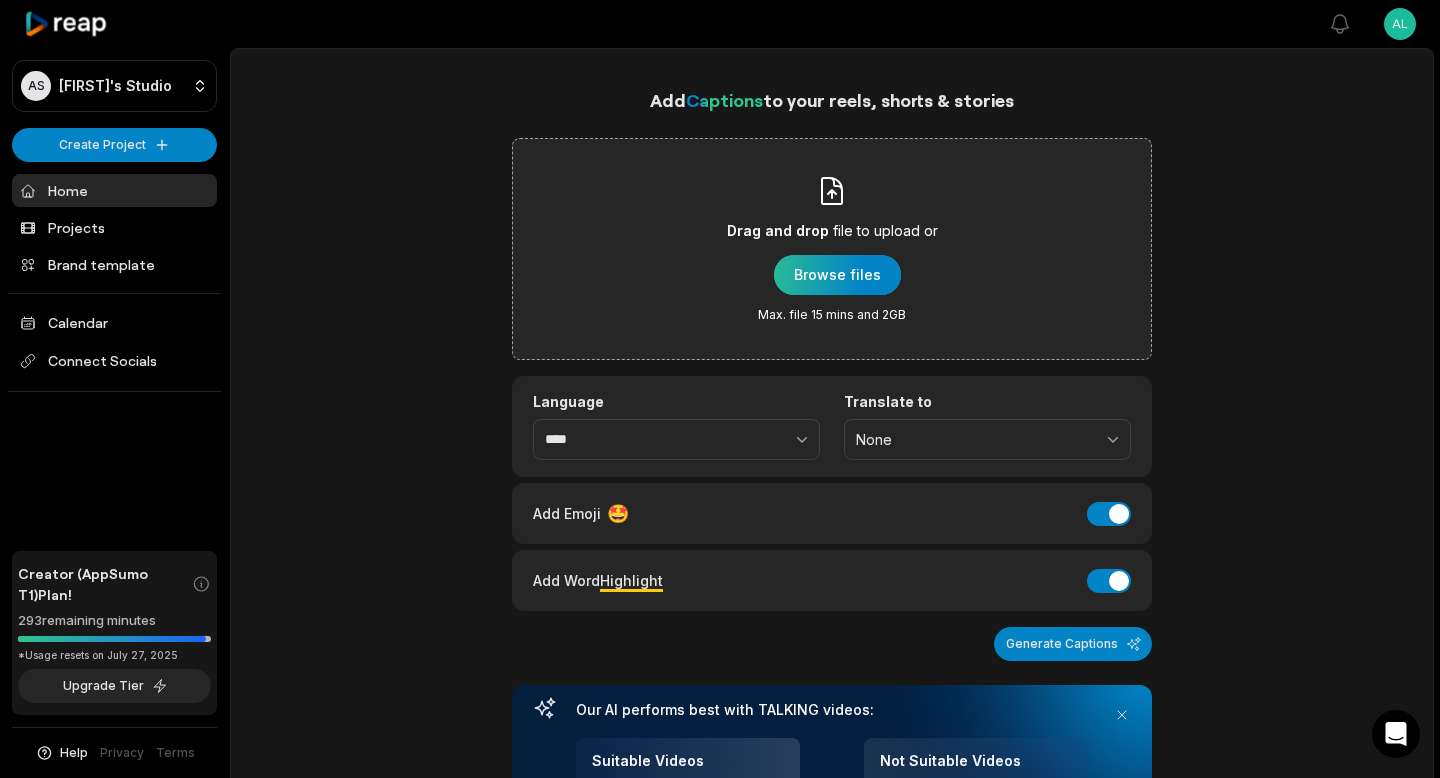 click at bounding box center (837, 275) 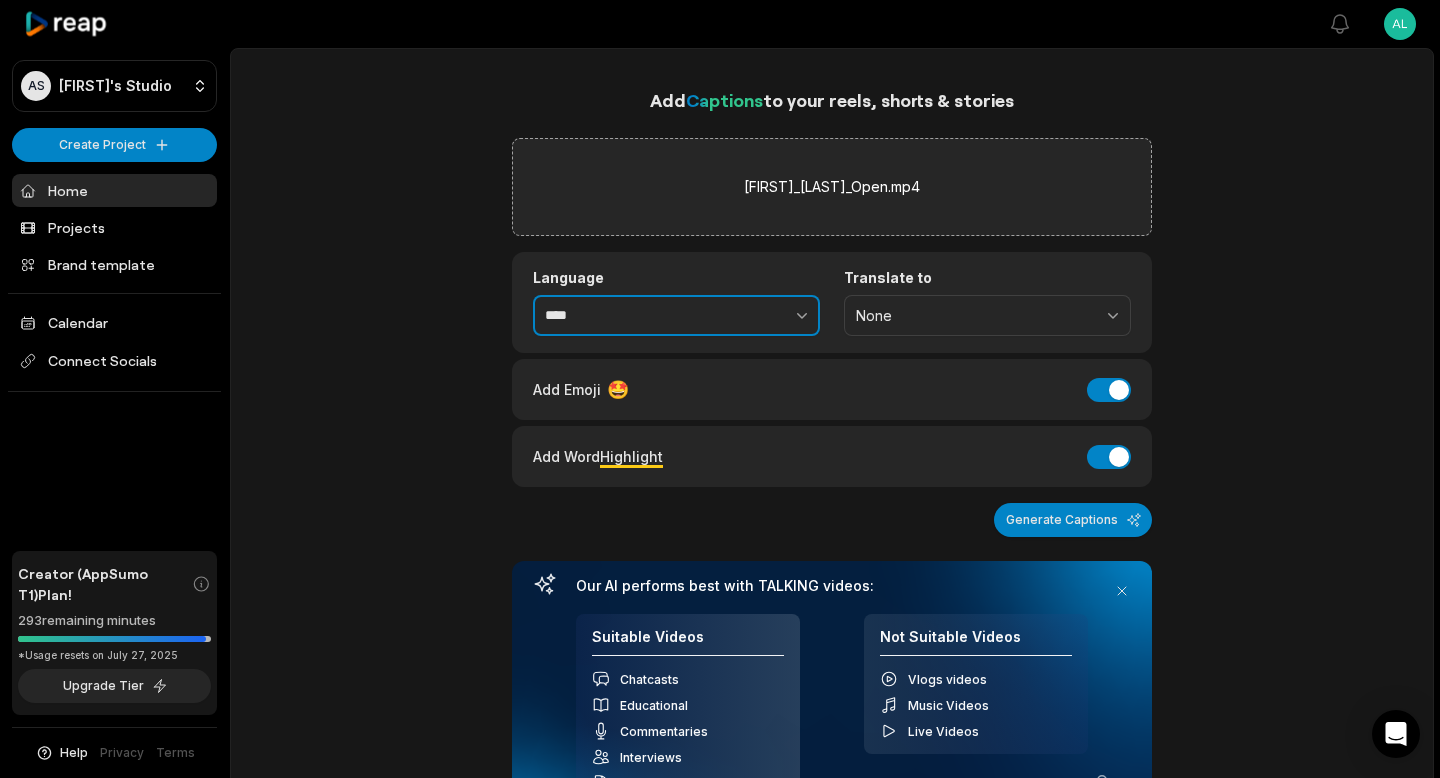 click at bounding box center [758, 316] 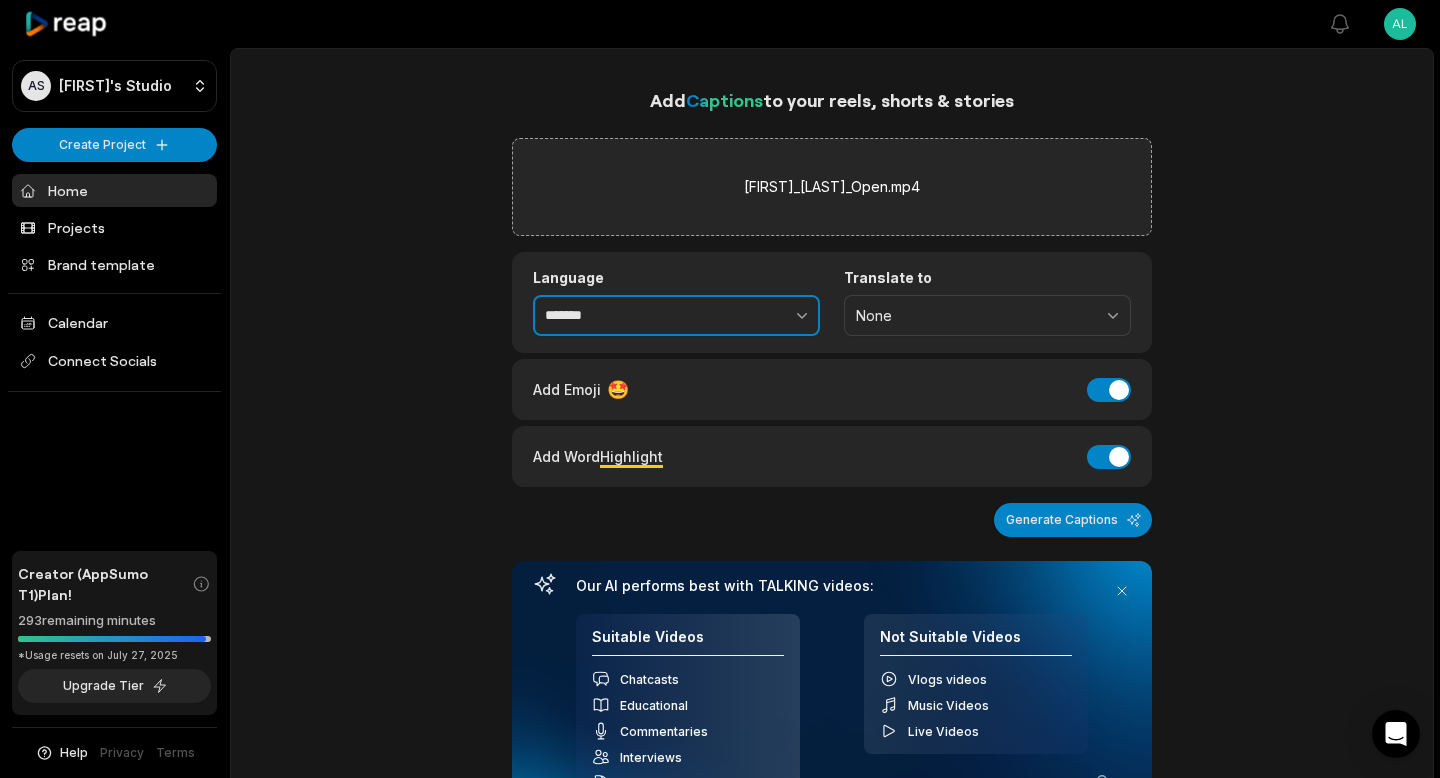 type on "*******" 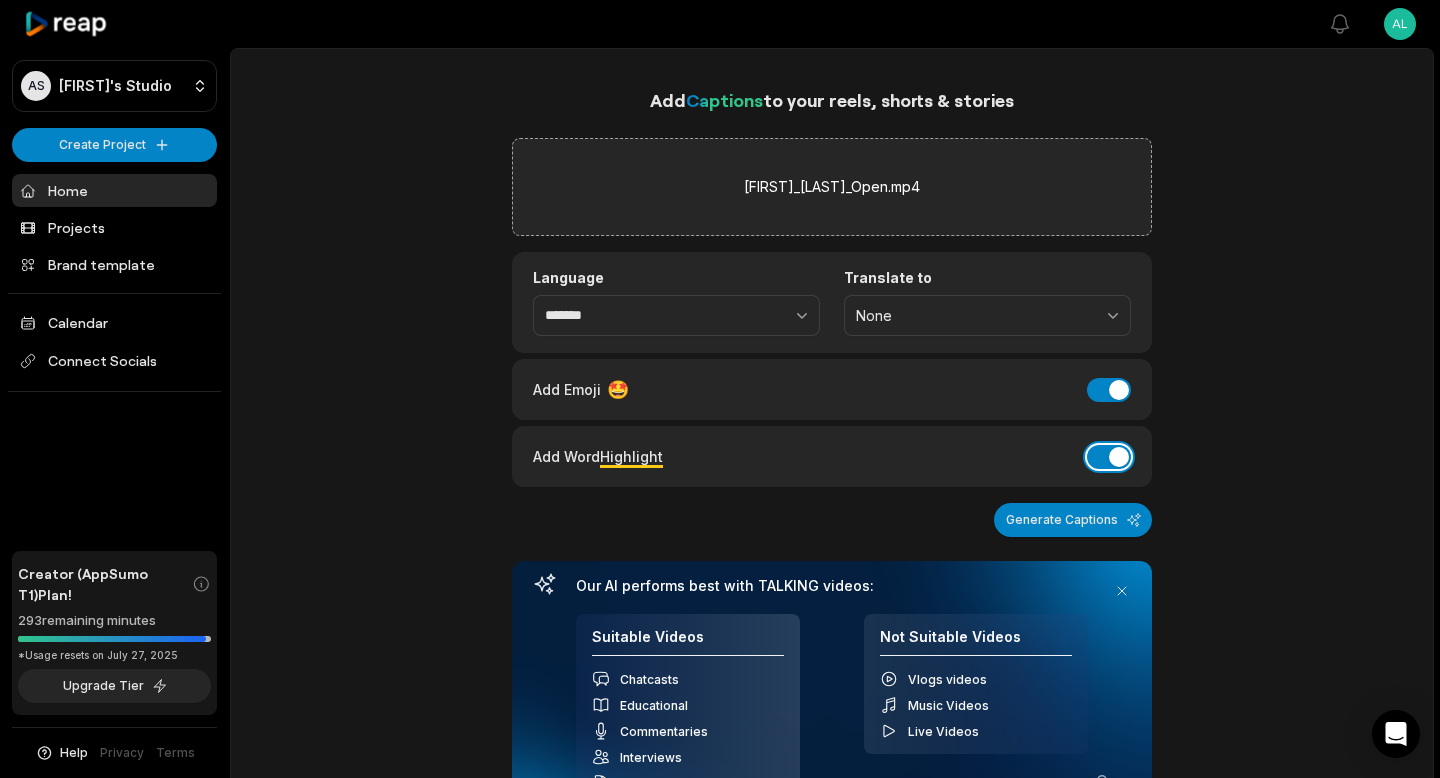 click on "Add Word Highlight" at bounding box center [1109, 457] 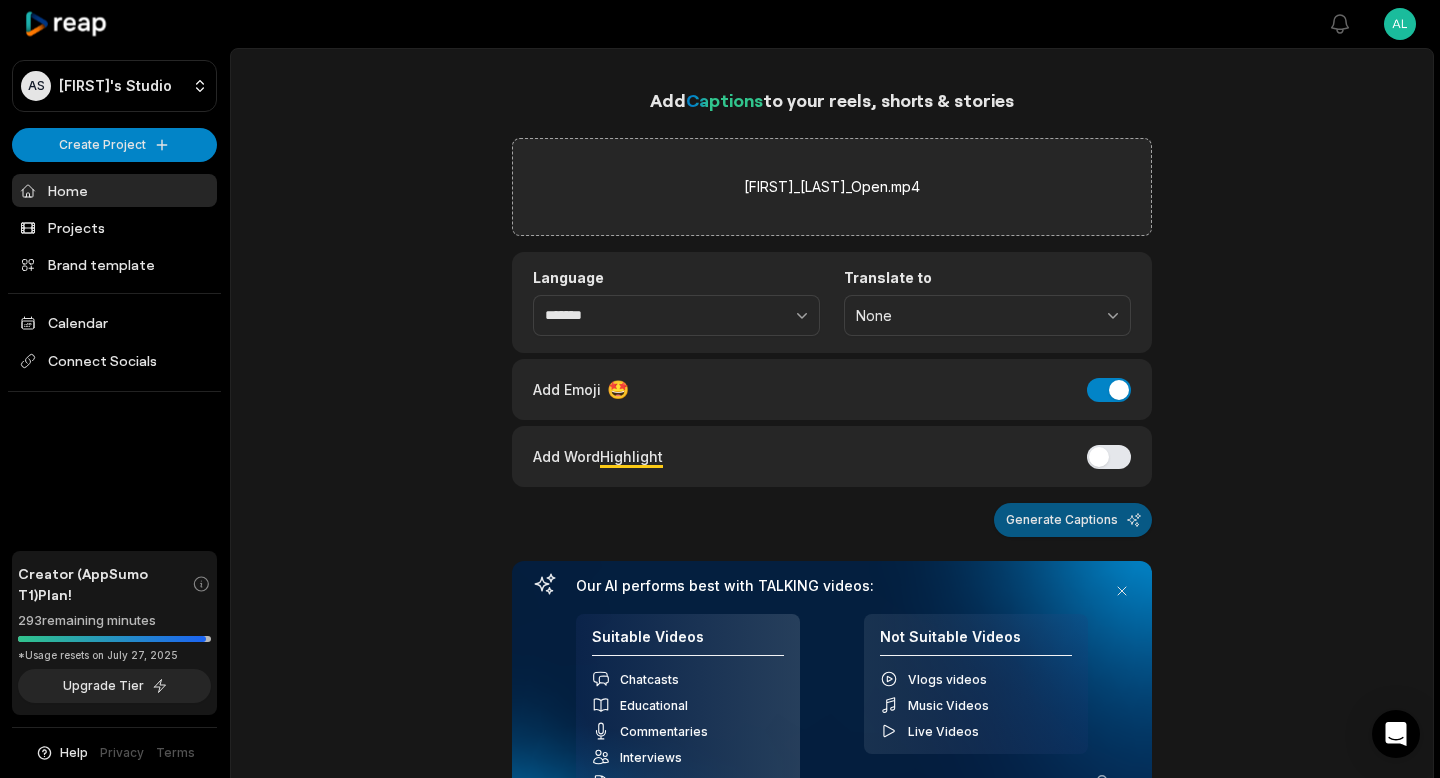 click on "Generate Captions" at bounding box center (1073, 520) 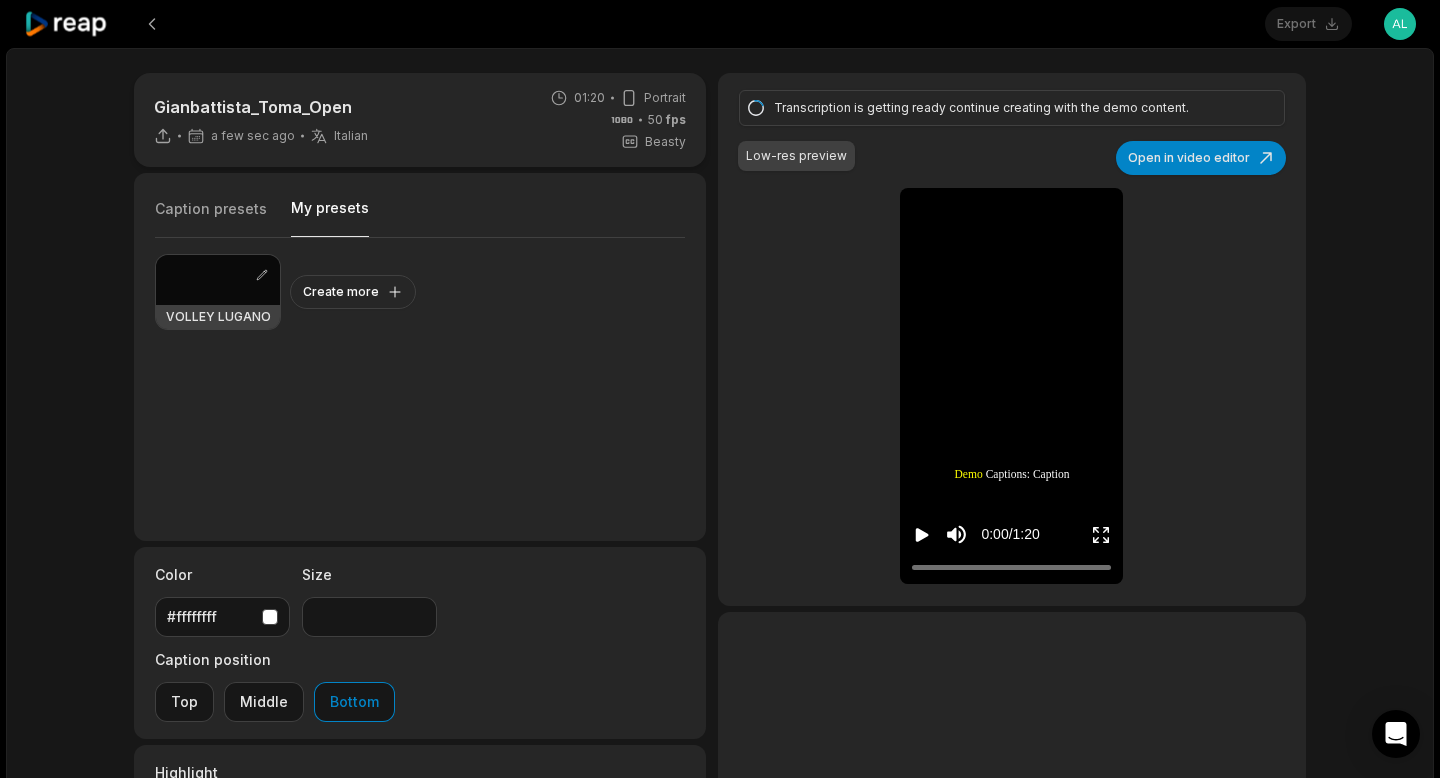 click on "My presets" at bounding box center [330, 217] 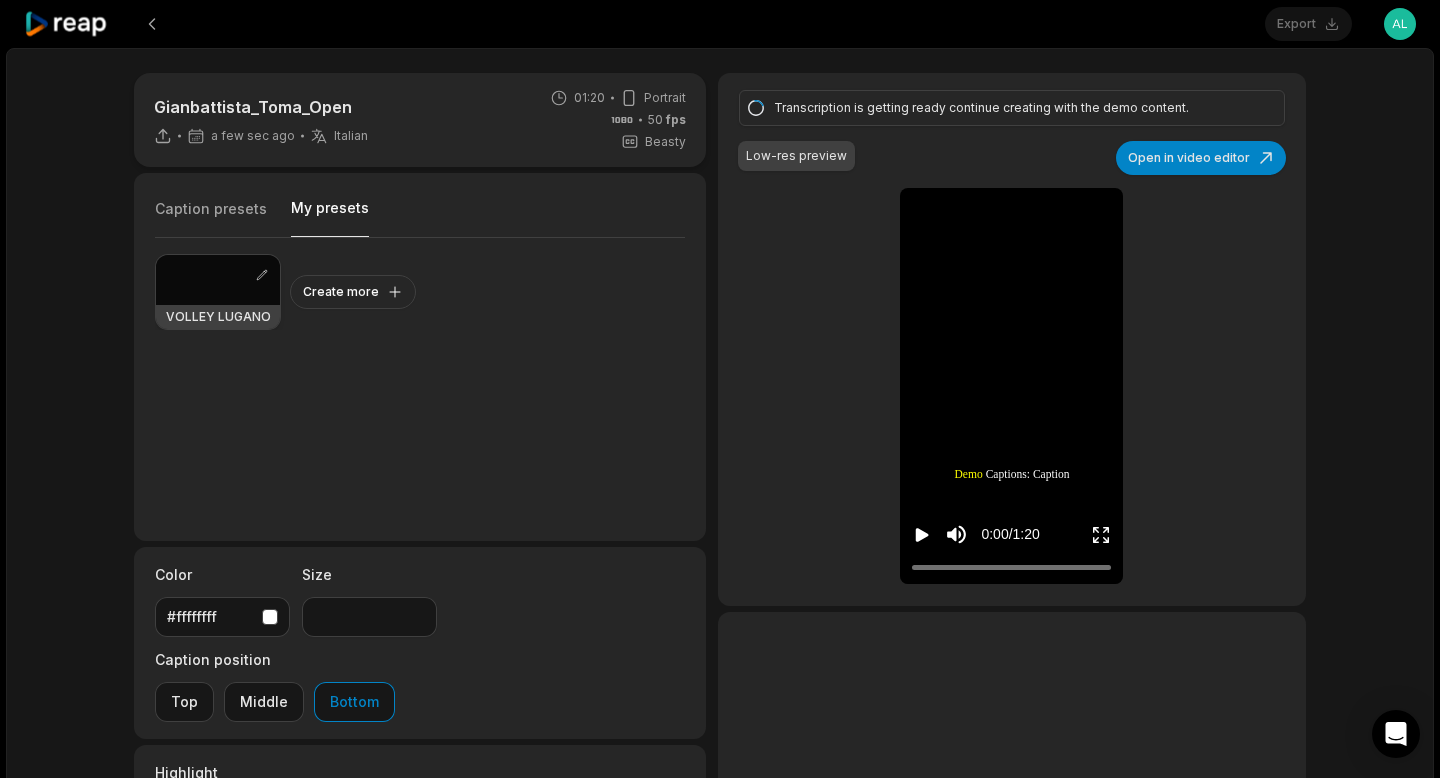 click at bounding box center [218, 280] 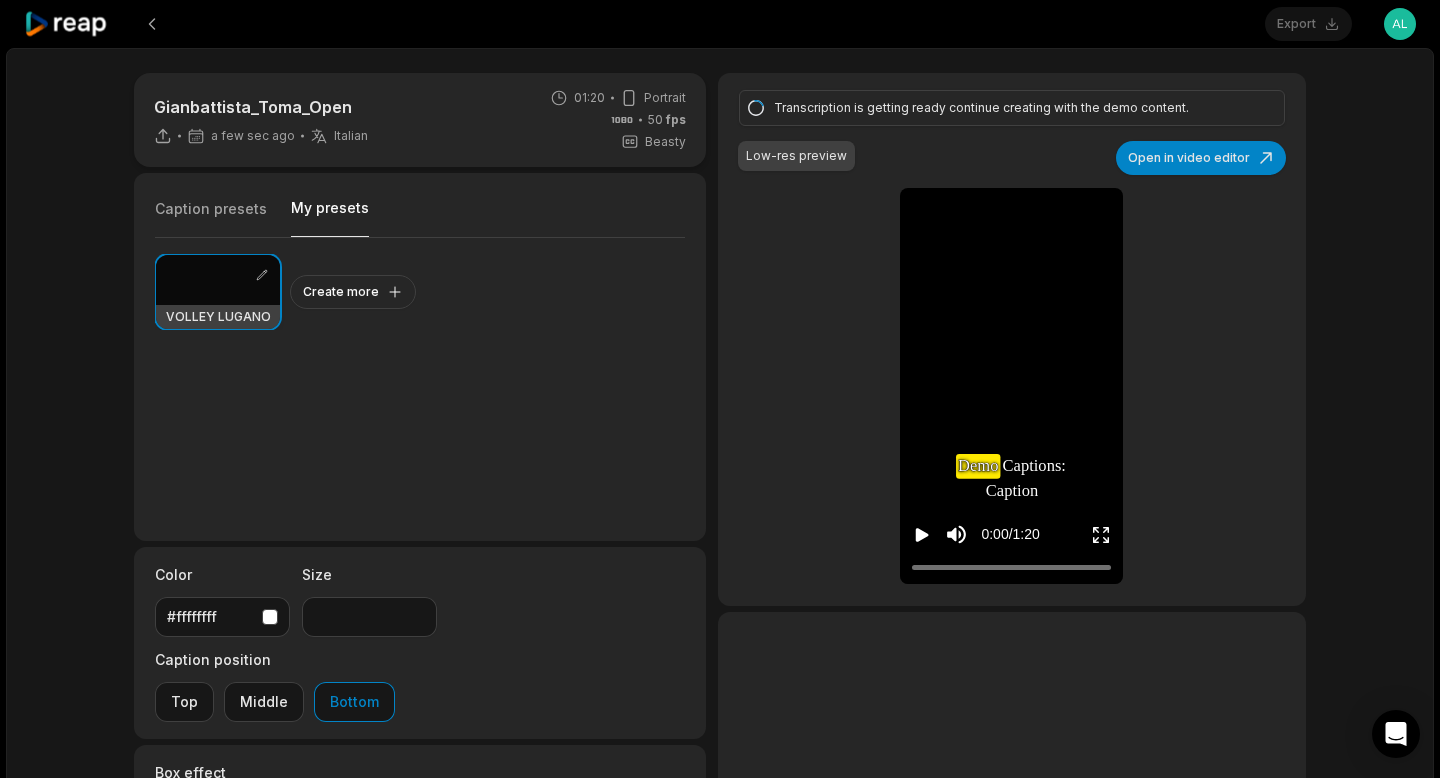 type on "**" 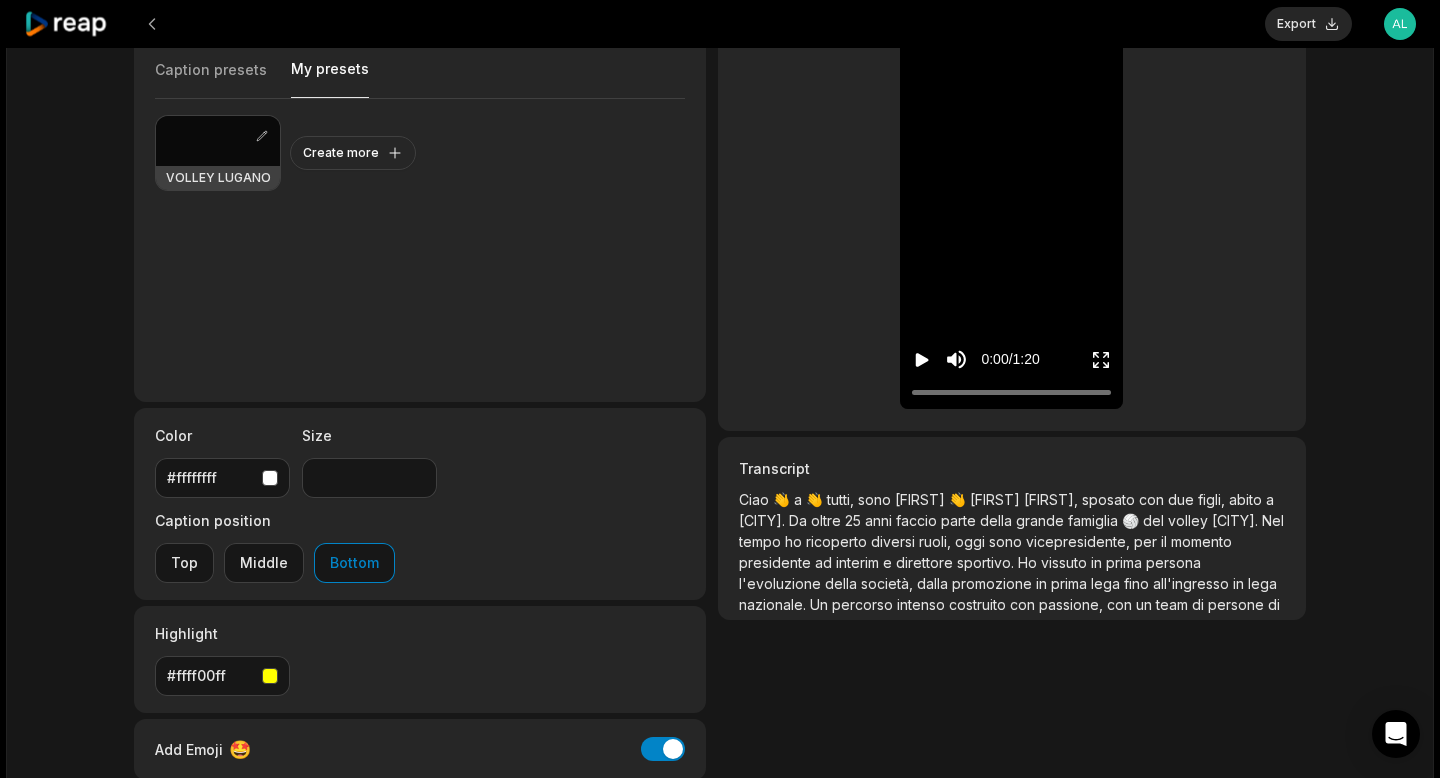 scroll, scrollTop: 120, scrollLeft: 0, axis: vertical 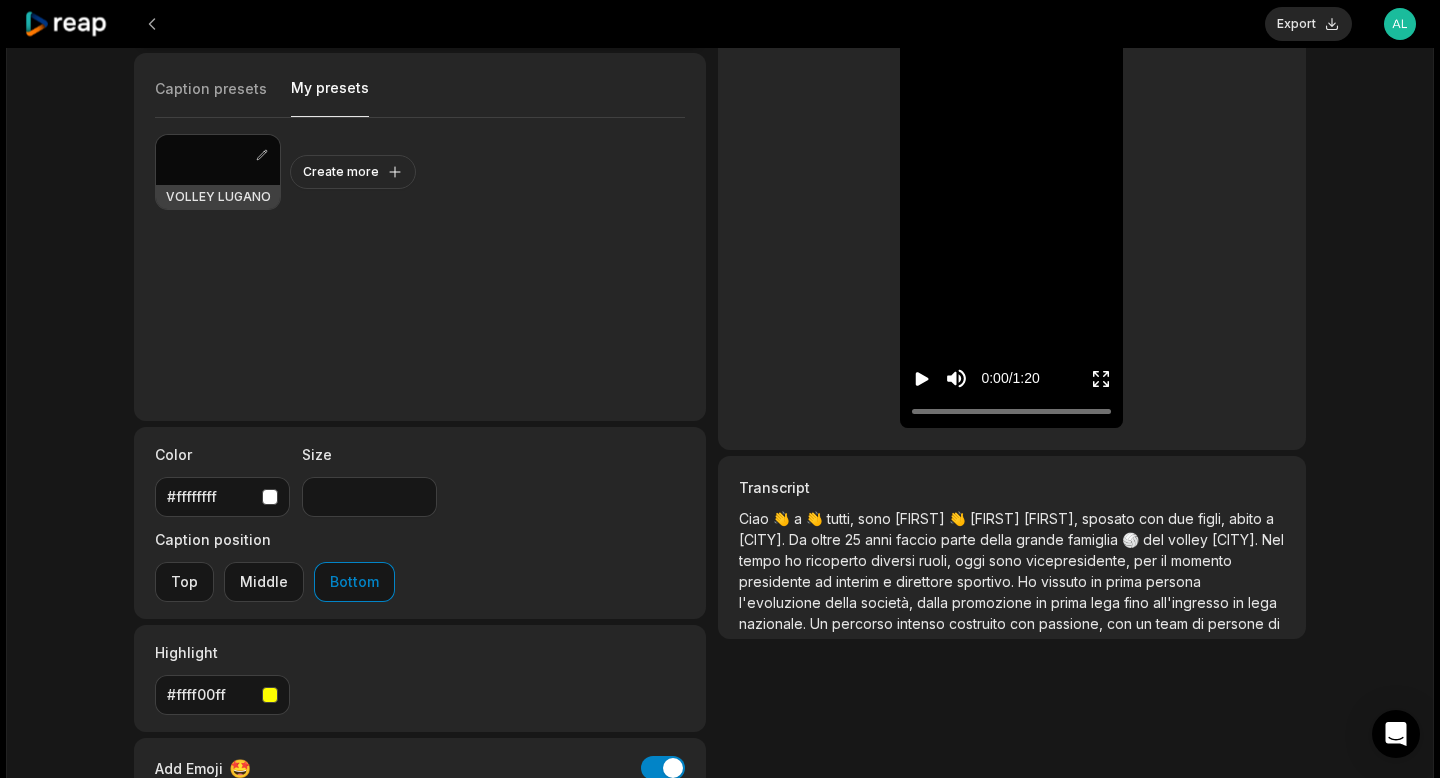 click on "[FIRST]" at bounding box center [922, 518] 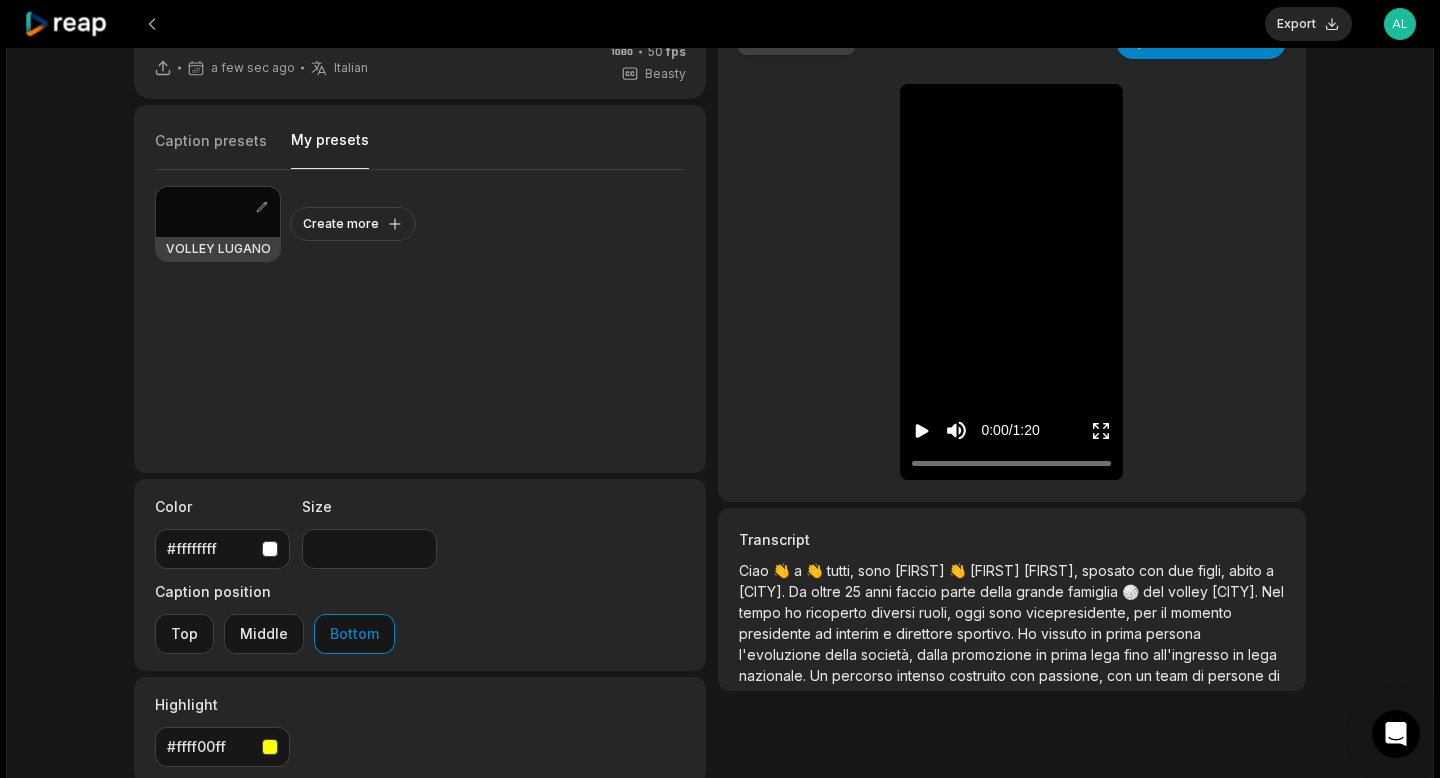 scroll, scrollTop: 0, scrollLeft: 0, axis: both 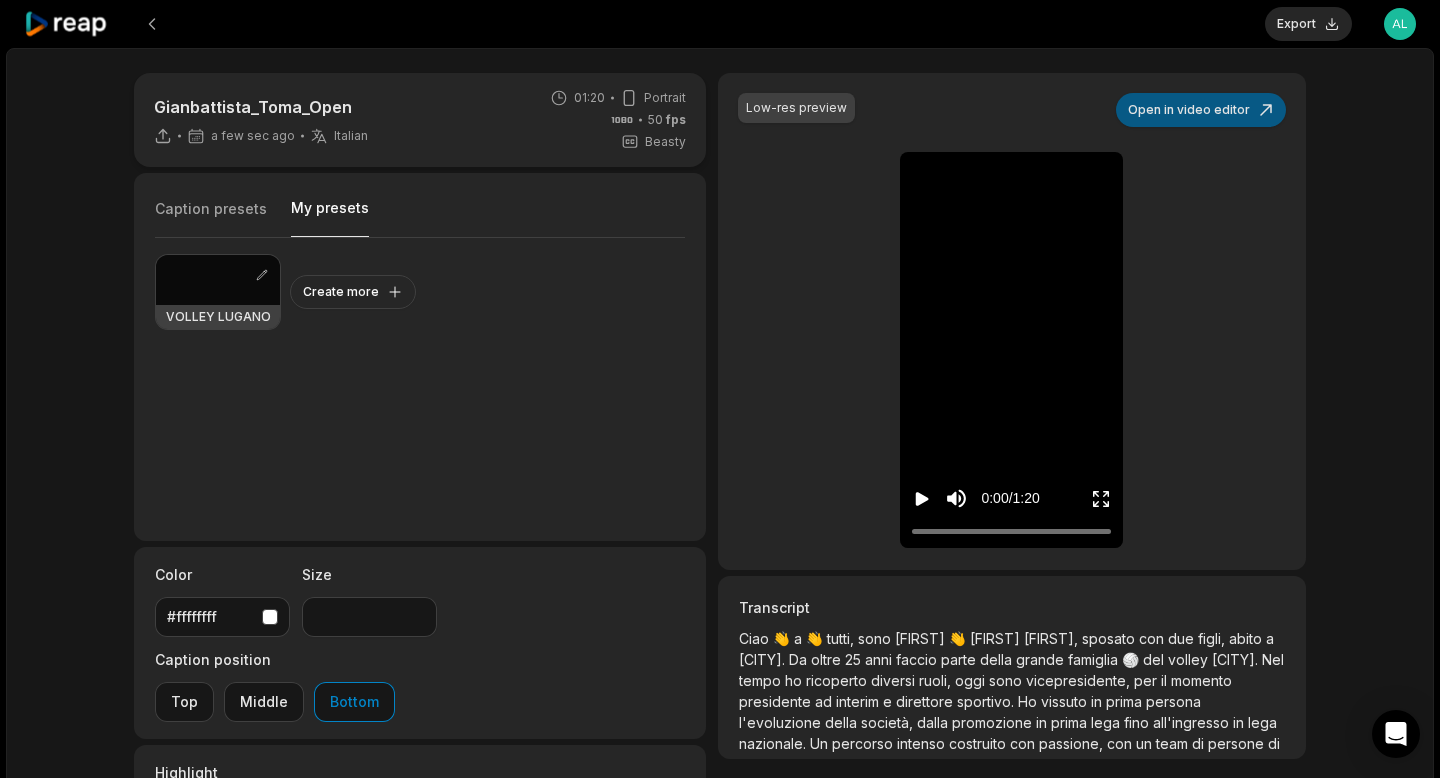 click on "Open in video editor" at bounding box center (1201, 110) 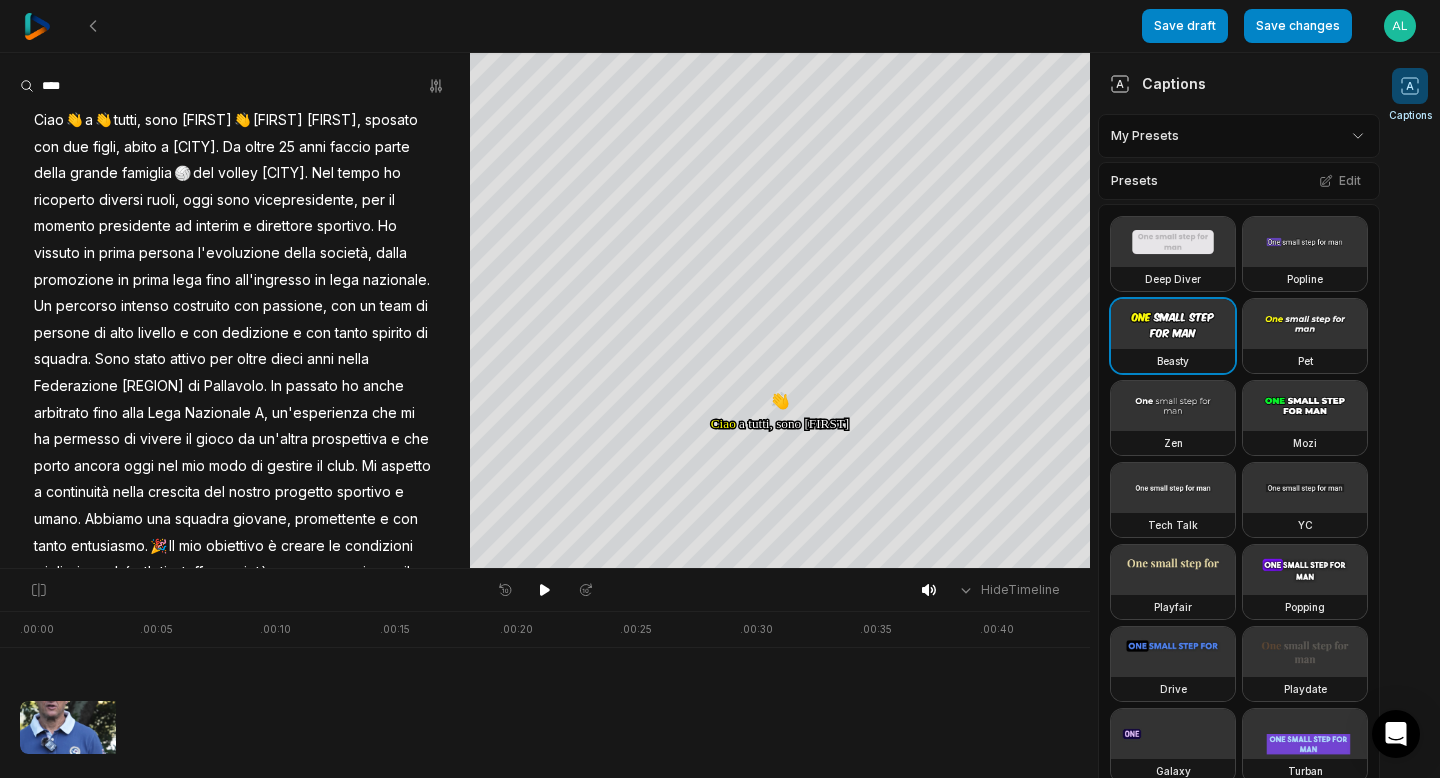 click on "👋 Ciao   a   tutti,   sono   [FIRST] [LAST],   sposato   con   due   figli,   abito   a   [LOCATION]   Da   oltre   25   anni   faccio   🏐 parte   della   grande   famiglia   del   volley   [LOCATION]   Nel   tempo   ho   ricoperto   diversi   ruoli,   oggi   sono   vicepresidente,   per   il   momento   presidente   ad   interim   e   direttore   sportivo   Ho   vissuto   in   prima   persona   l'evoluzione   della   società,   dalla   promozione   in   prima   lega   fino   all'ingresso" at bounding box center [720, 389] 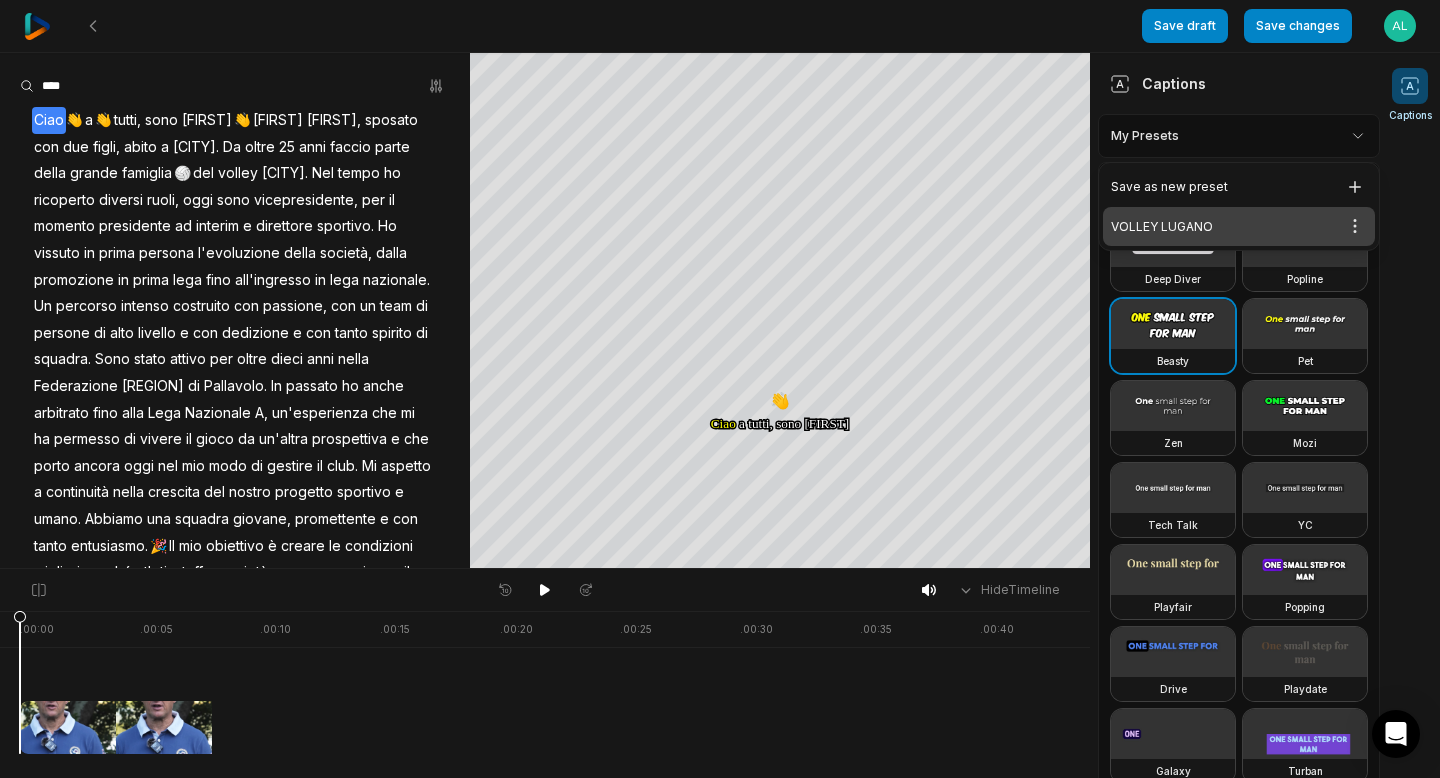 click on "VOLLEY LUGANO Open options" at bounding box center (1239, 226) 